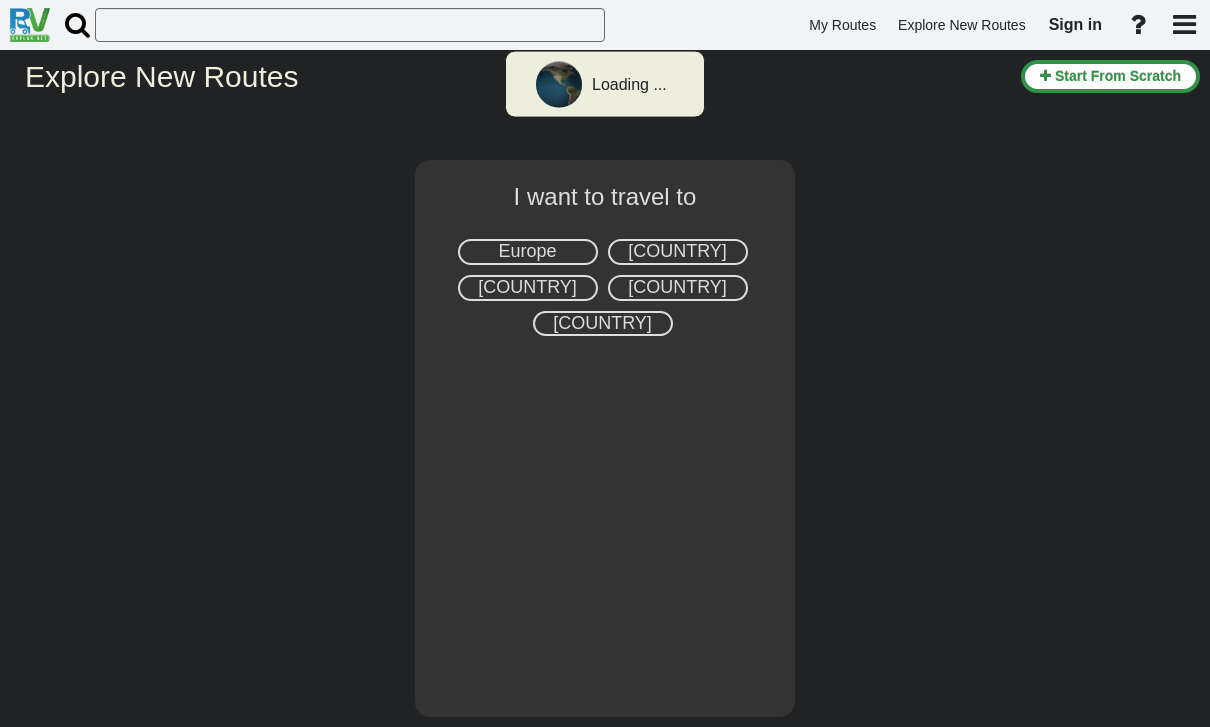 select on "number:2" 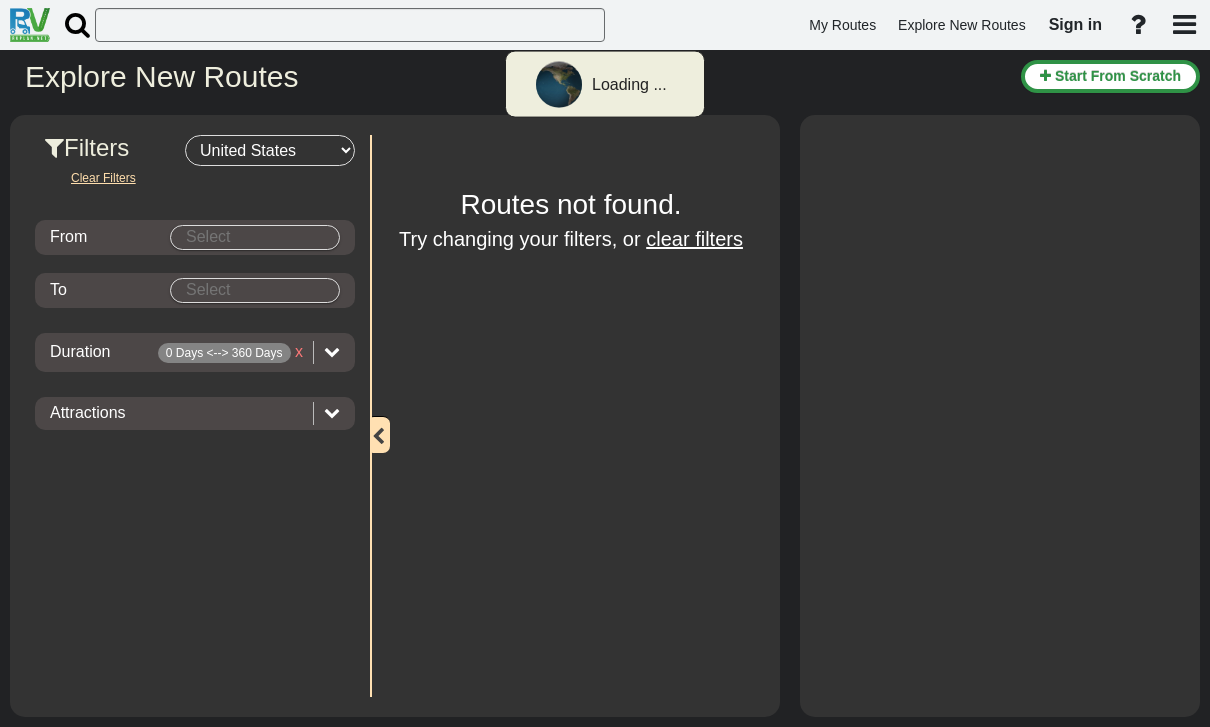 scroll, scrollTop: 0, scrollLeft: 0, axis: both 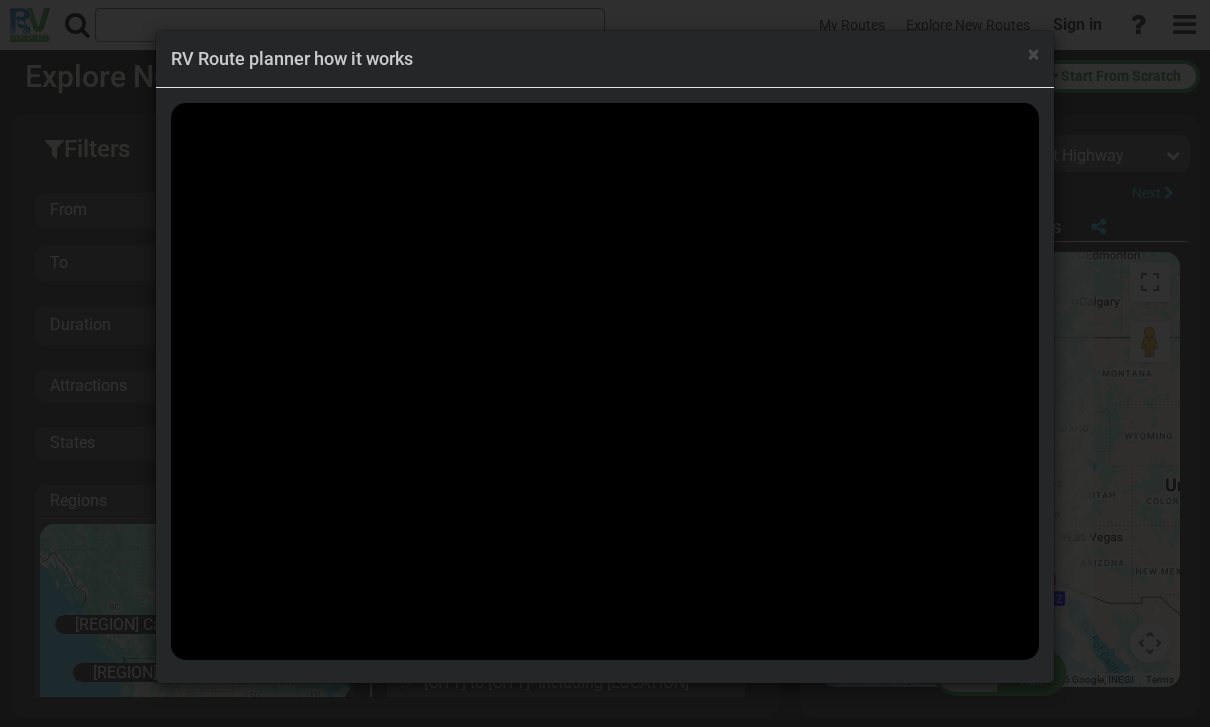 click on "×" at bounding box center (1033, 54) 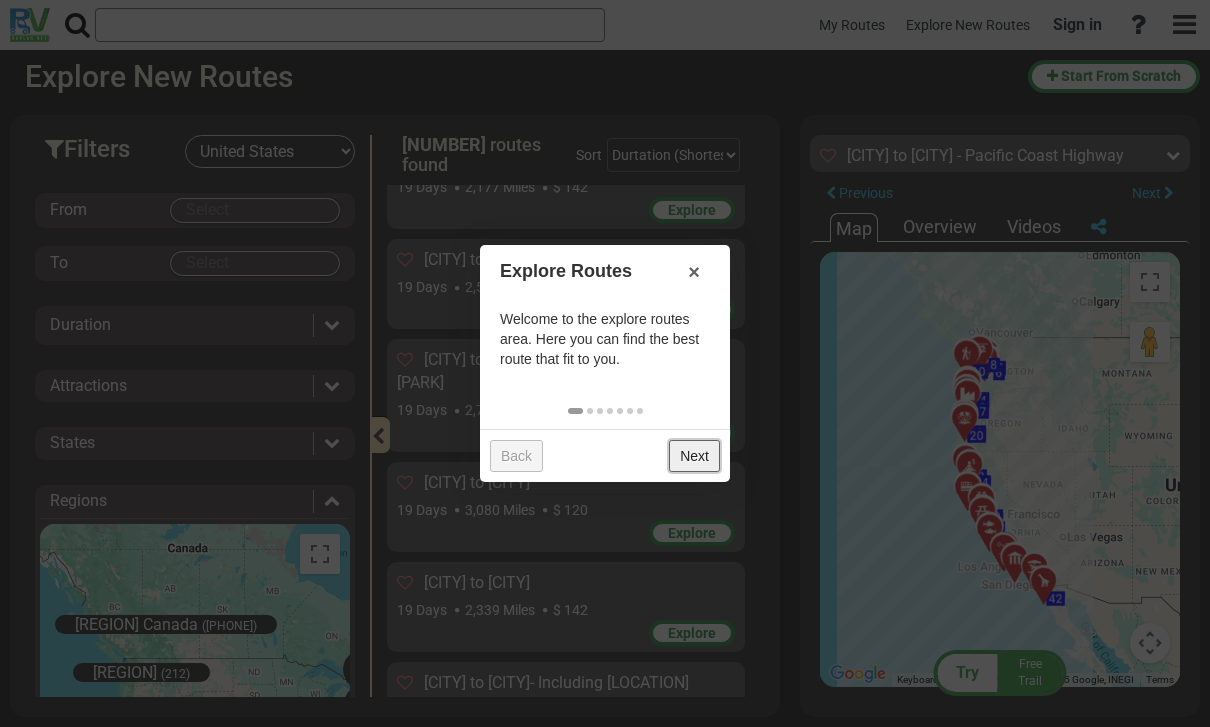 click on "Next" at bounding box center [694, 456] 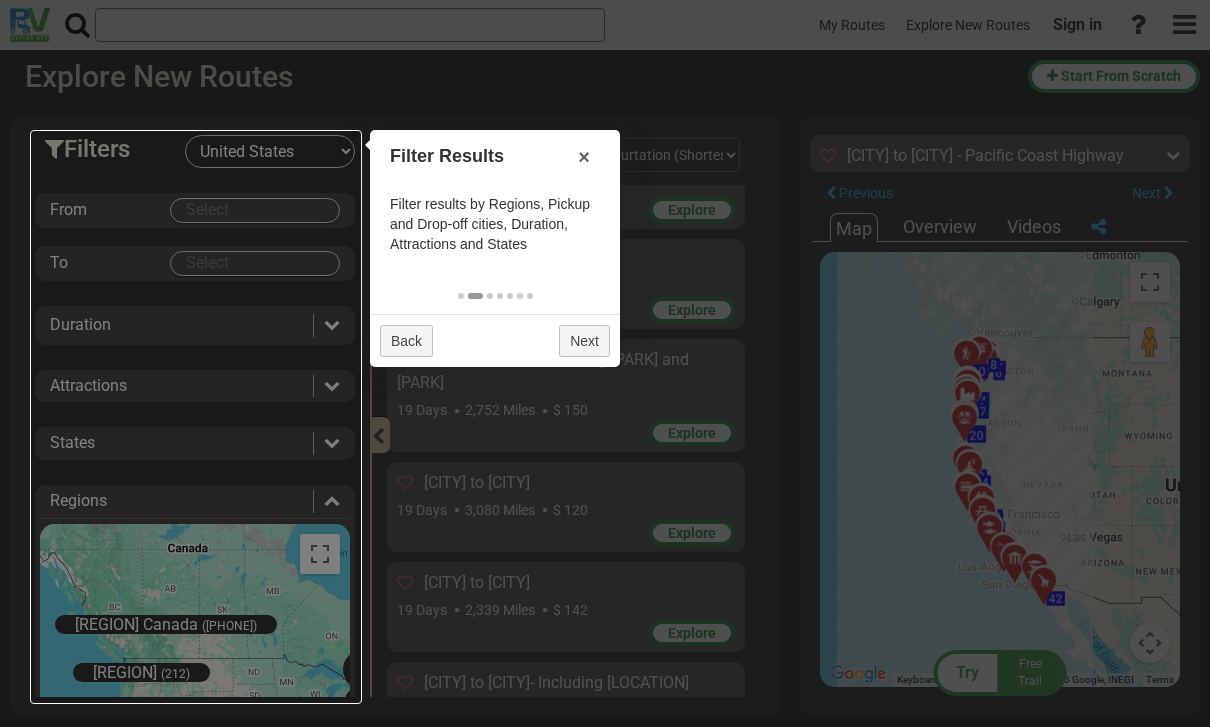 click at bounding box center (196, 417) 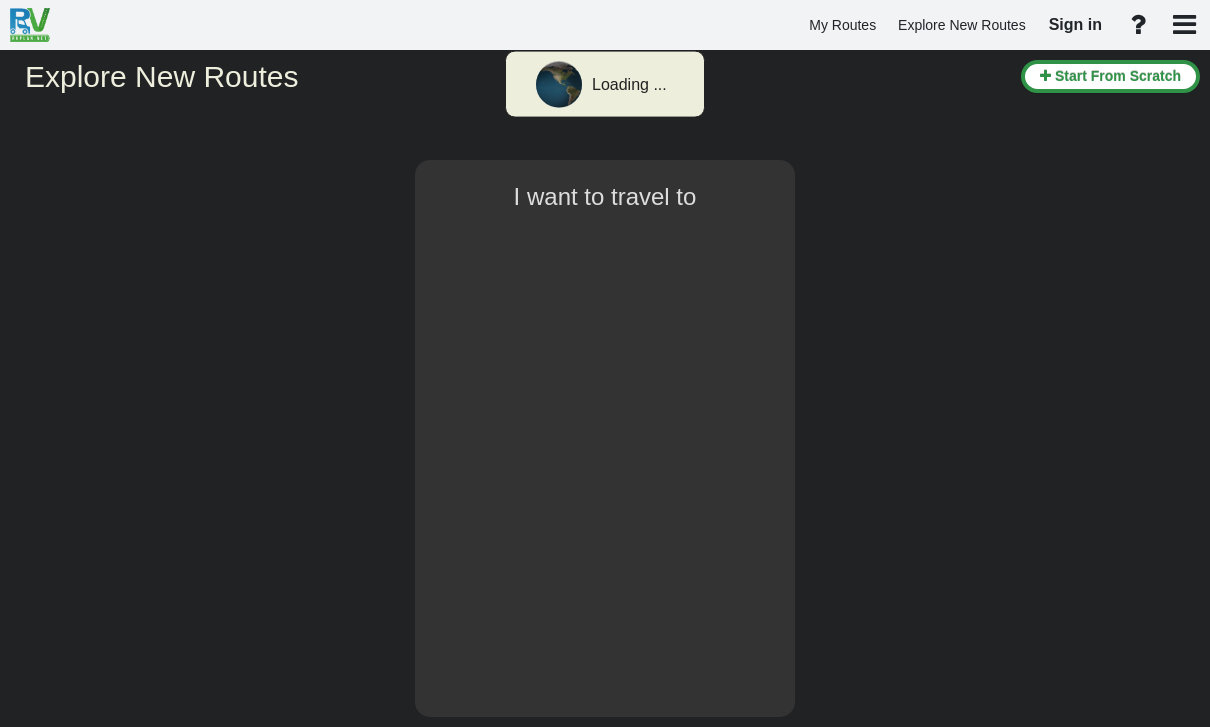 scroll, scrollTop: 0, scrollLeft: 0, axis: both 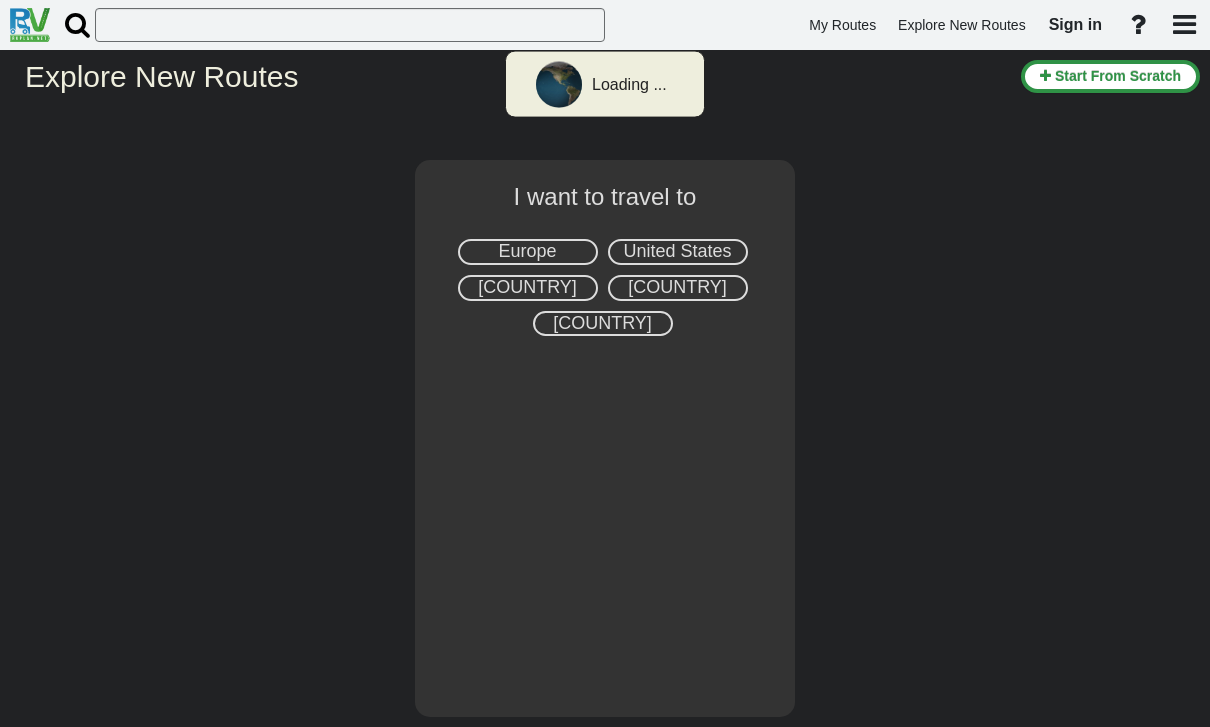 select on "number:2" 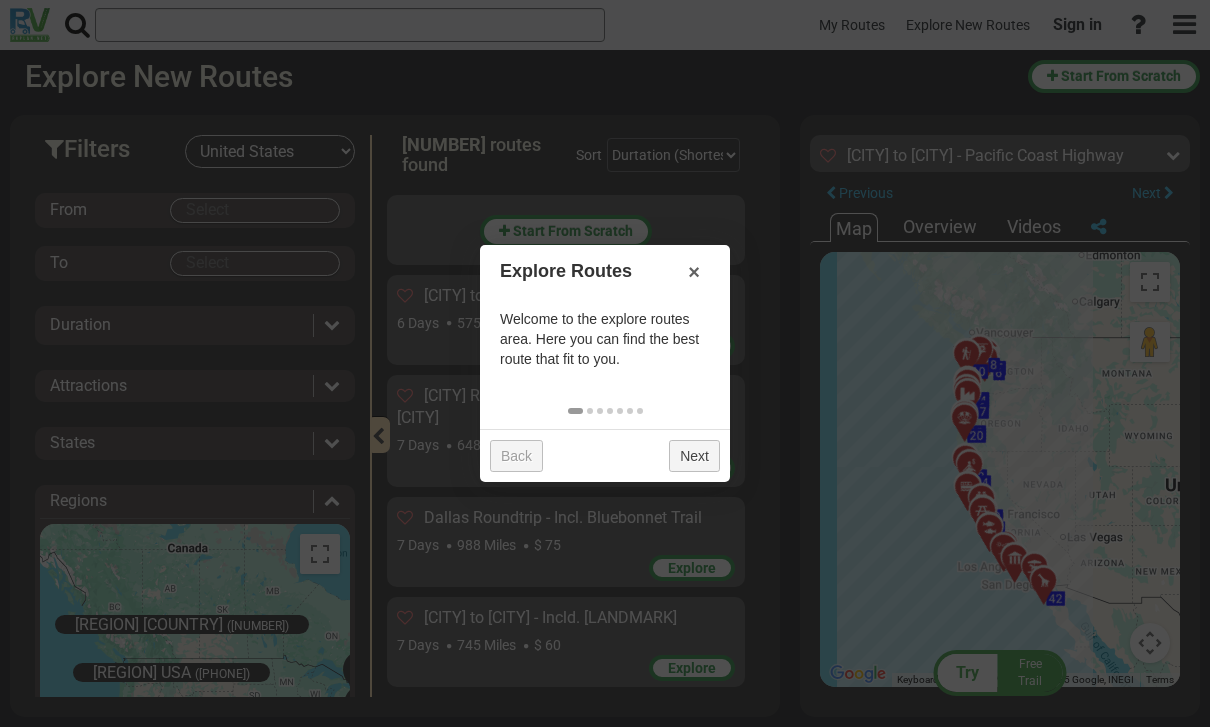 scroll, scrollTop: 49711, scrollLeft: 0, axis: vertical 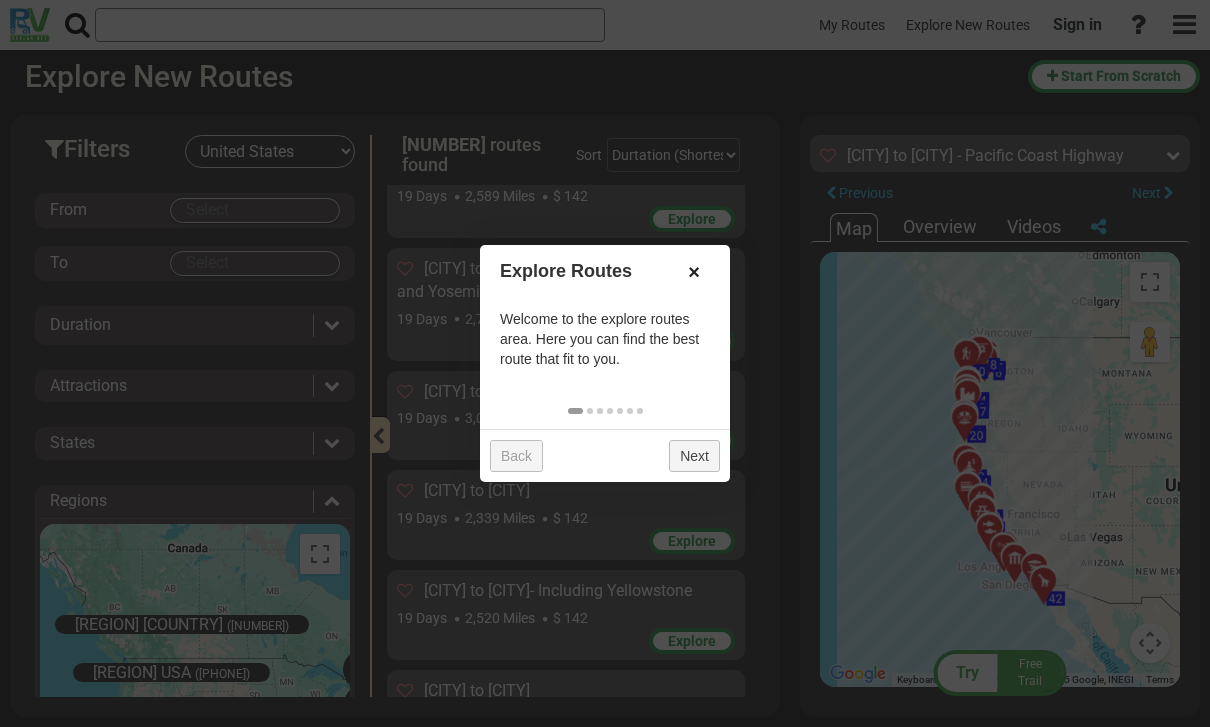 click on "×" at bounding box center [694, 272] 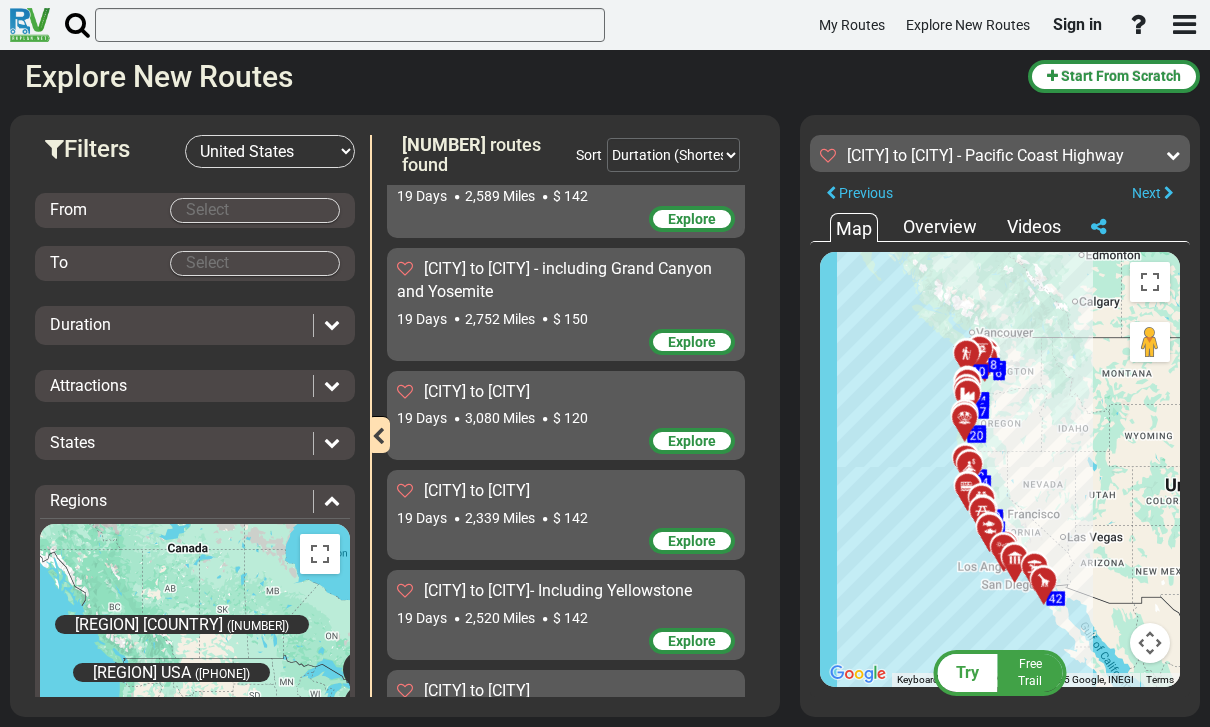click on "Explore New Routes" at bounding box center (519, 76) 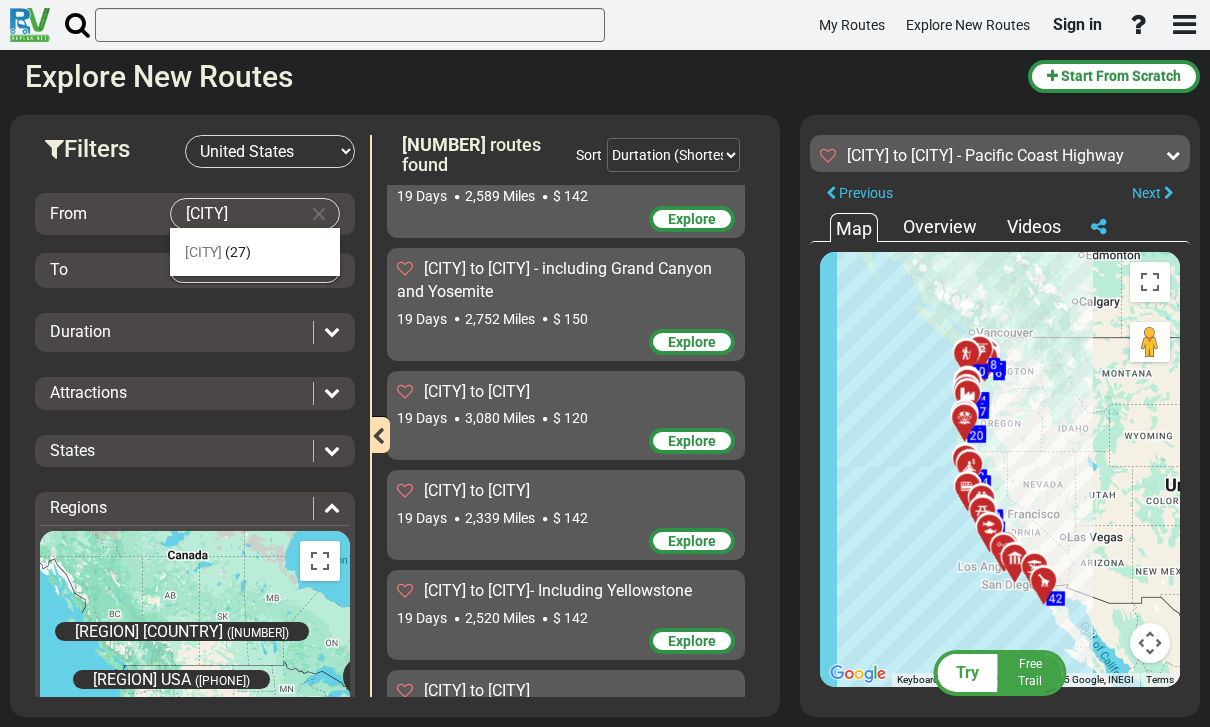 click on "[CITY]" at bounding box center [203, 252] 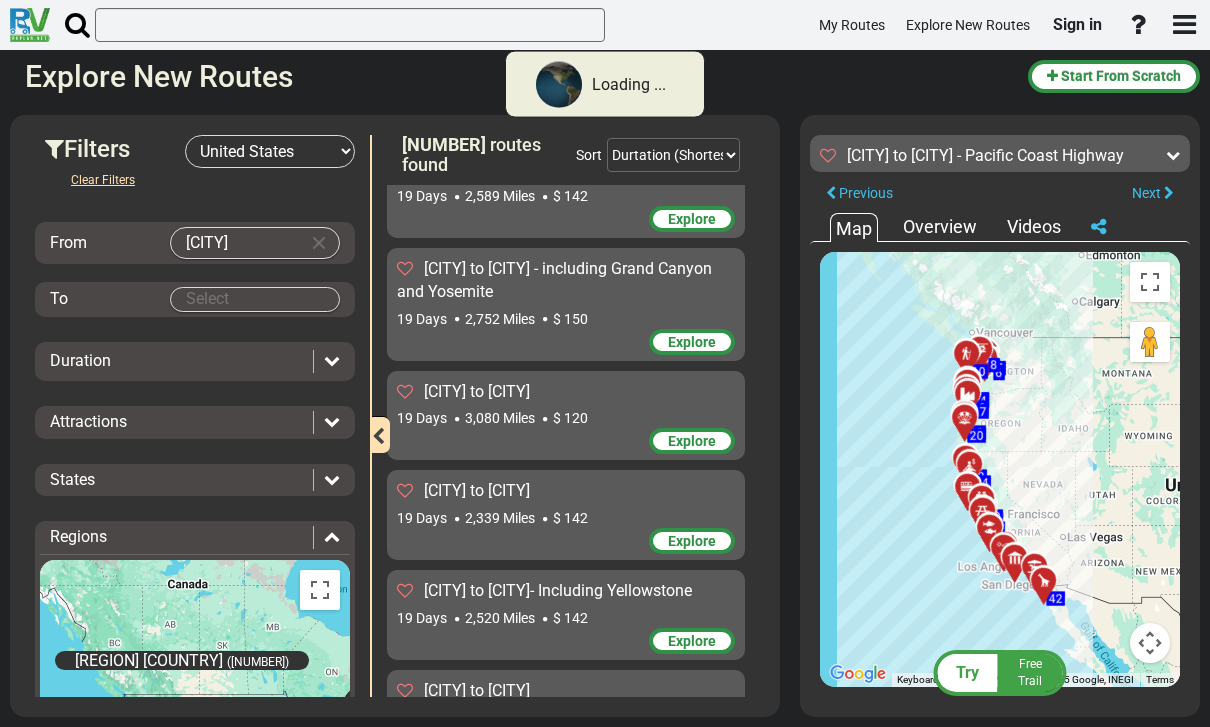type on "[CITY]" 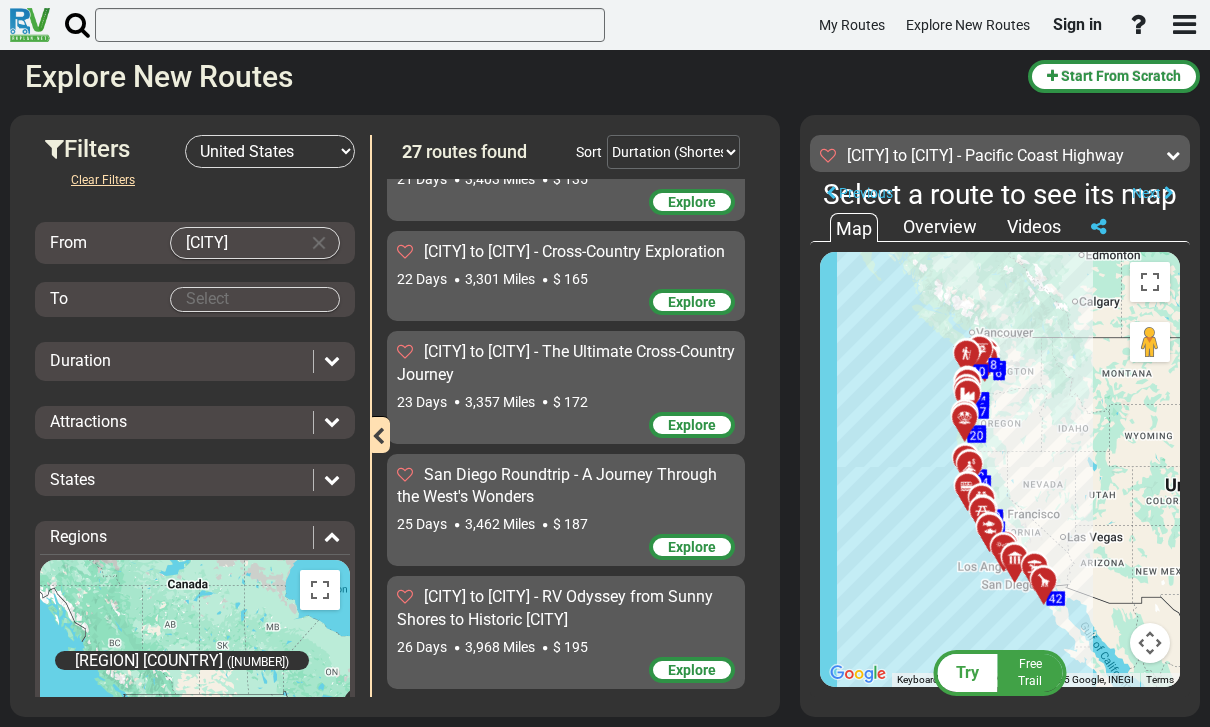 scroll, scrollTop: 2815, scrollLeft: 0, axis: vertical 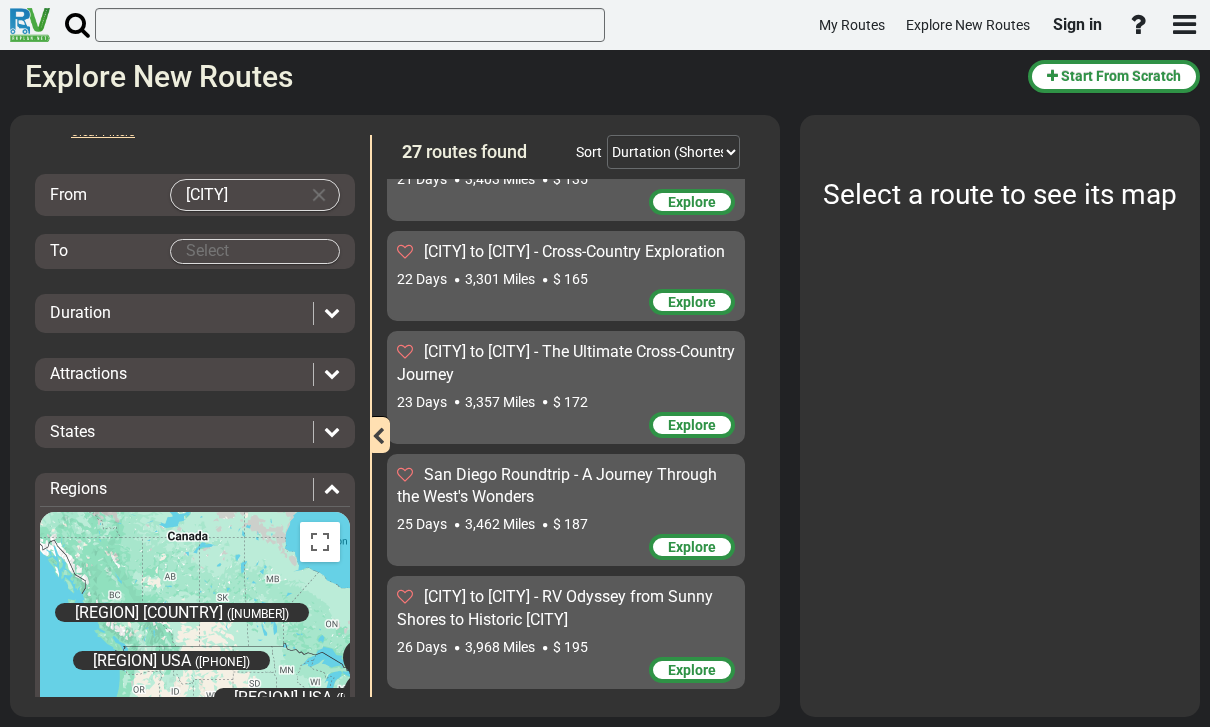 click on "My Routes
Explore New Routes
Sign in
×" at bounding box center [605, 363] 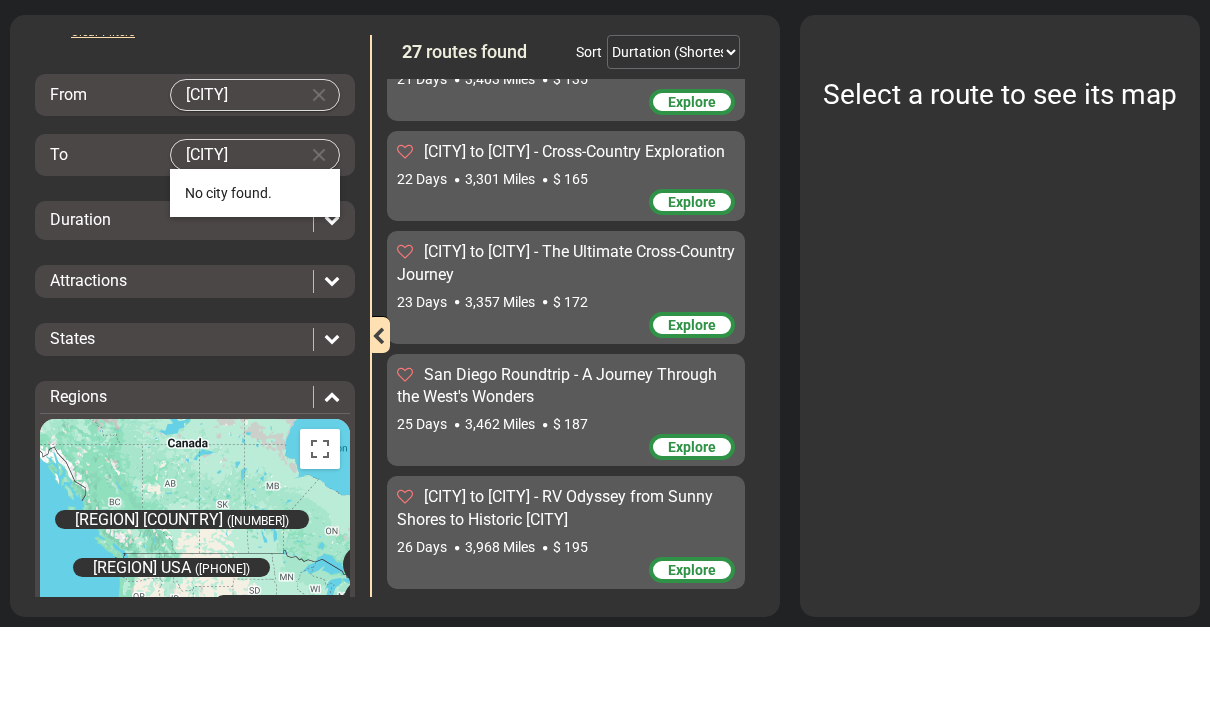 type on "Vancouver" 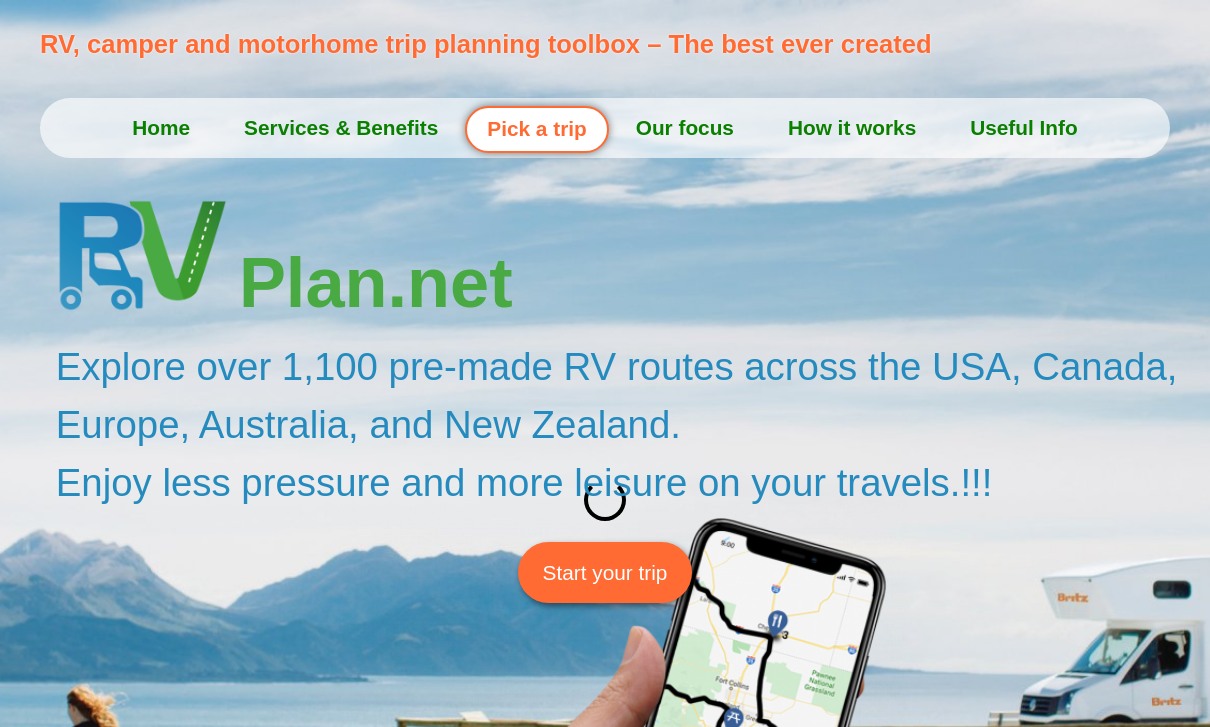 scroll, scrollTop: 0, scrollLeft: 0, axis: both 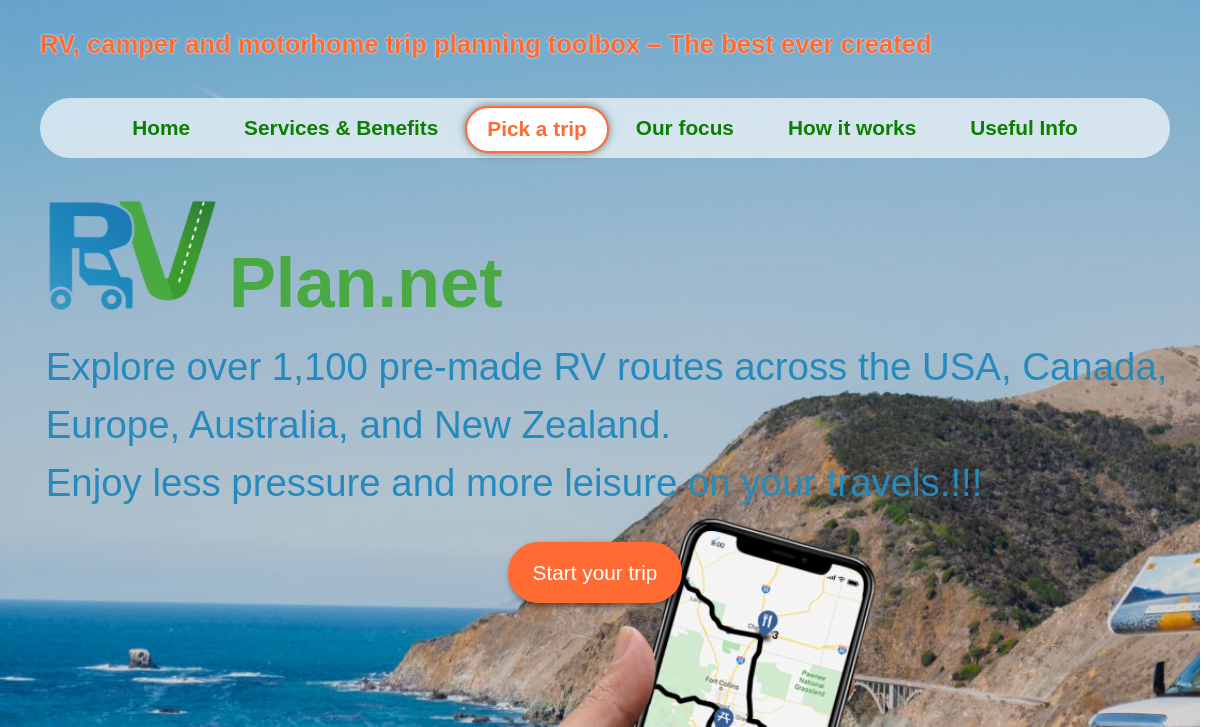 click on "How it works" 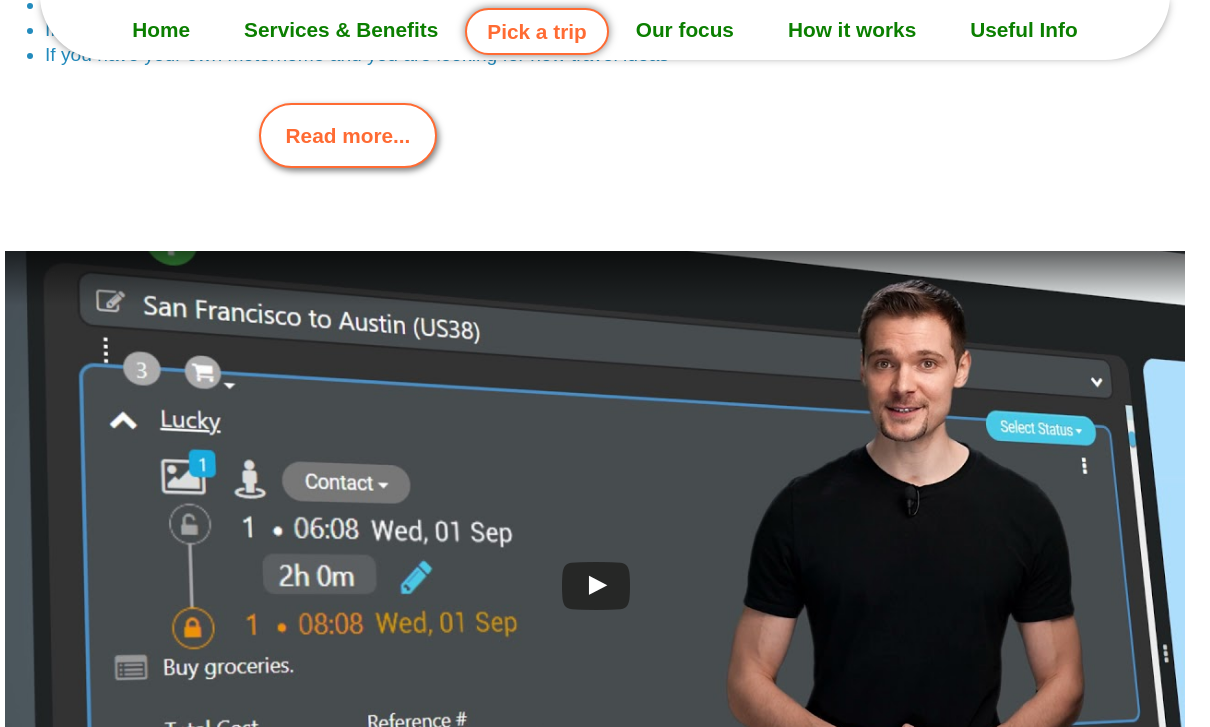 scroll, scrollTop: 5250, scrollLeft: 10, axis: both 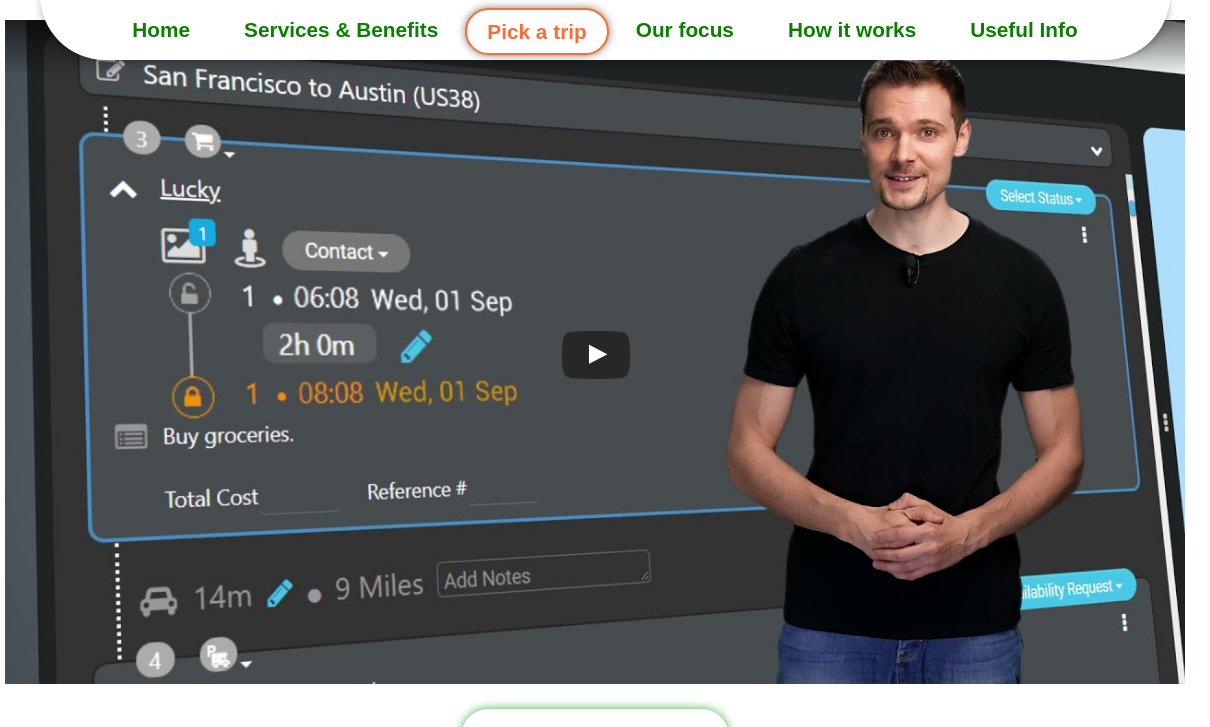 click on "Pick a trip" 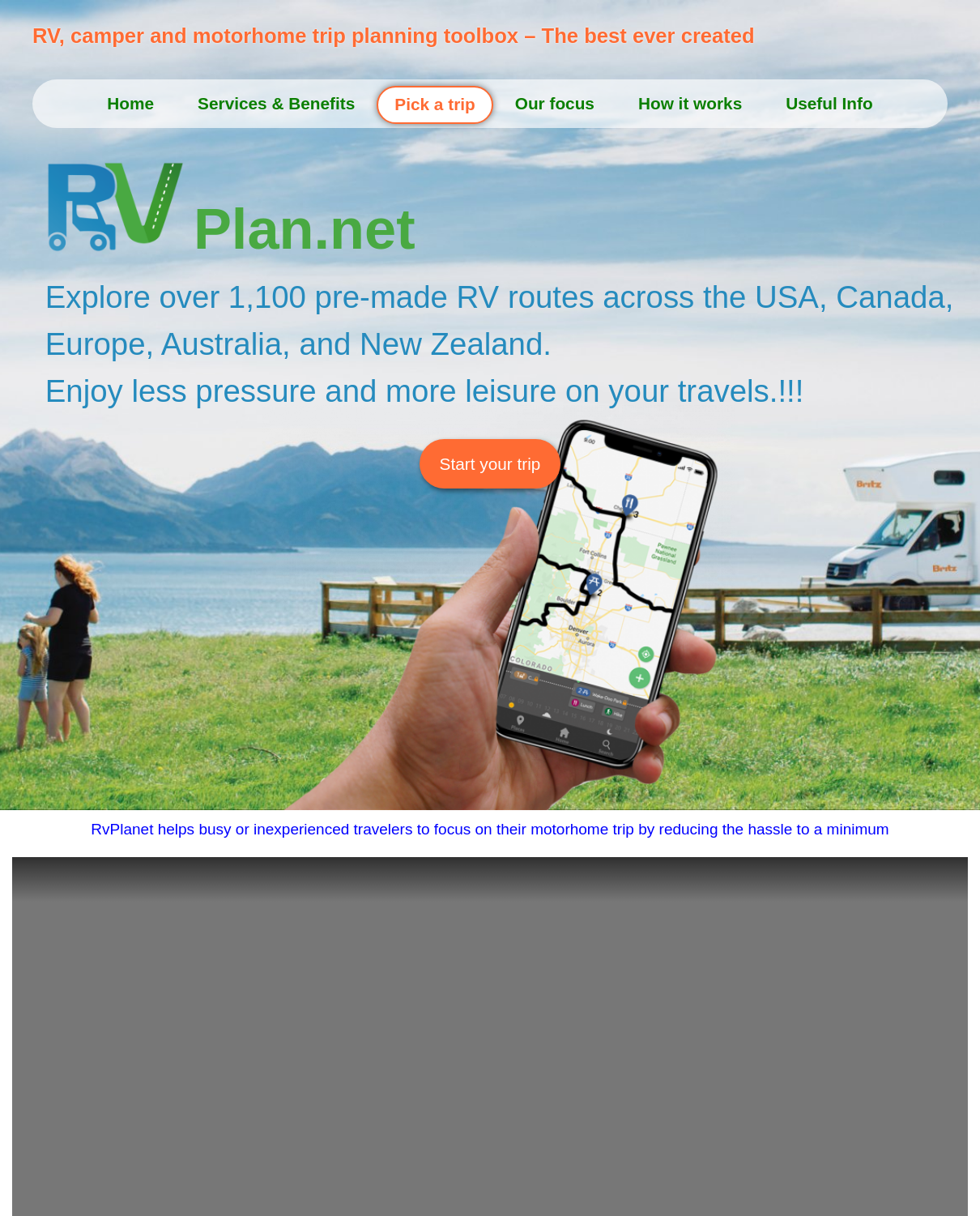 scroll, scrollTop: 0, scrollLeft: 0, axis: both 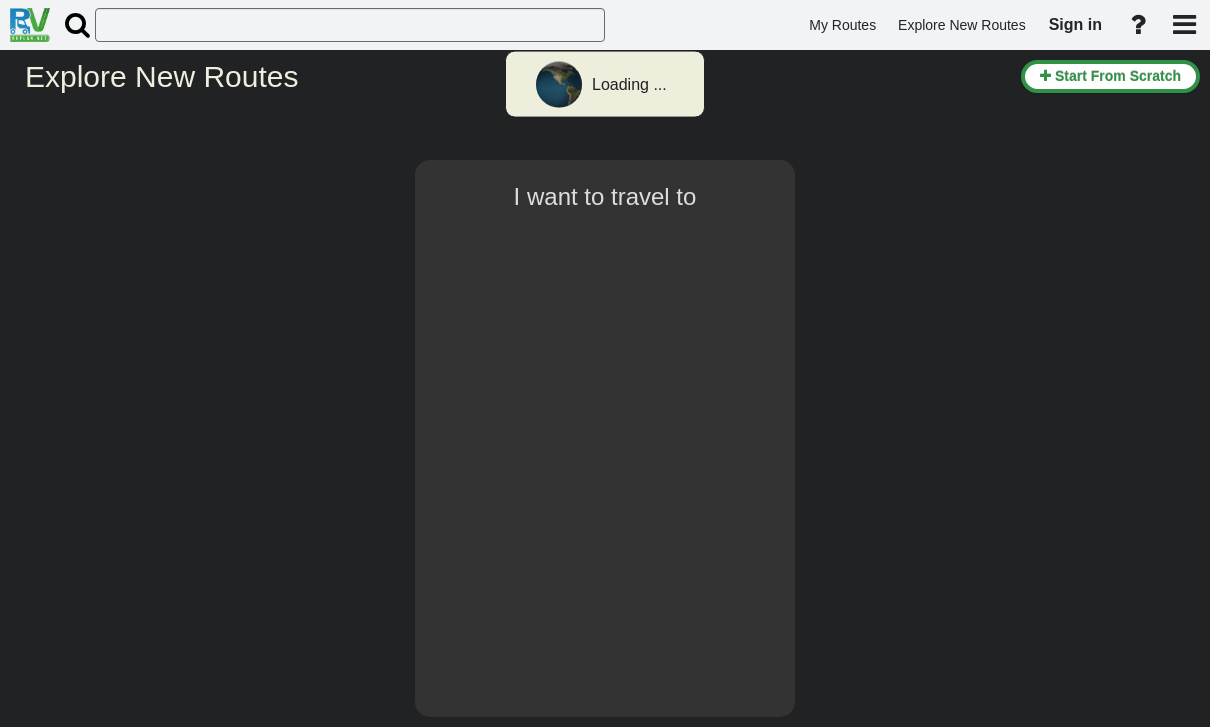select on "number:2" 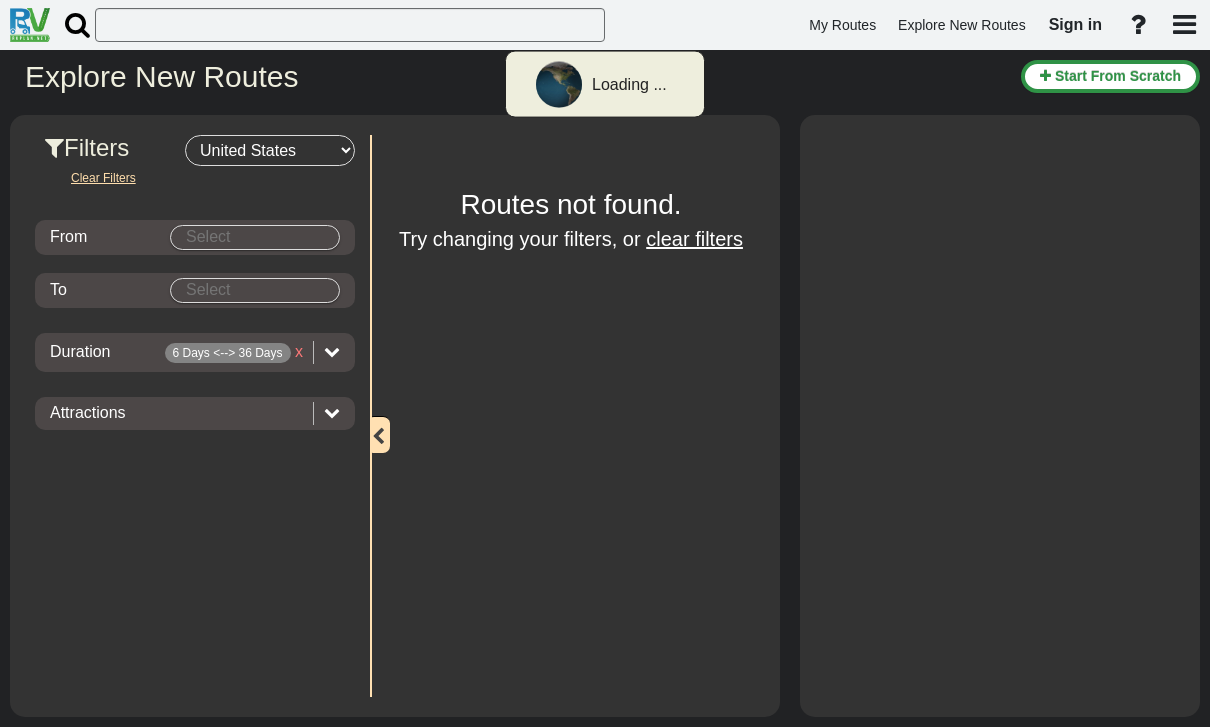 type on "[CITY]" 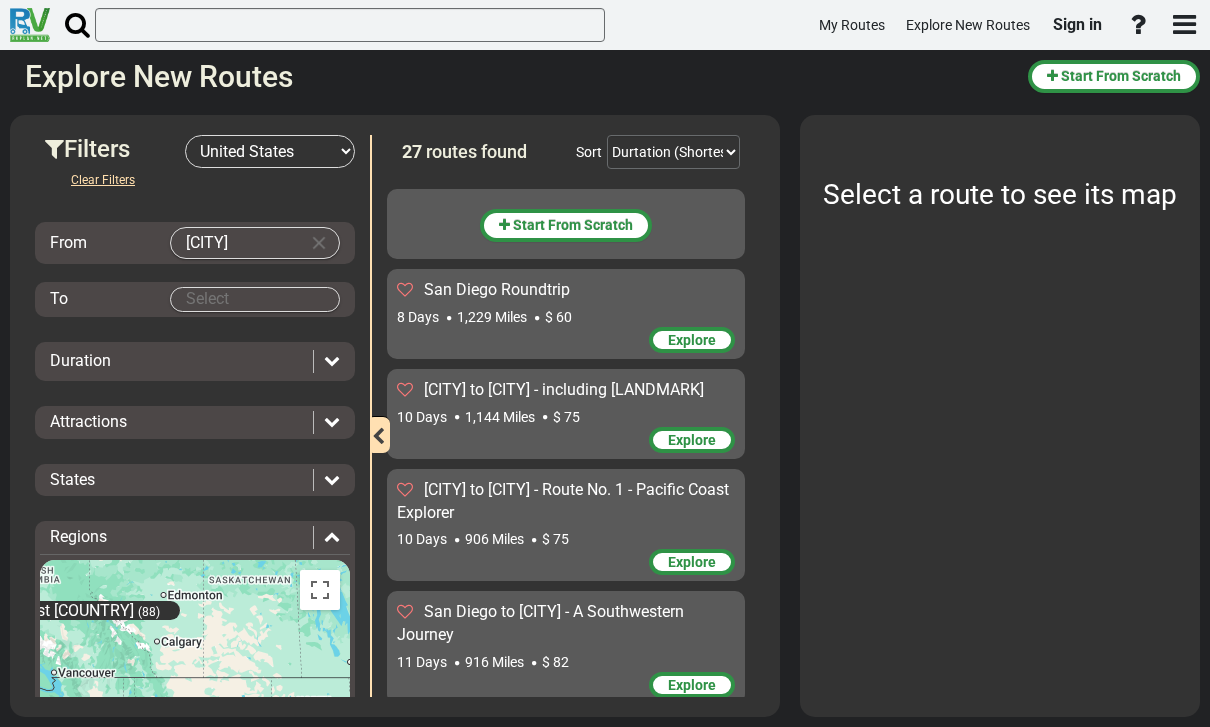 click on "My Routes
Explore New Routes
Sign in
×" at bounding box center (605, 363) 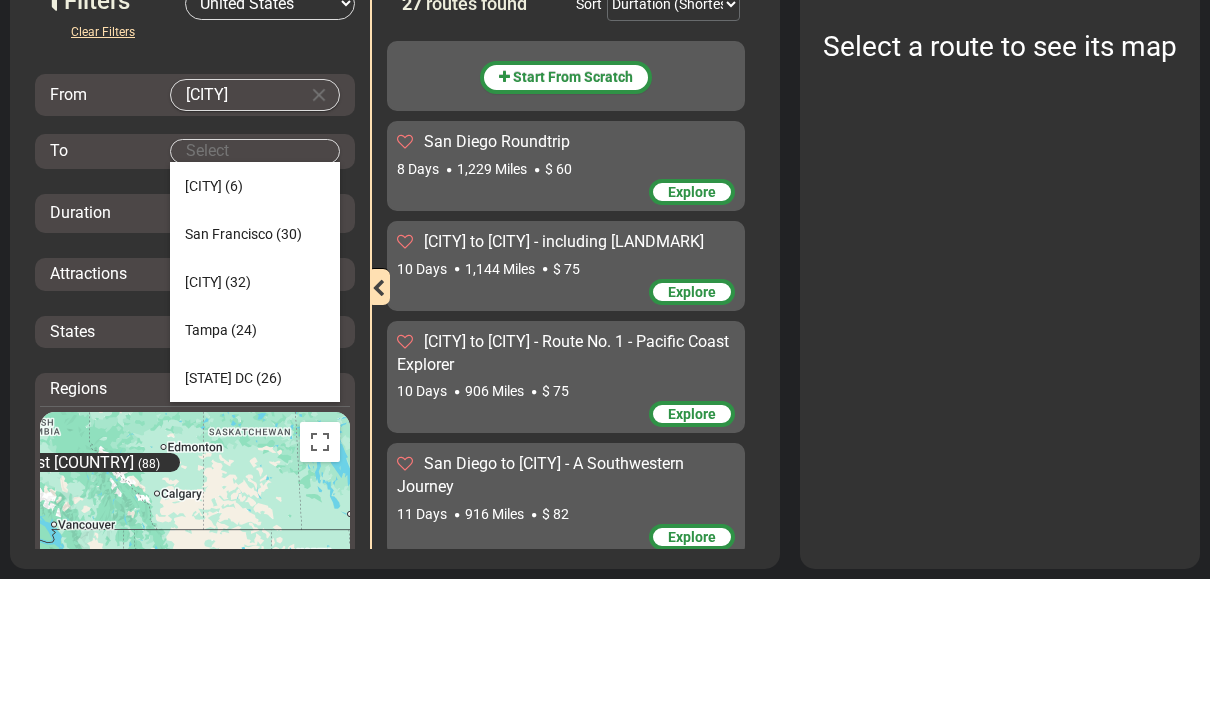 scroll, scrollTop: 912, scrollLeft: 0, axis: vertical 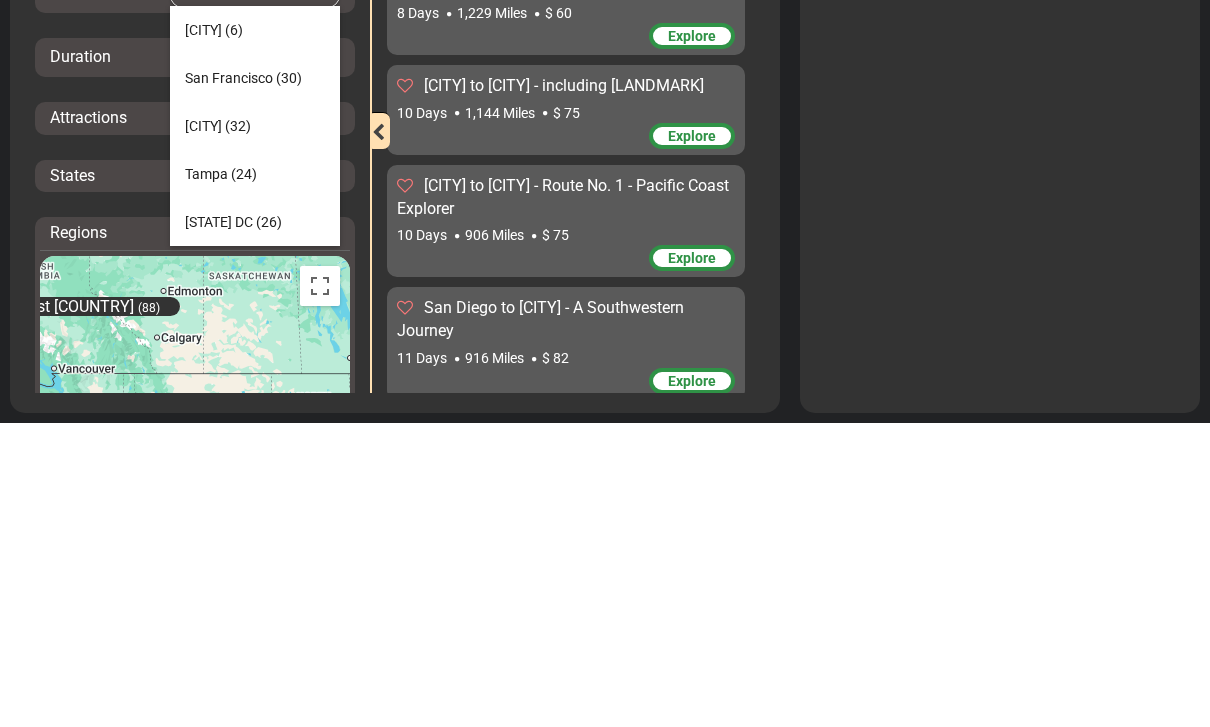 click on "[CITY]" at bounding box center (203, 430) 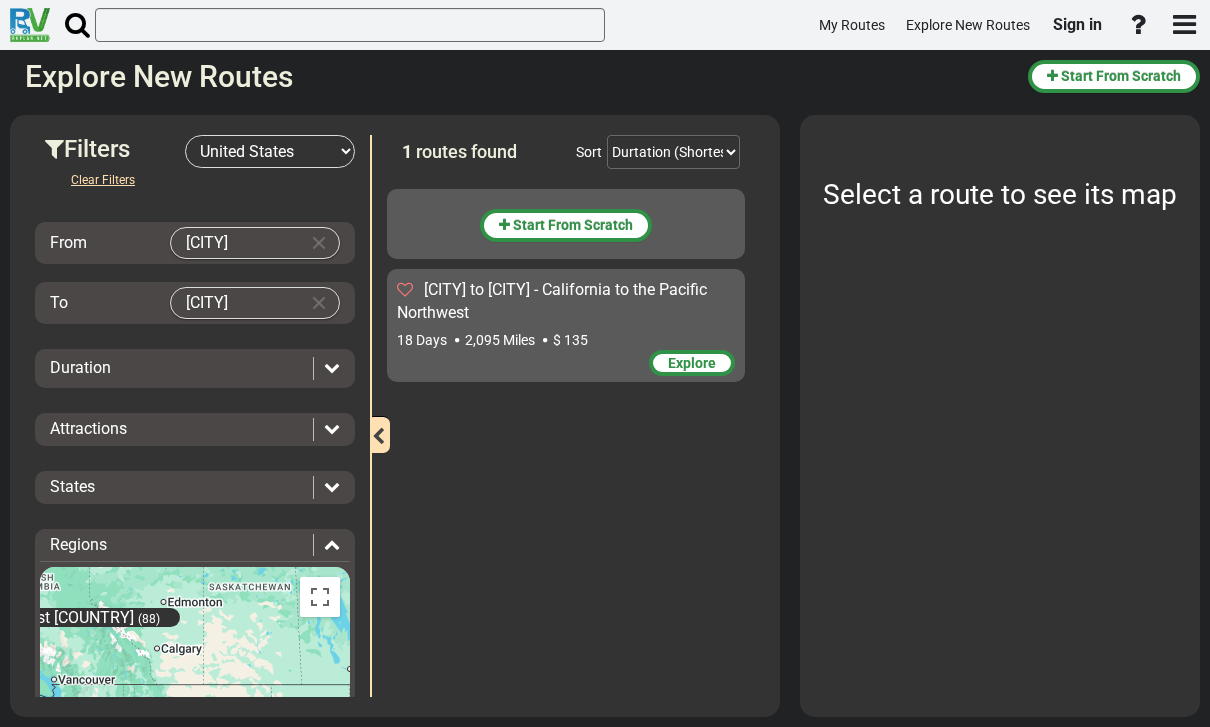 click on "-- Select Destination -- Europe United States Canada Australia New Zealand" at bounding box center (270, 151) 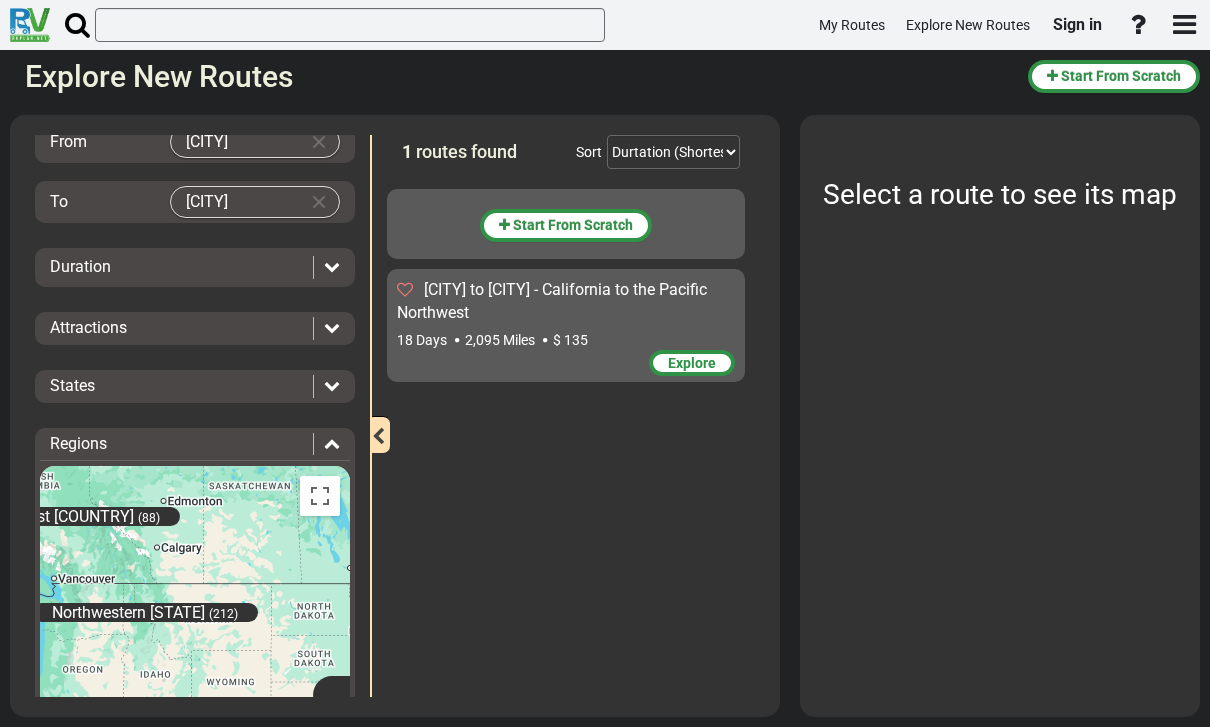 scroll, scrollTop: 94, scrollLeft: 0, axis: vertical 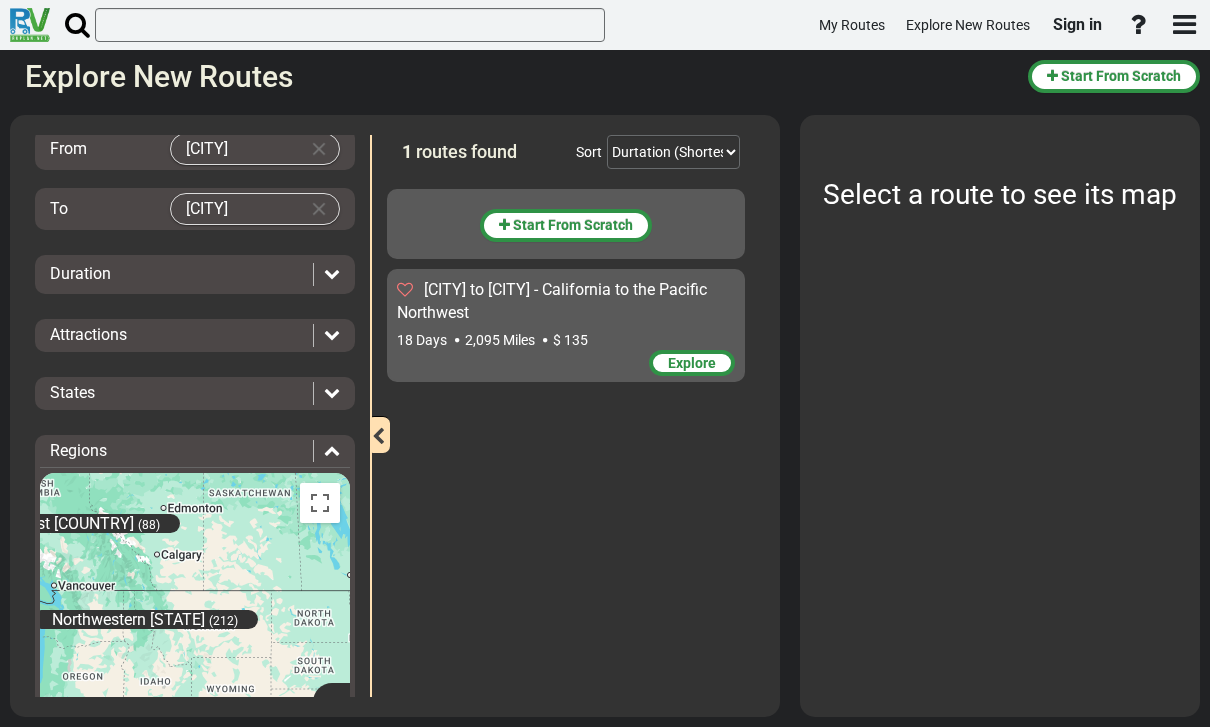click on "Explore" at bounding box center [692, 363] 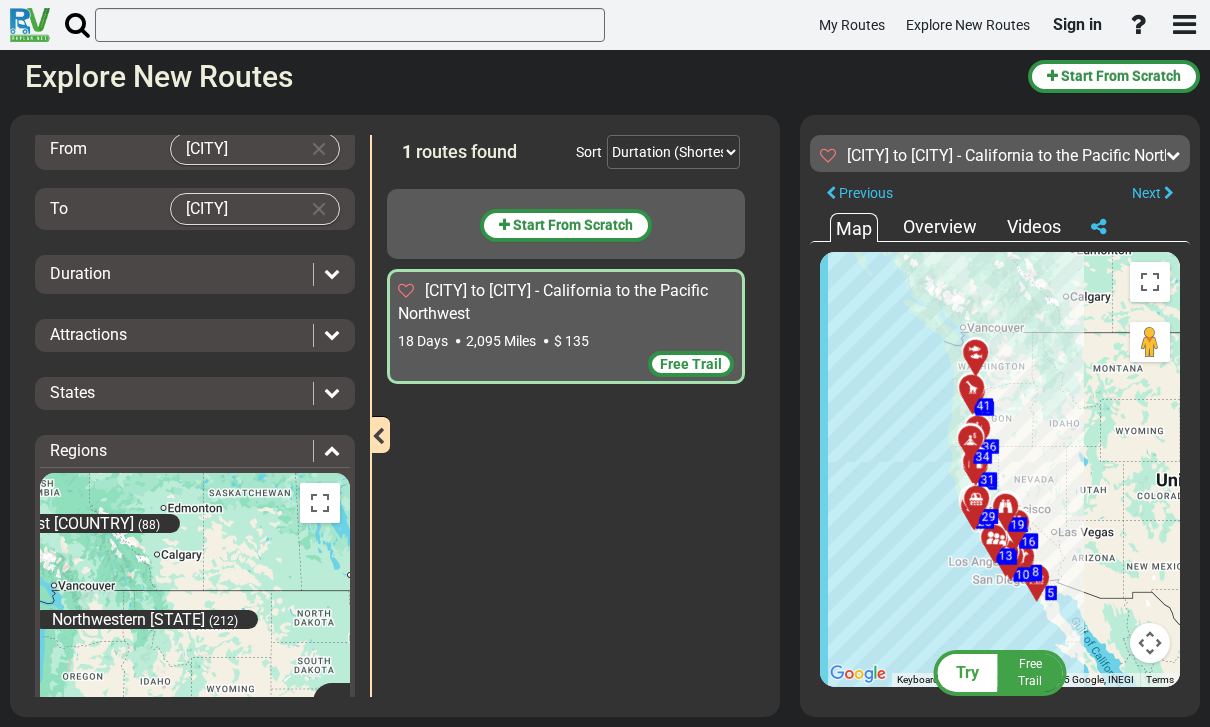 click on "Overview" at bounding box center [940, 227] 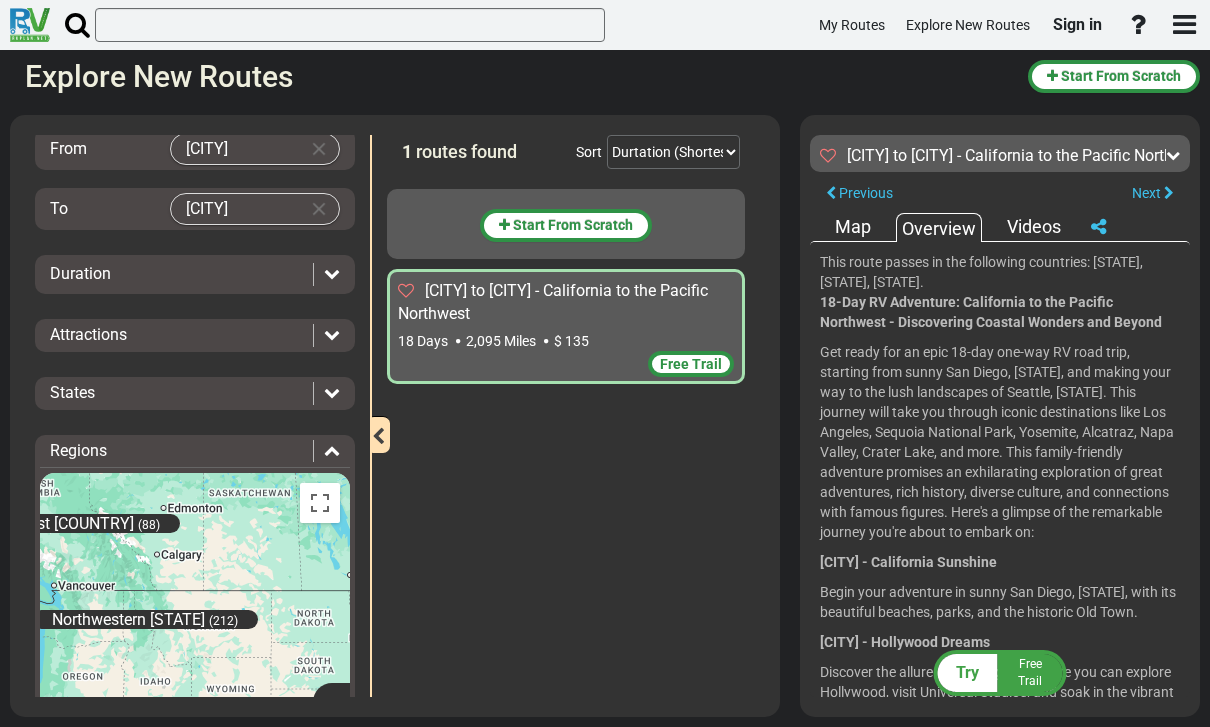 click on "Videos" at bounding box center [1034, 227] 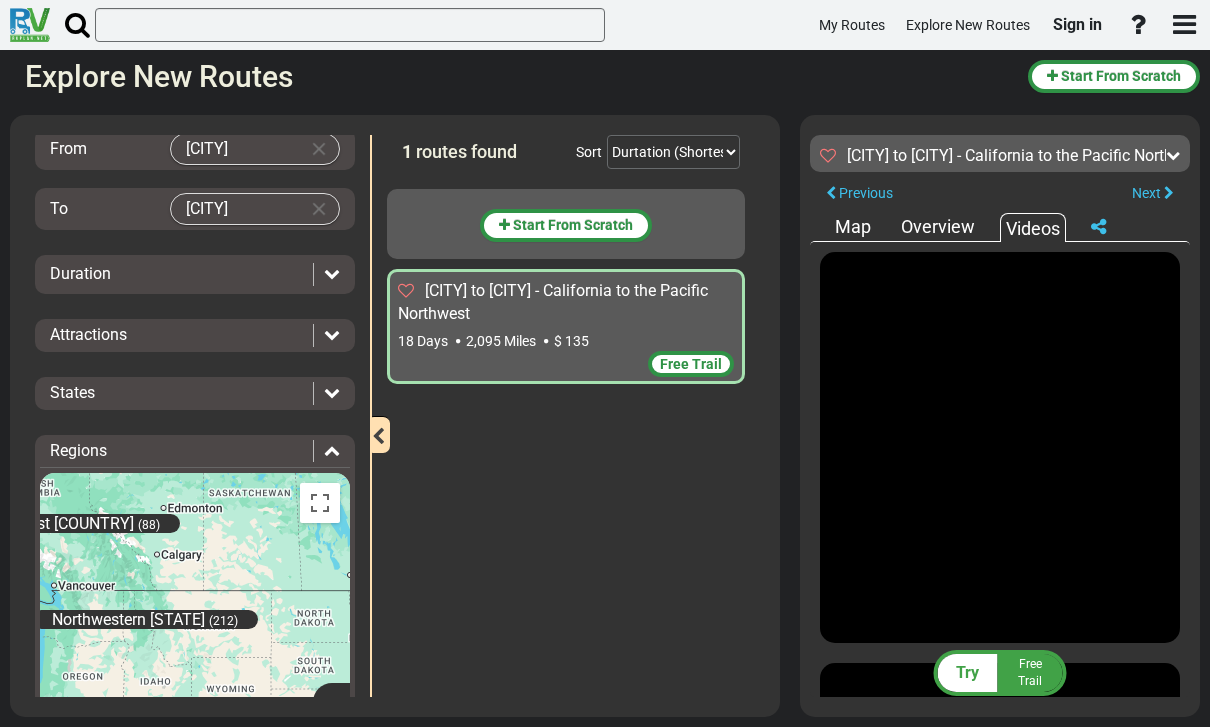 click on "Map" at bounding box center (853, 227) 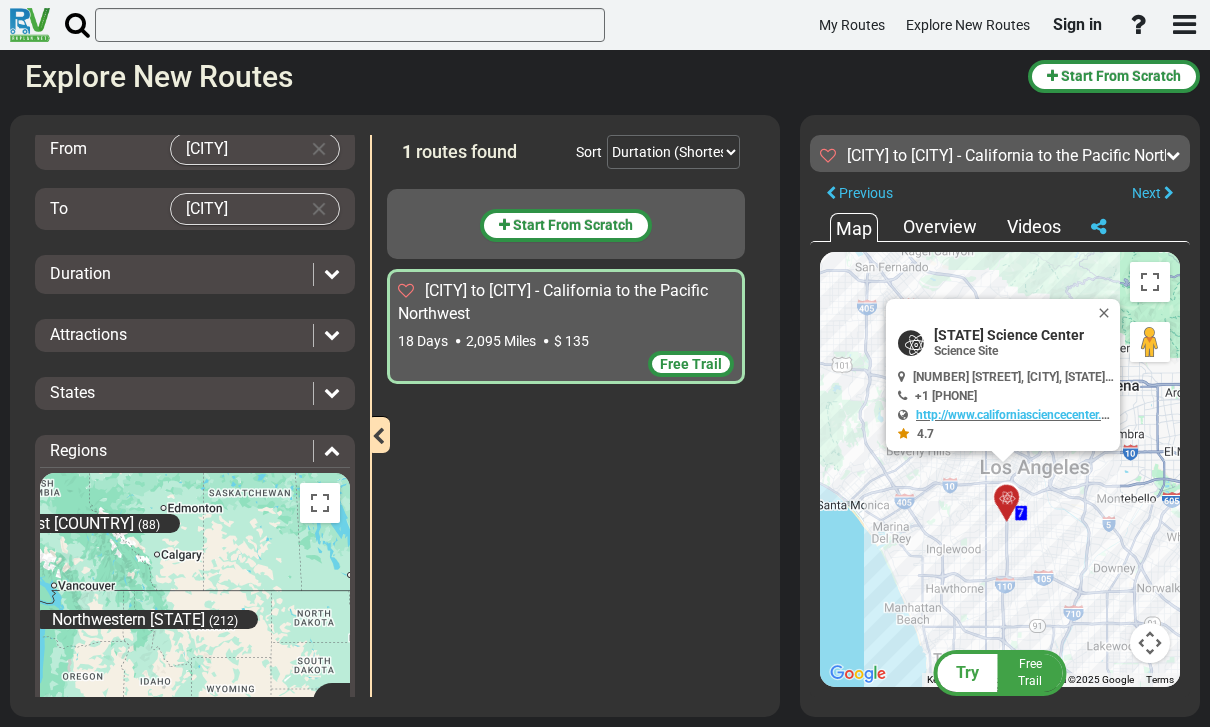 click at bounding box center (1108, 313) 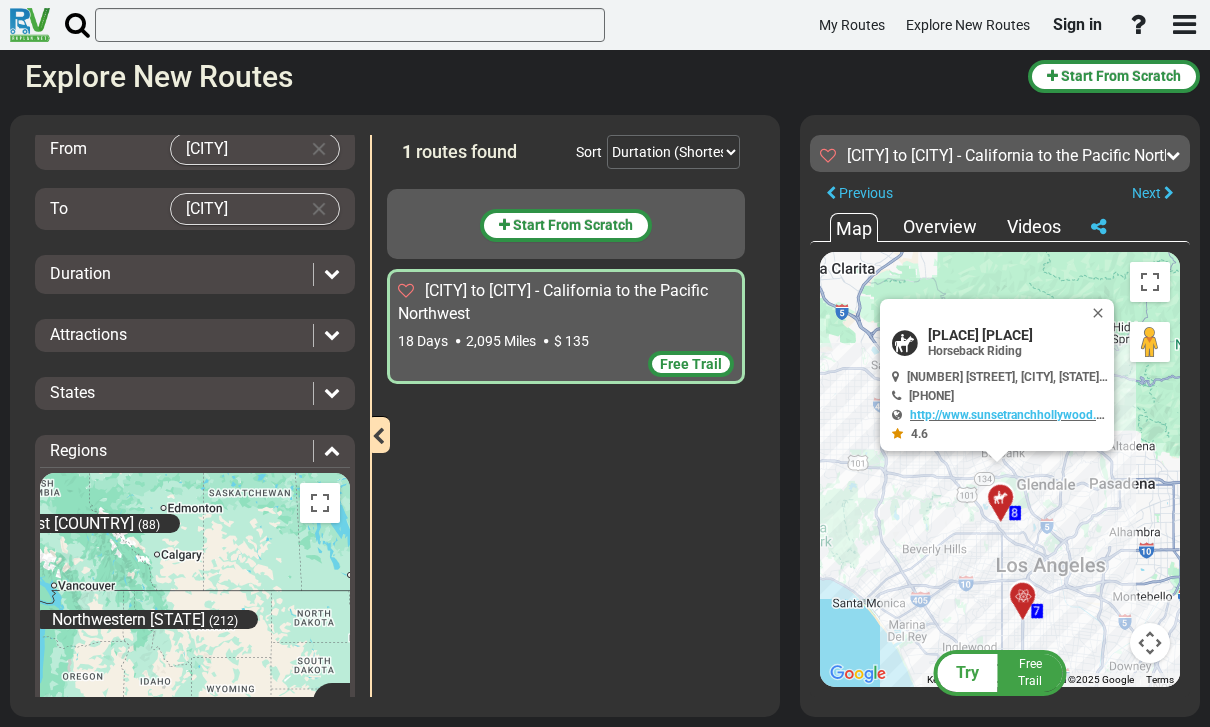 click at bounding box center [1102, 313] 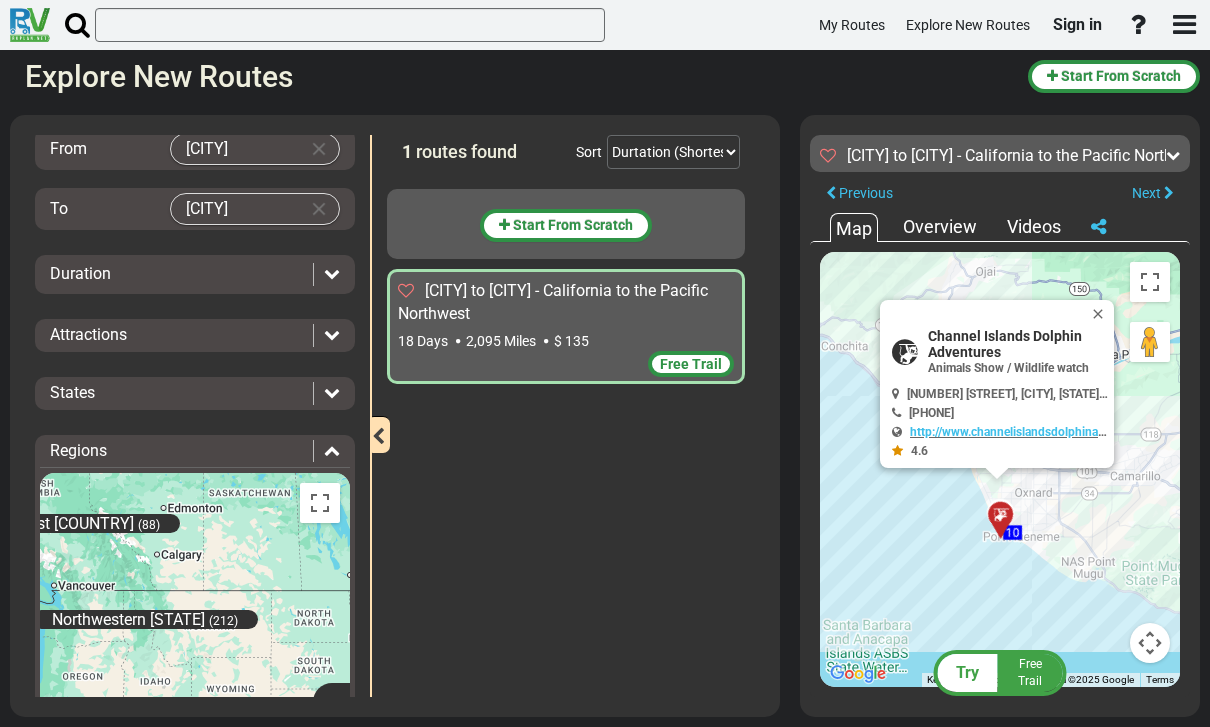 click at bounding box center (1102, 314) 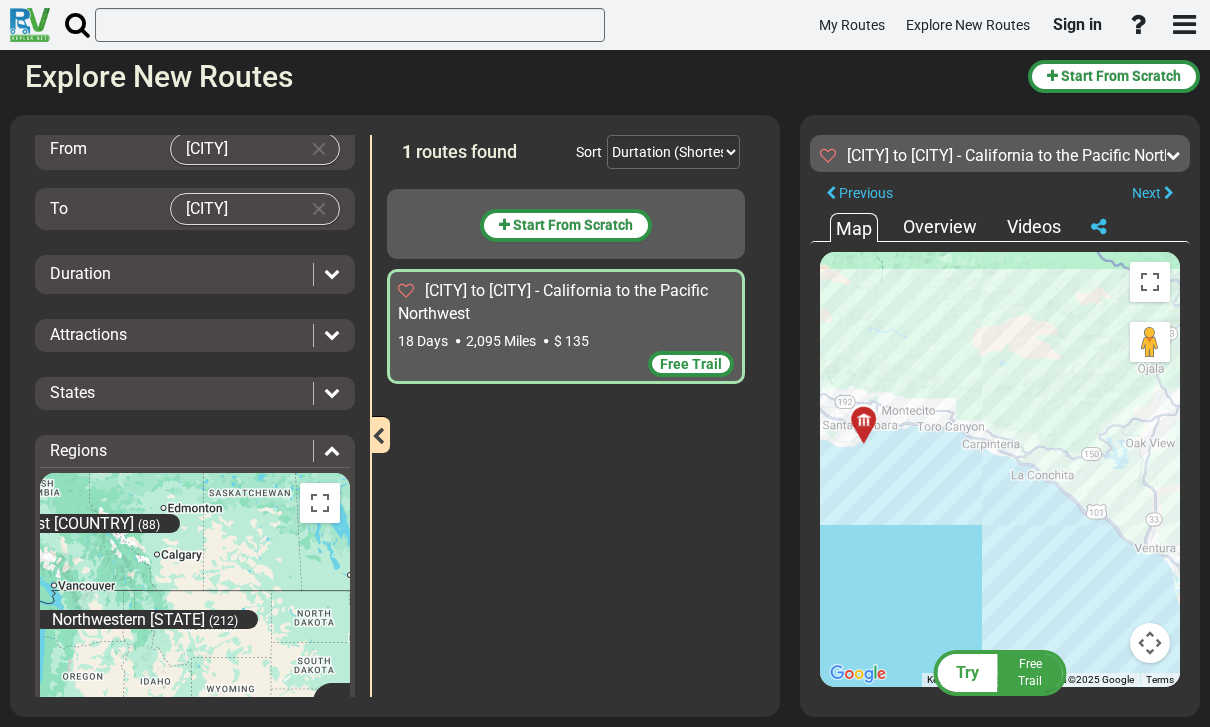 click at bounding box center (1150, 643) 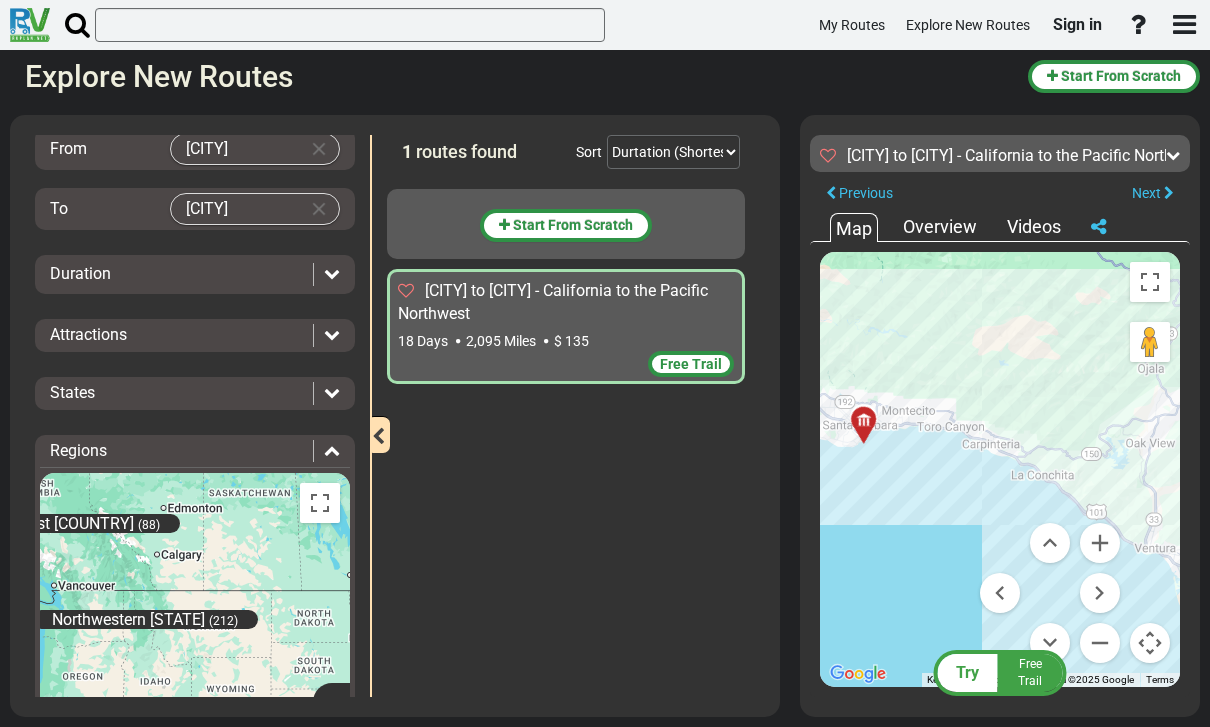 click at bounding box center [1100, 543] 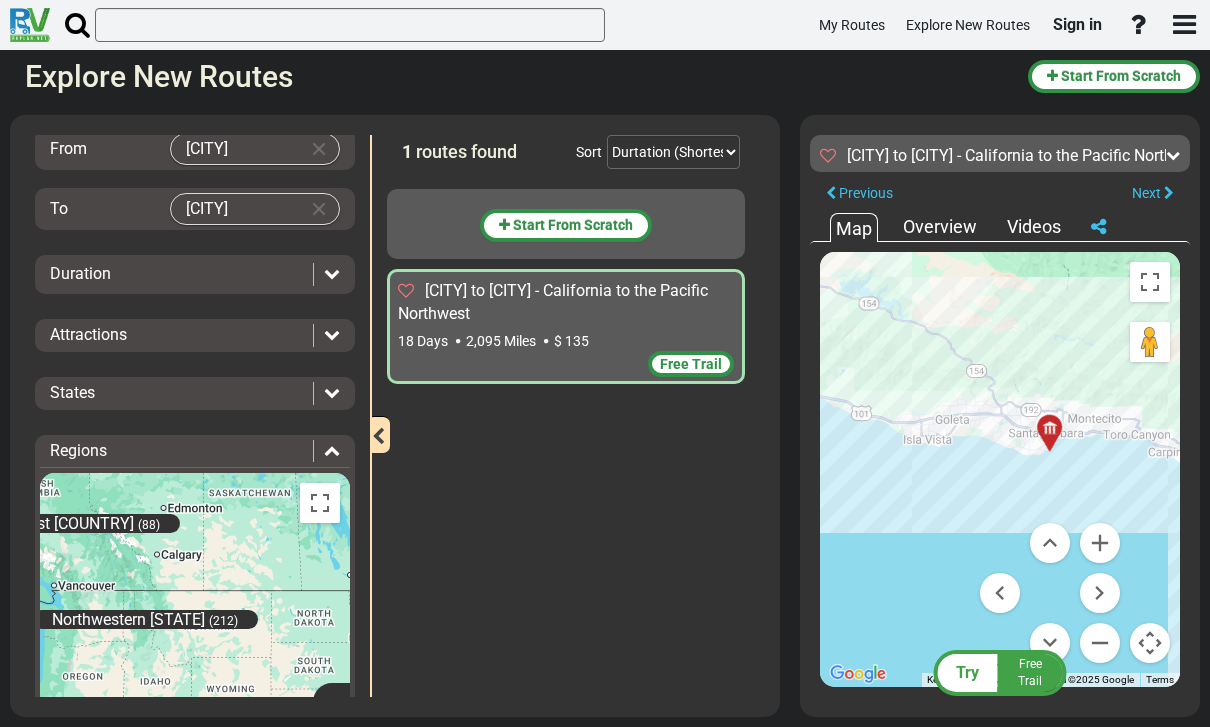 click on "[CITY] to [CITY] - California to the Pacific Northwest
18 Days
2,095 Miles" at bounding box center (571, 438) 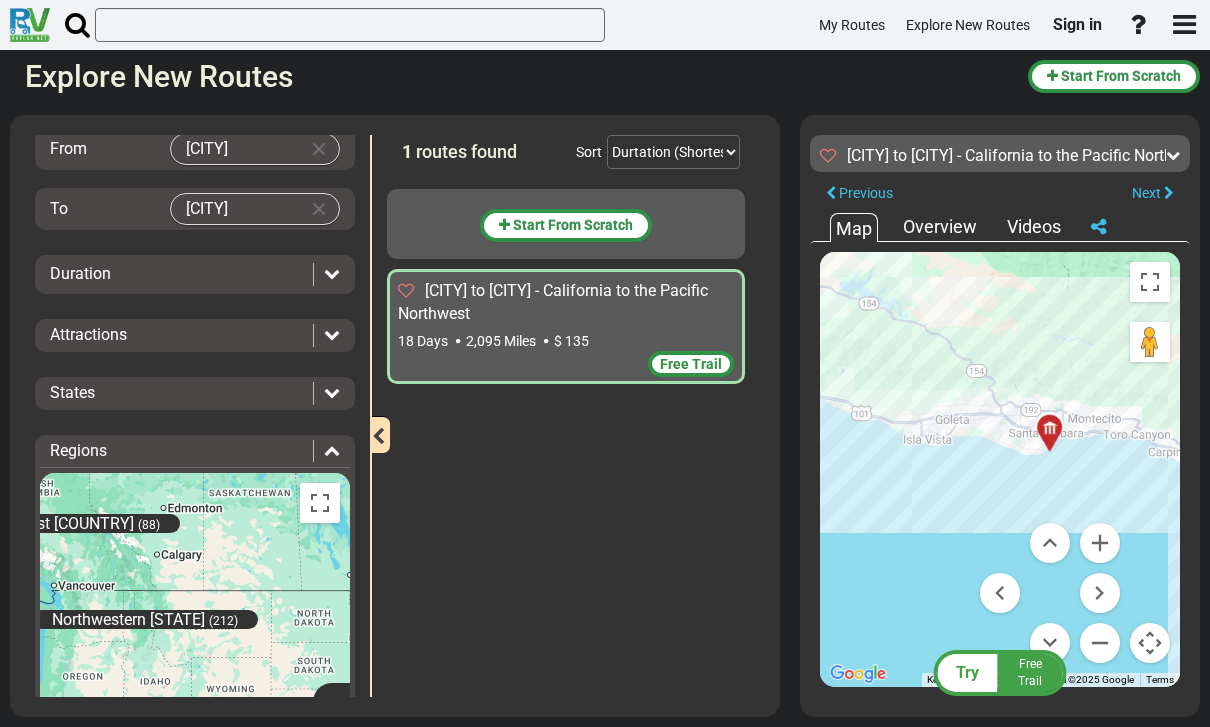click at bounding box center [1100, 543] 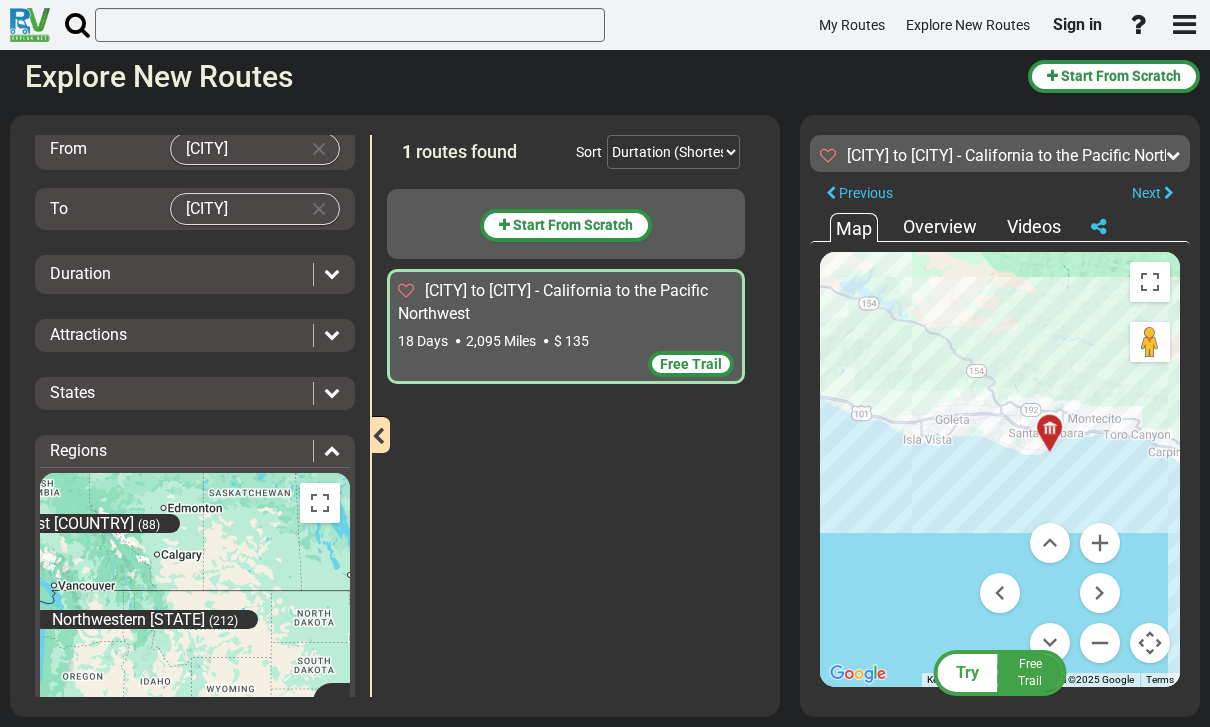 click at bounding box center [1100, 643] 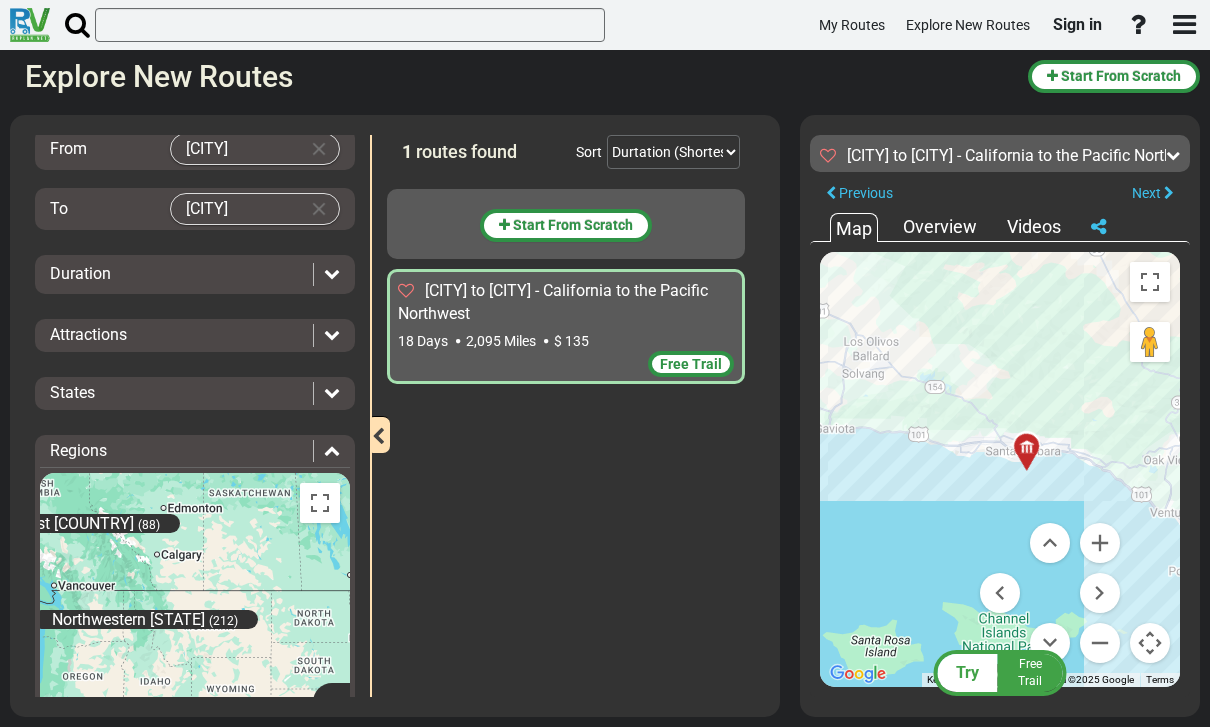 click at bounding box center [1100, 543] 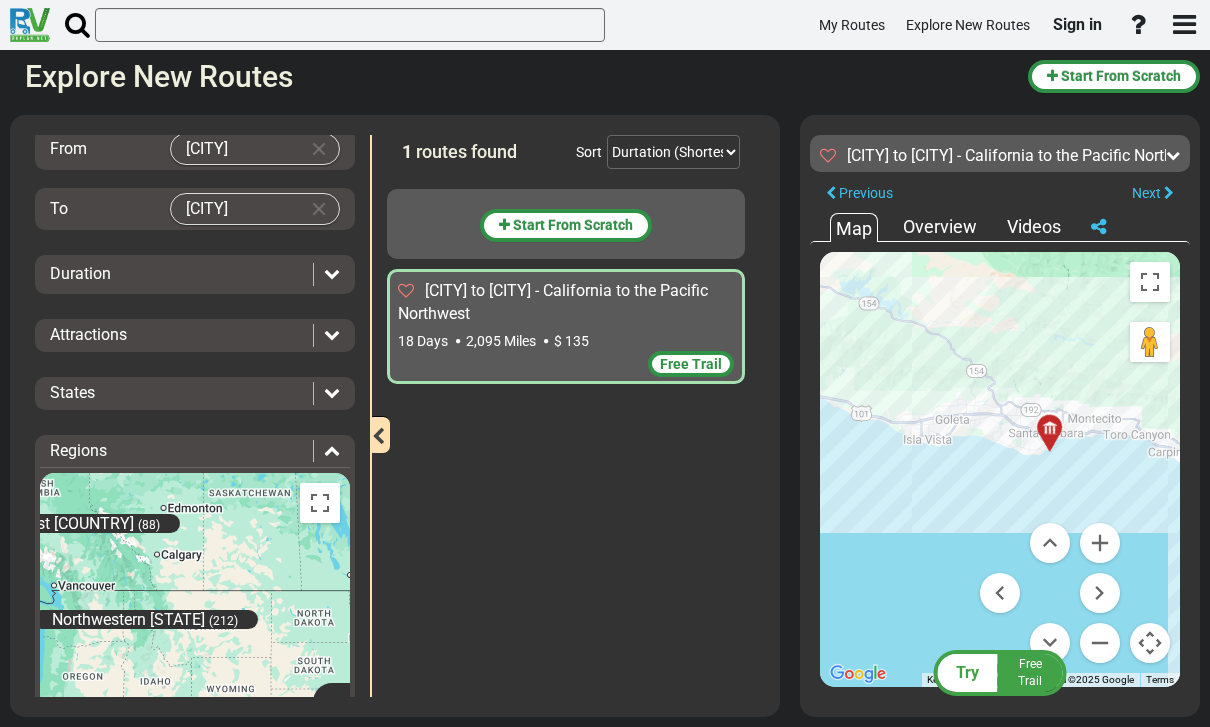 click at bounding box center (1100, 543) 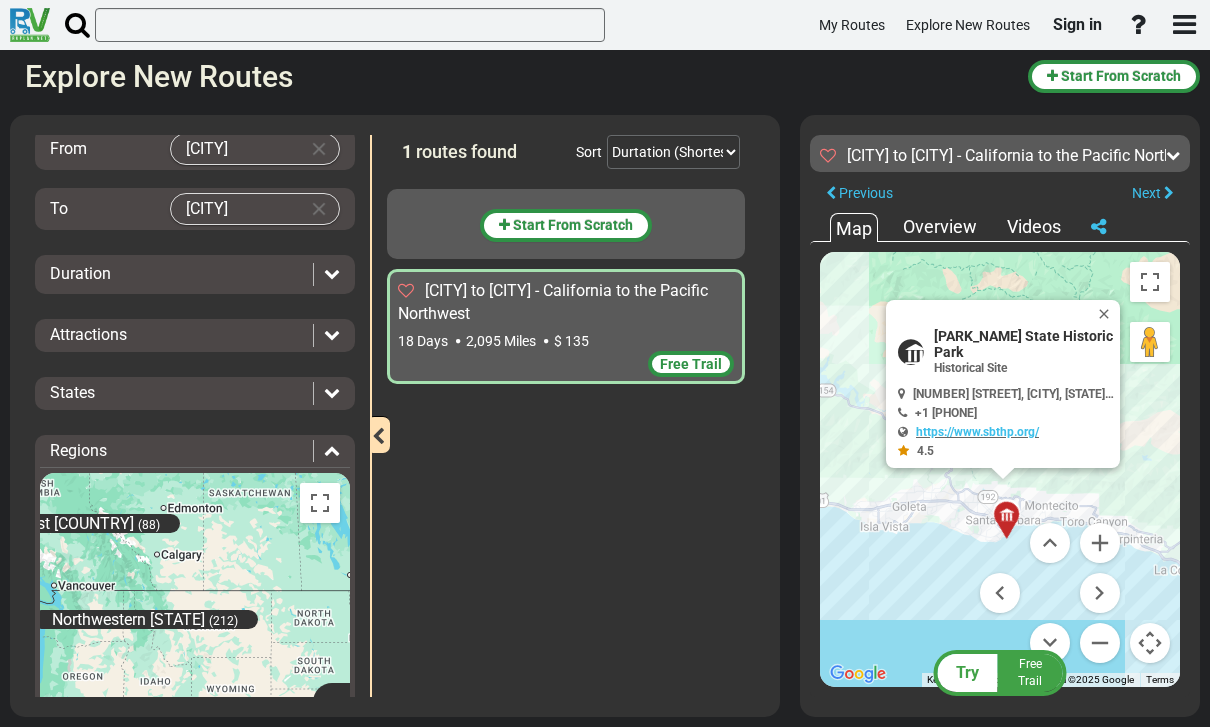 click at bounding box center [1108, 314] 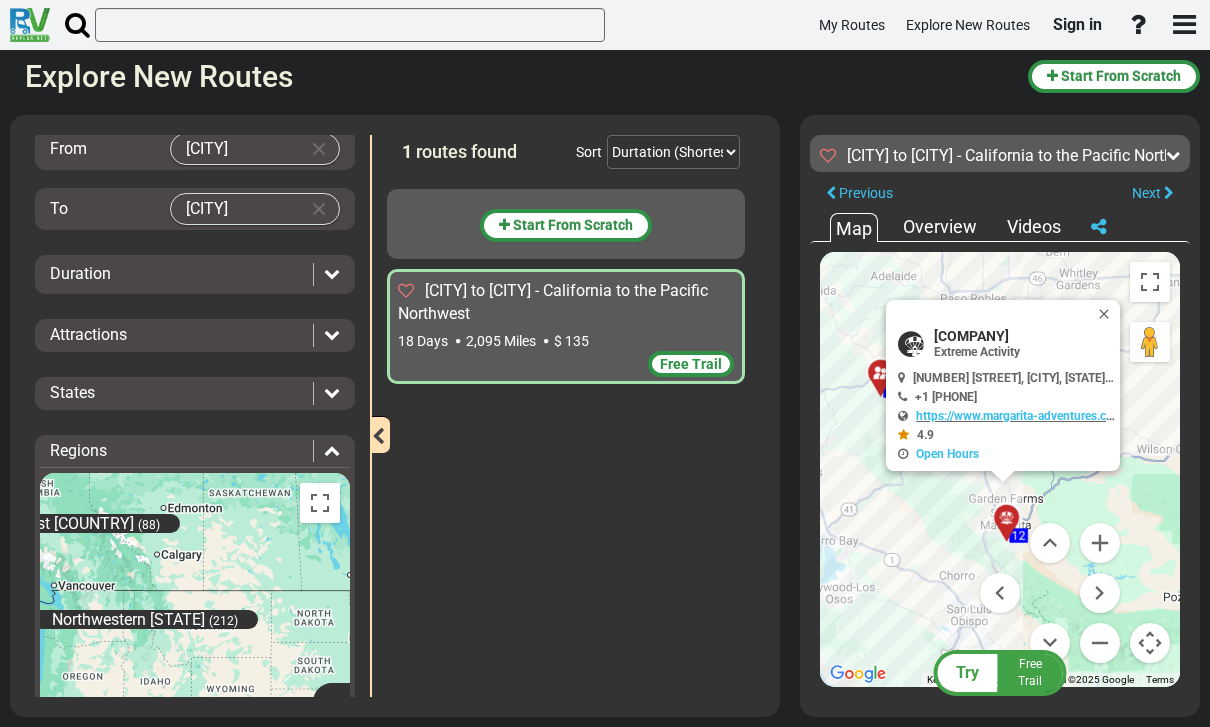 click at bounding box center (1108, 314) 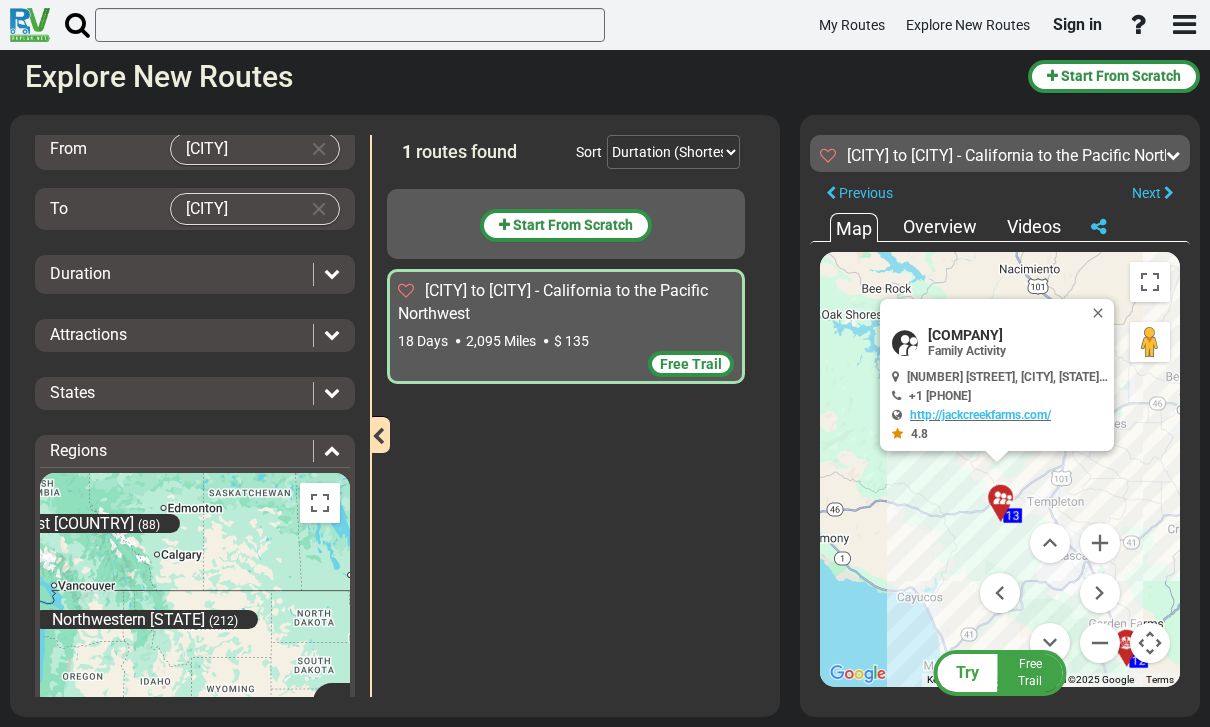 click at bounding box center [1102, 313] 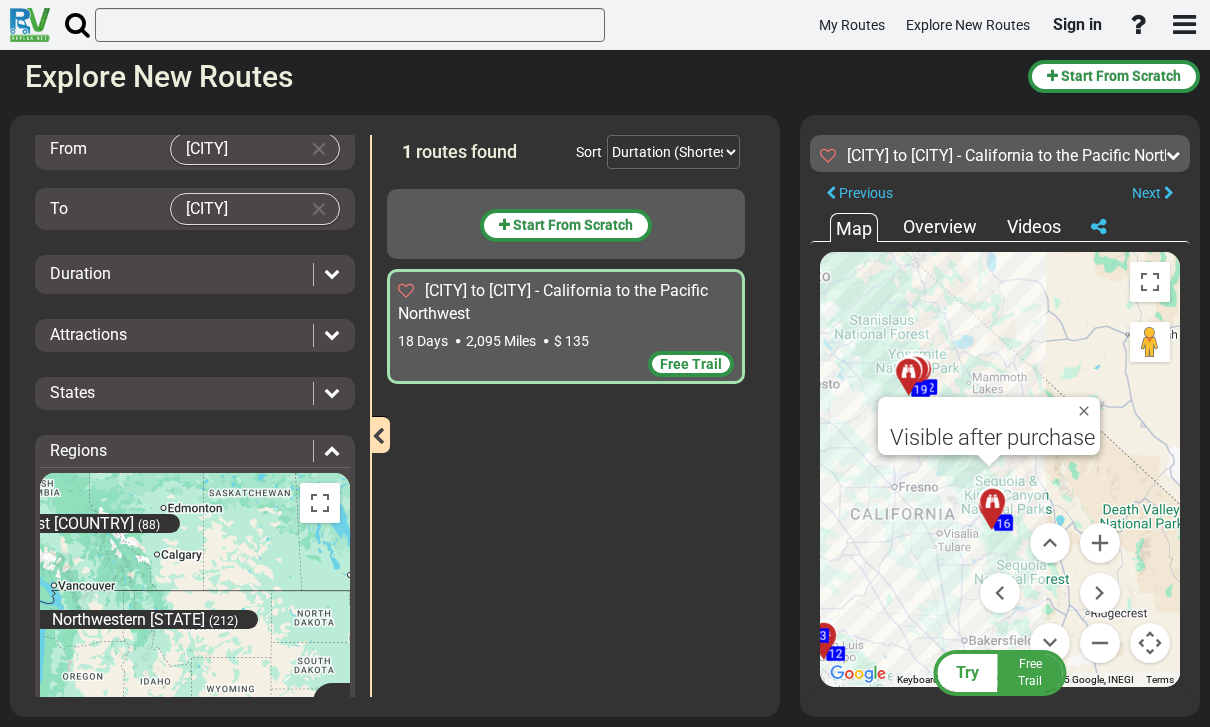 click at bounding box center [1088, 411] 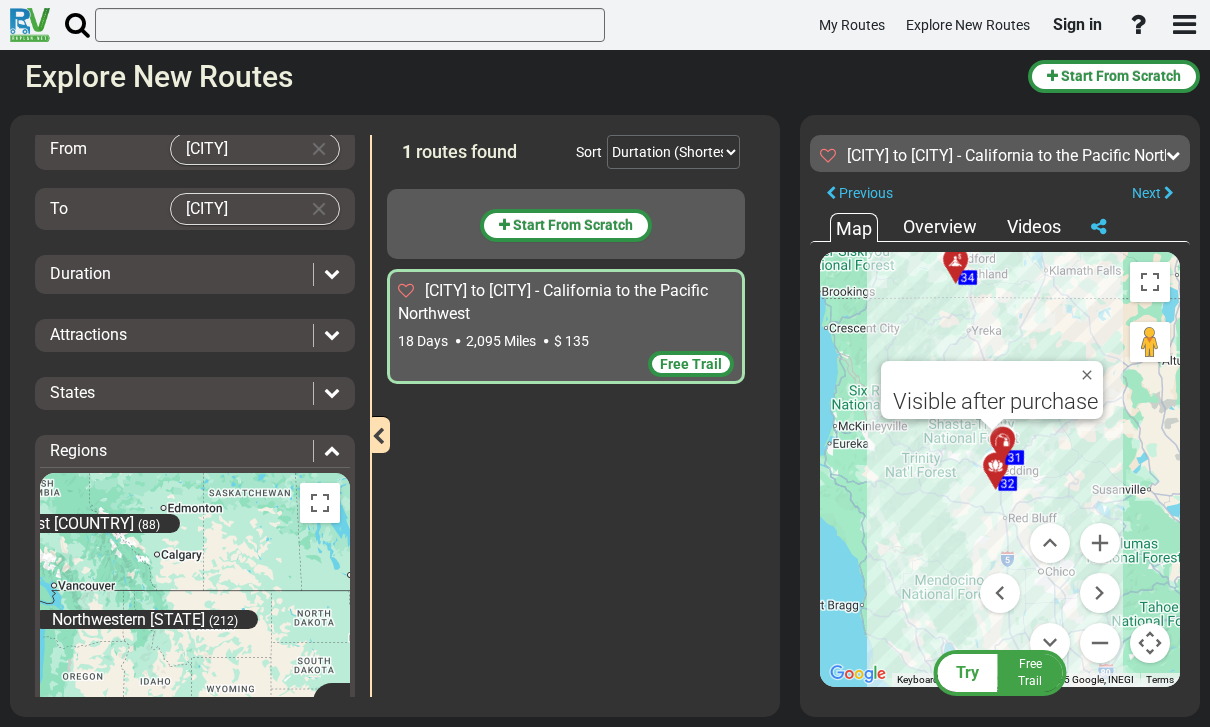 click at bounding box center [1091, 375] 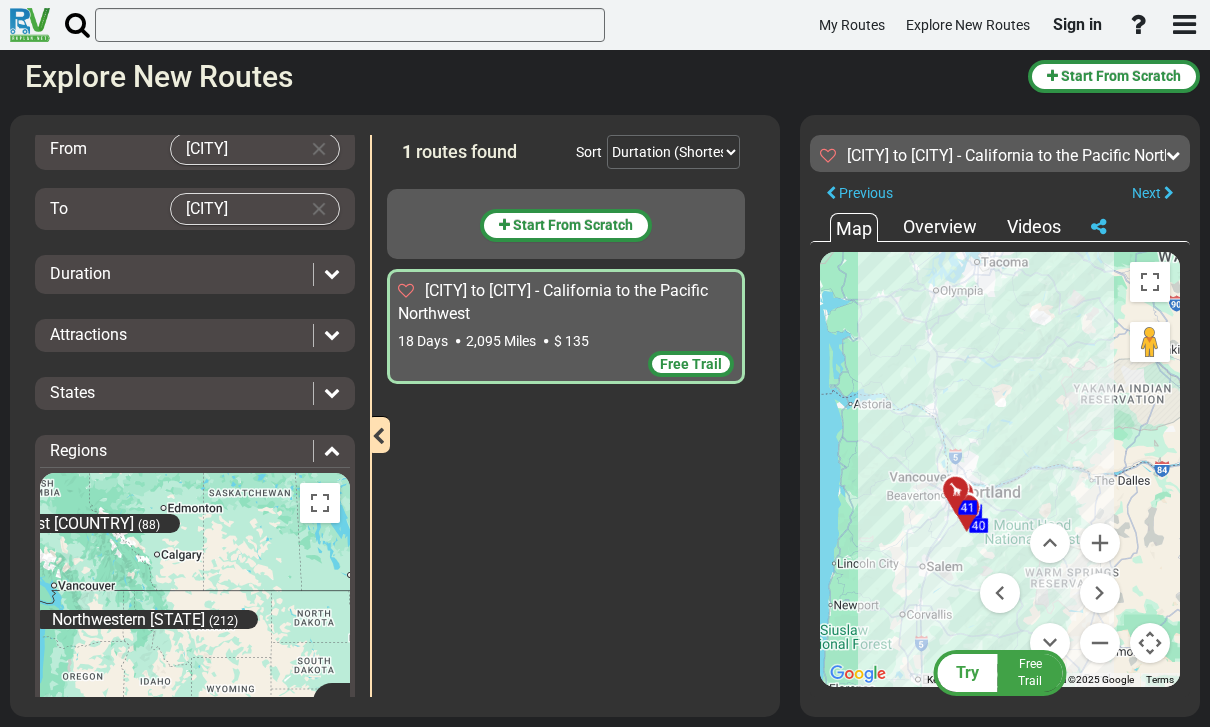 click at bounding box center [832, 155] 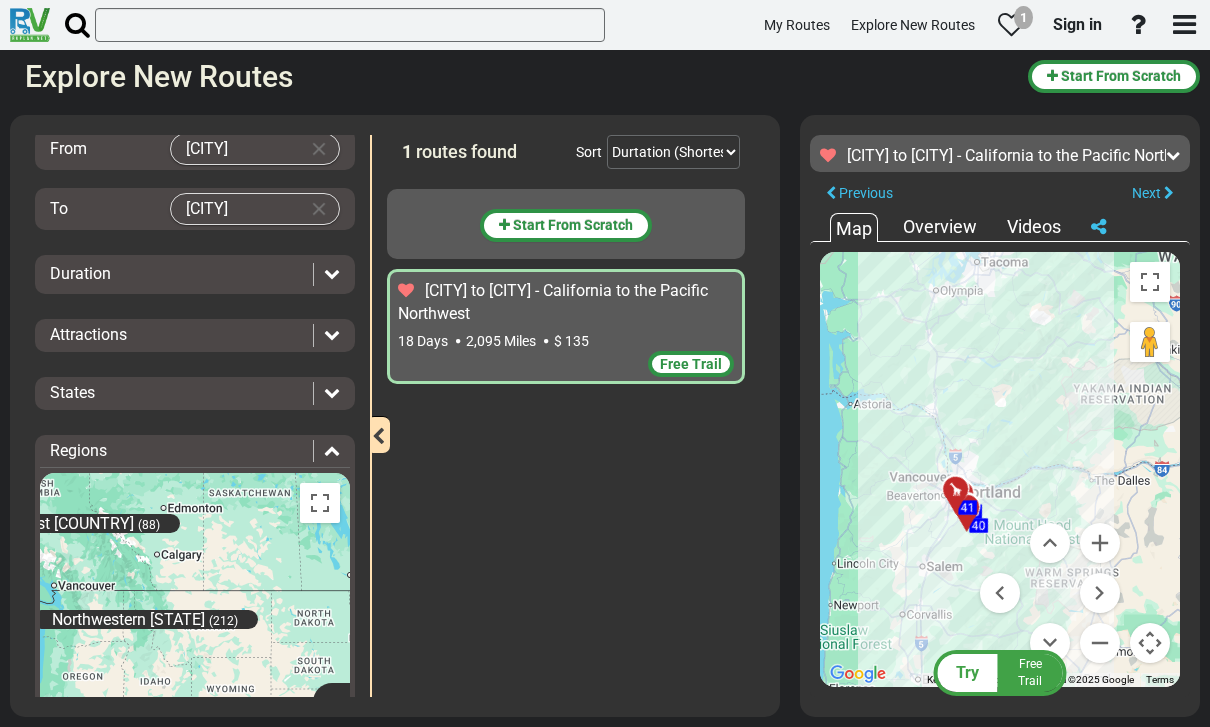 click on "Sign in" at bounding box center (1077, 24) 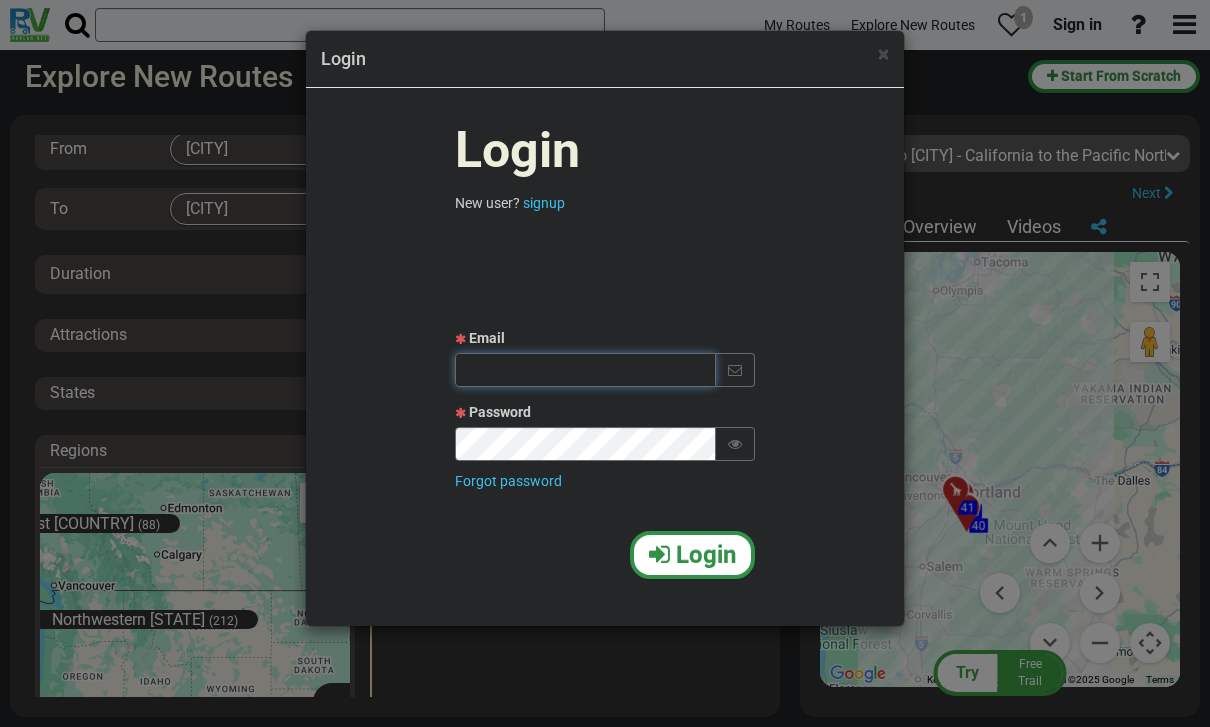 click at bounding box center [585, 370] 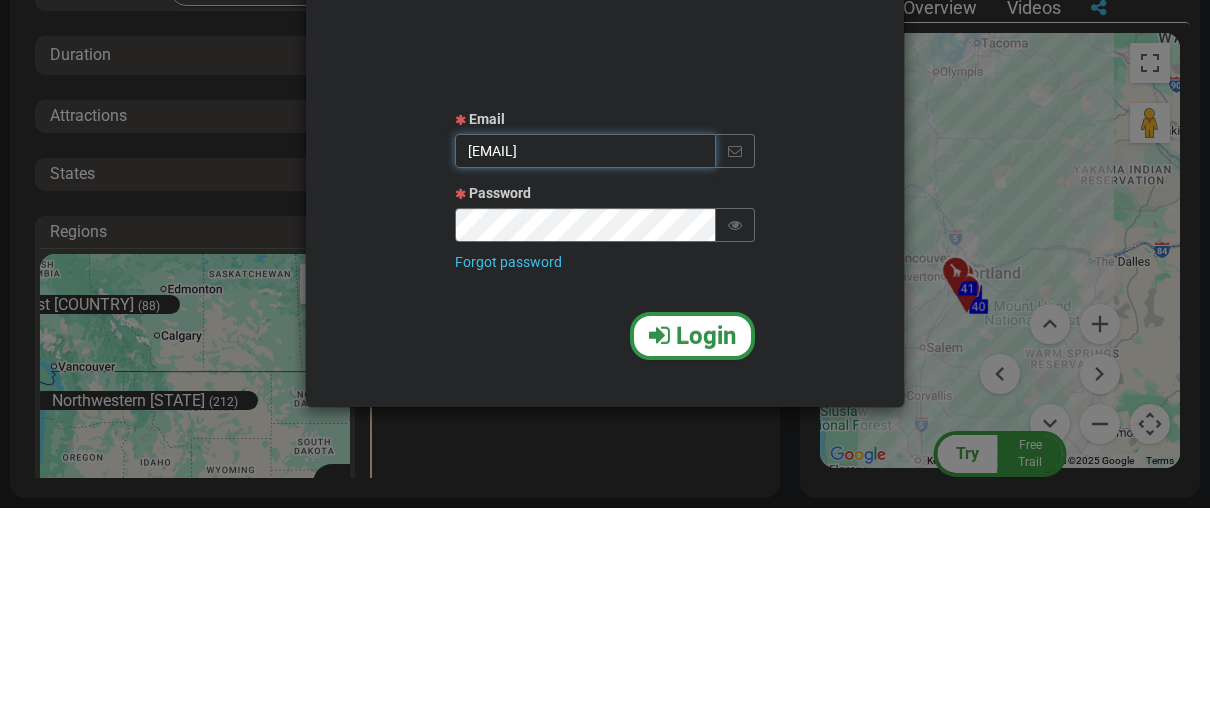 type on "[EMAIL]" 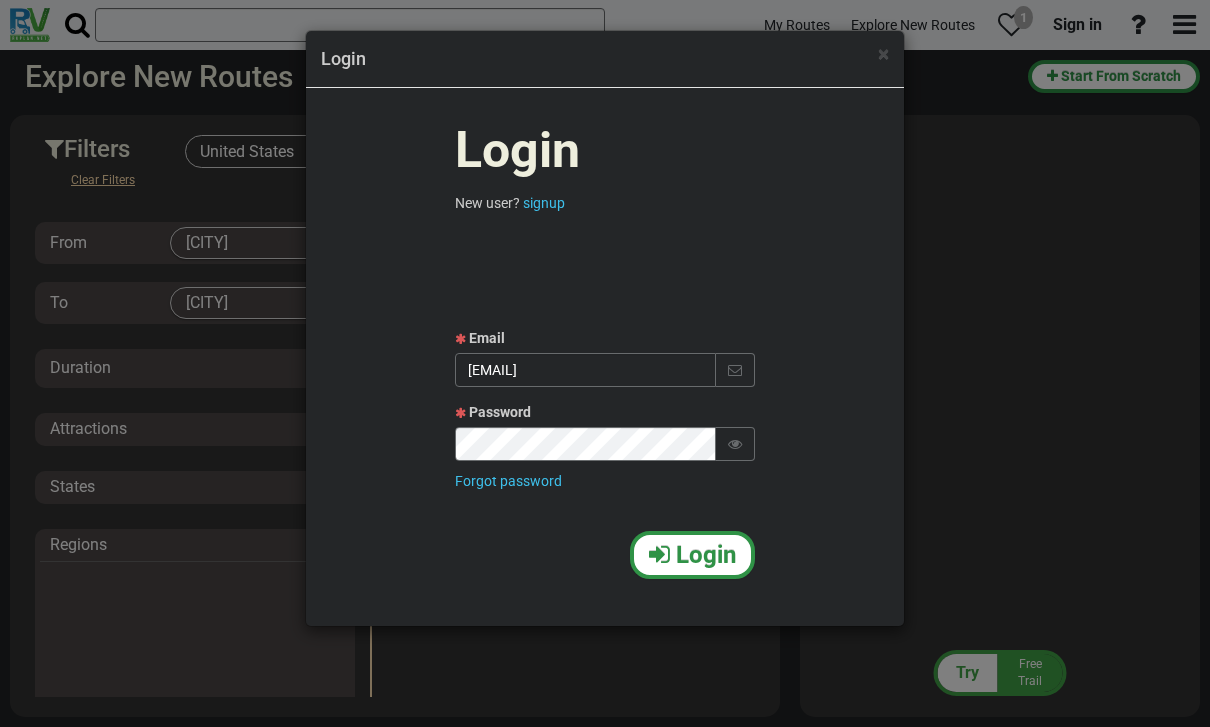 click on "signup" at bounding box center (544, 203) 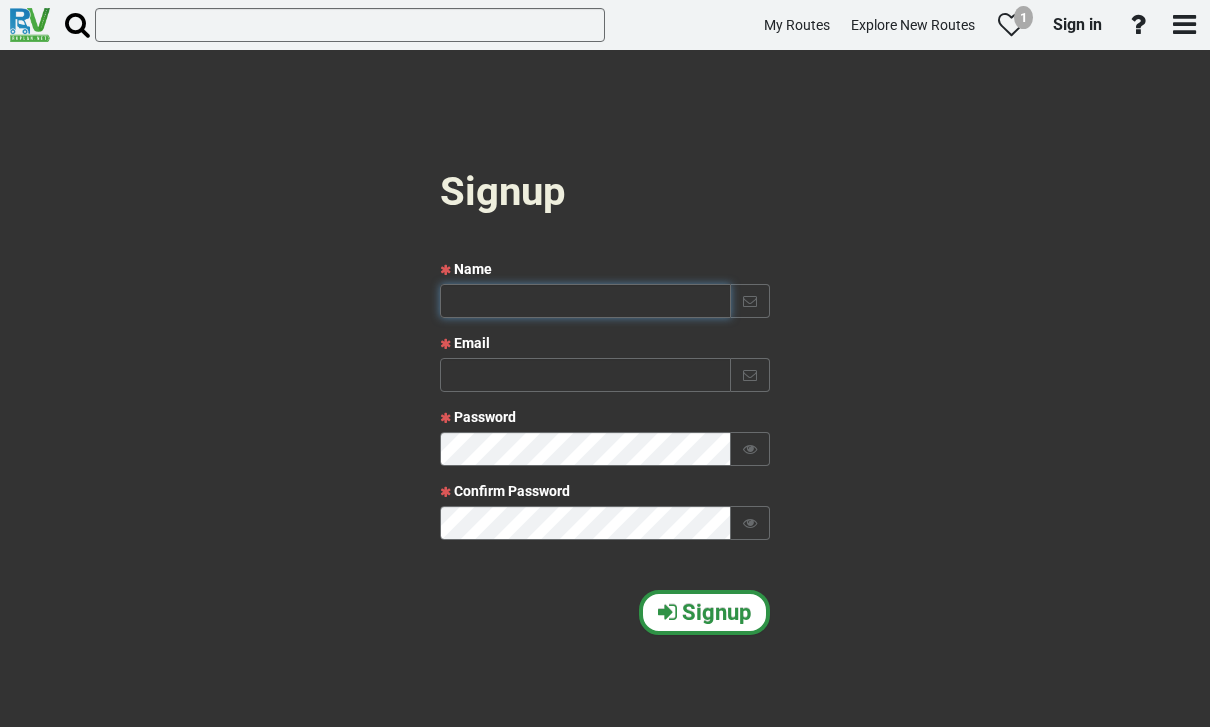 click at bounding box center [585, 301] 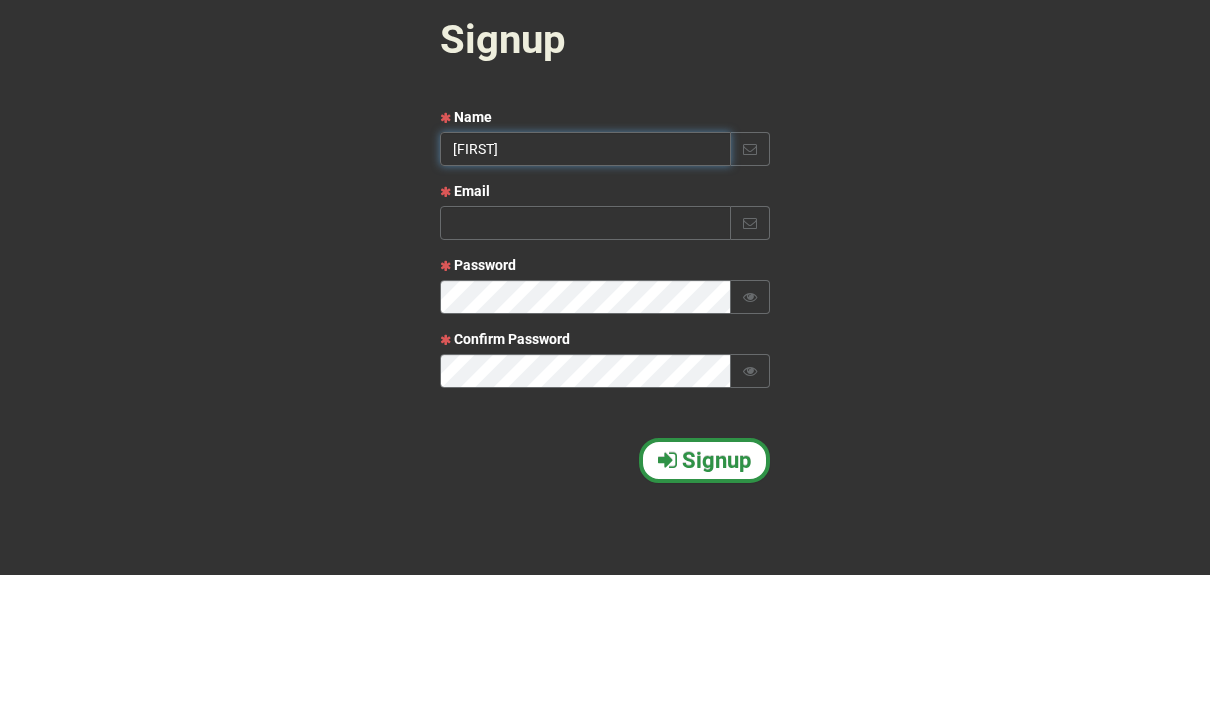 type on "[FIRST]" 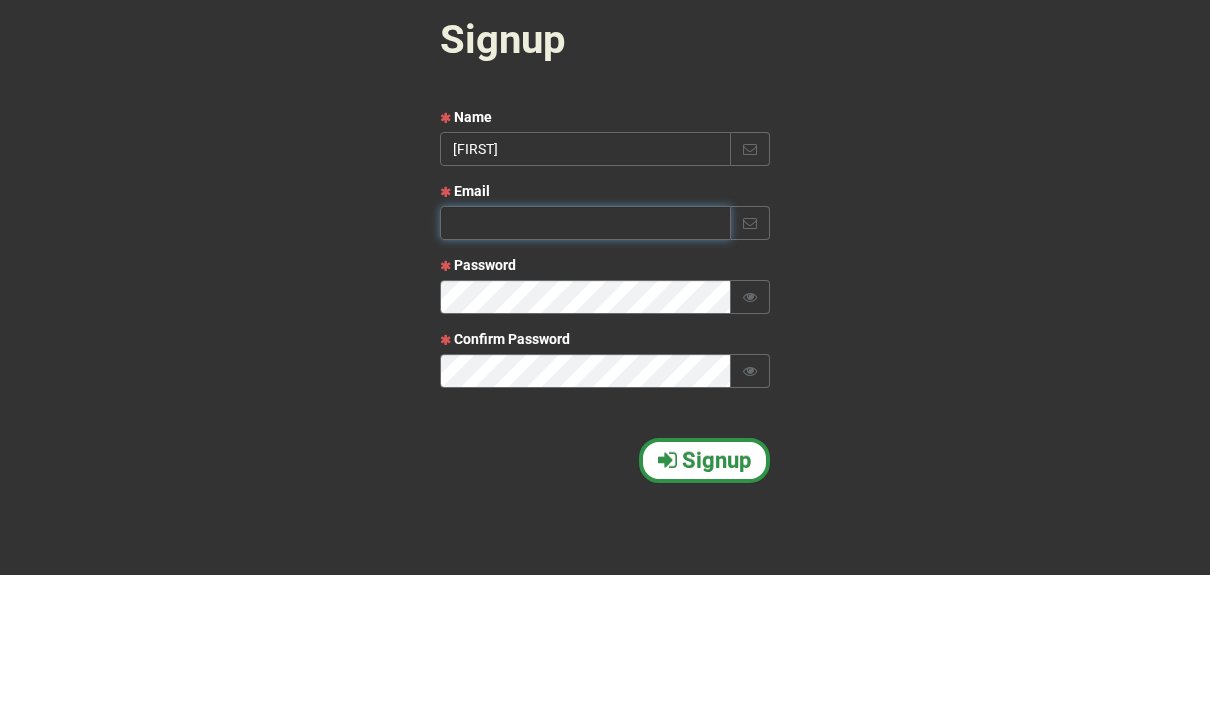 click at bounding box center (585, 375) 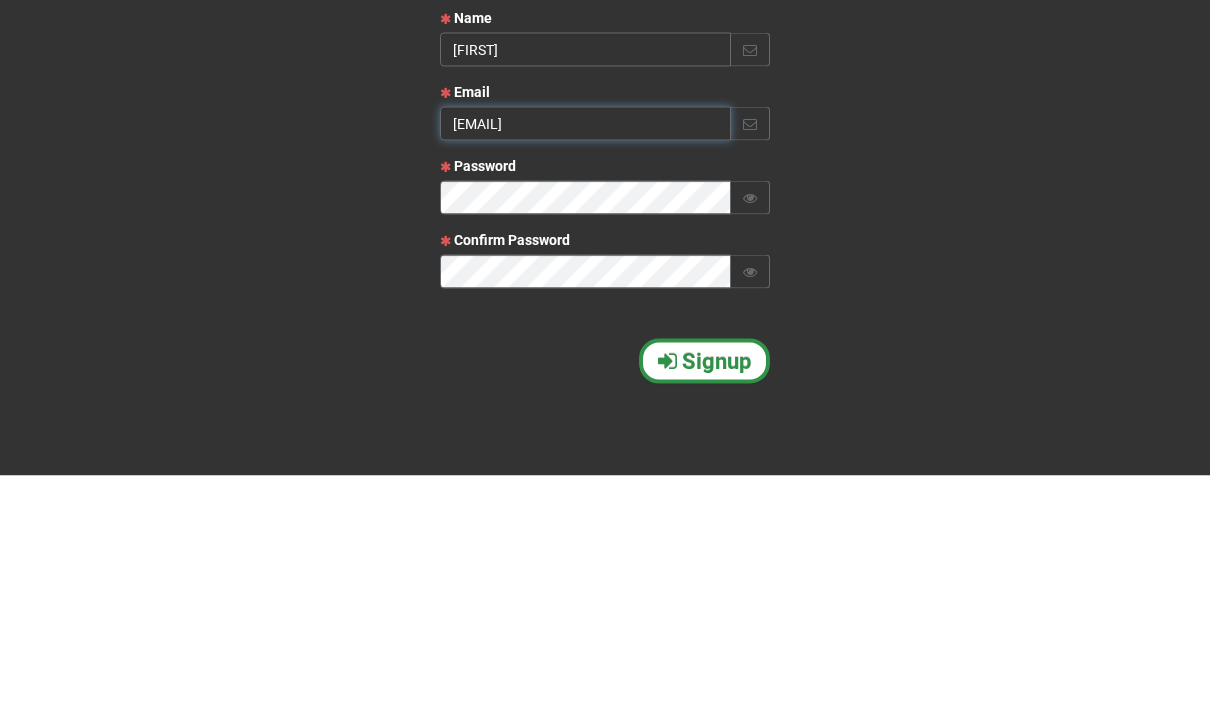 type on "[EMAIL]" 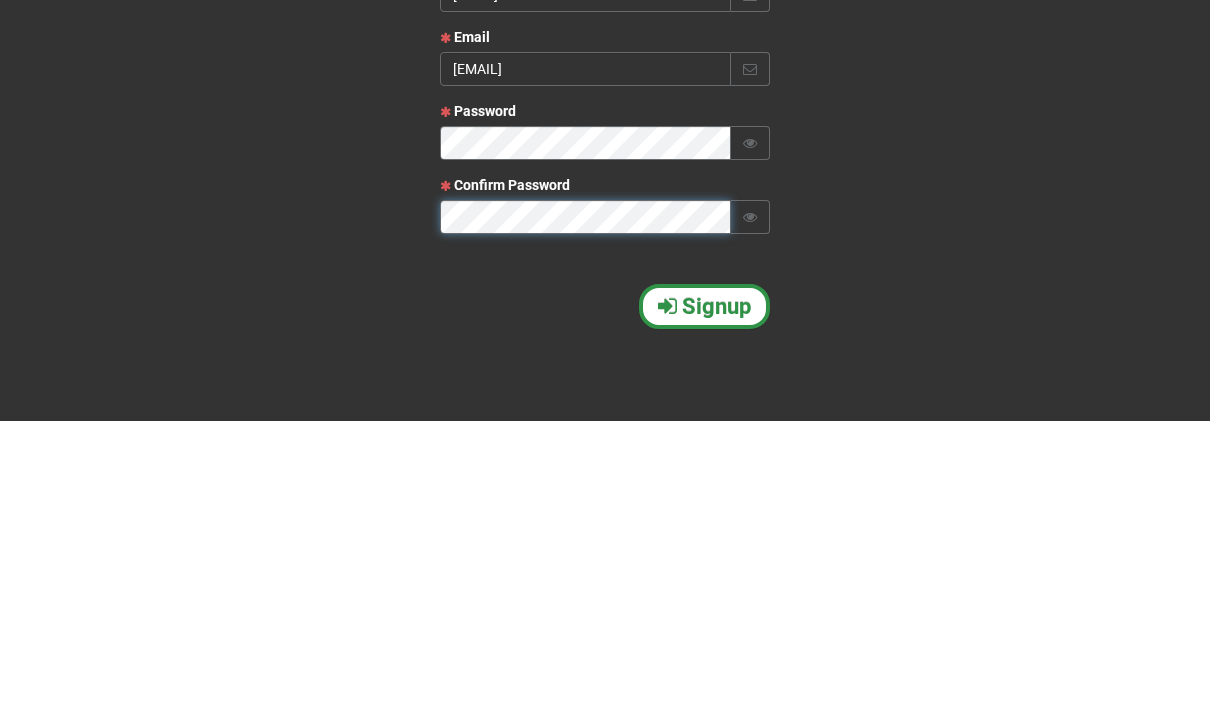scroll, scrollTop: 0, scrollLeft: 0, axis: both 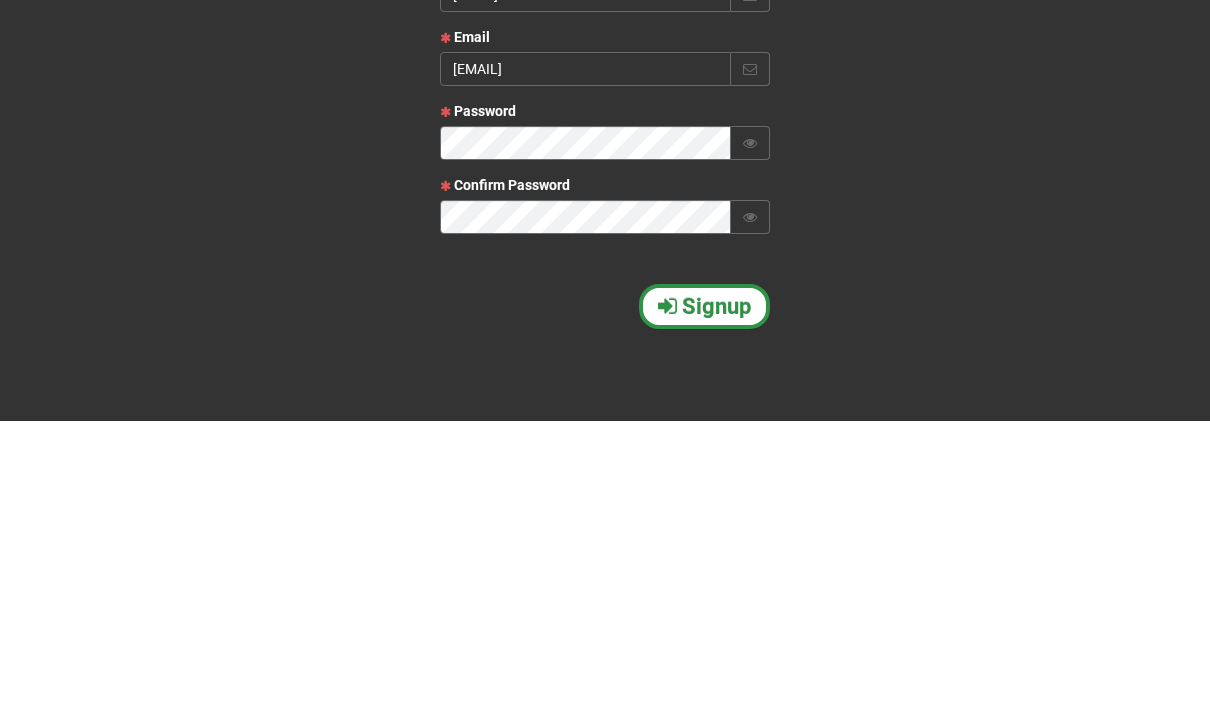 click on "Signup" at bounding box center (716, 612) 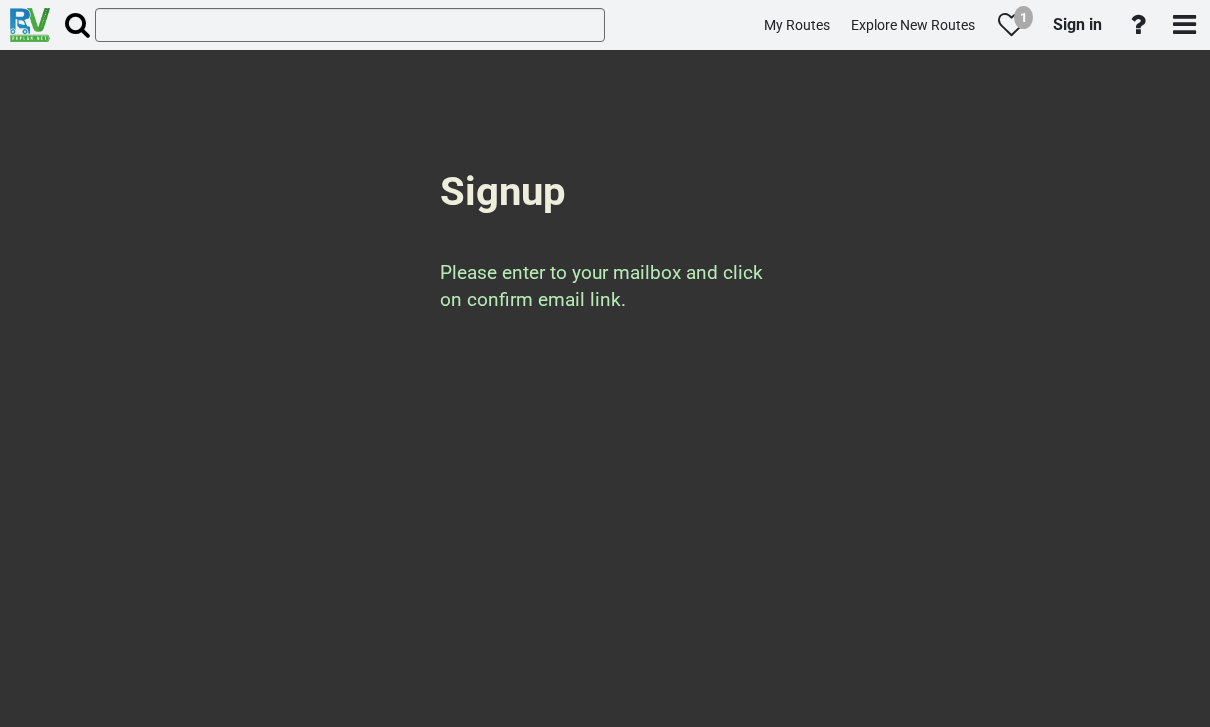 click on "Signup
Please enter to your mailbox and click on confirm email link." at bounding box center [605, 388] 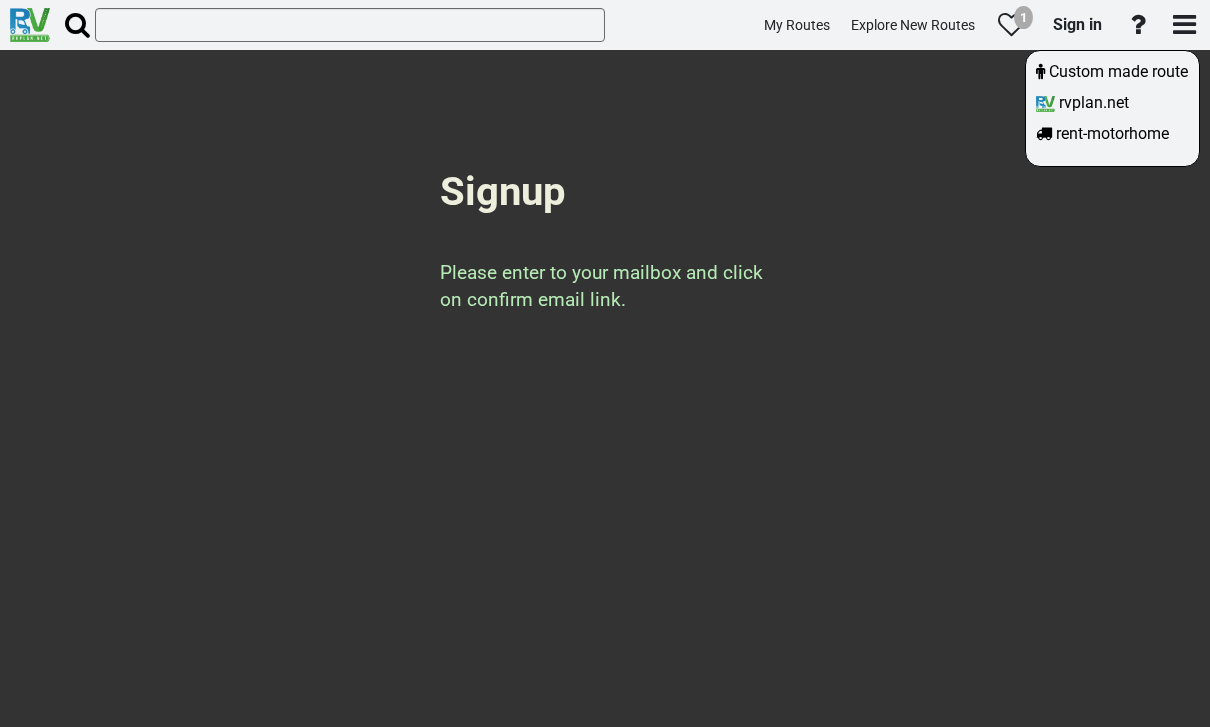 click at bounding box center [605, 363] 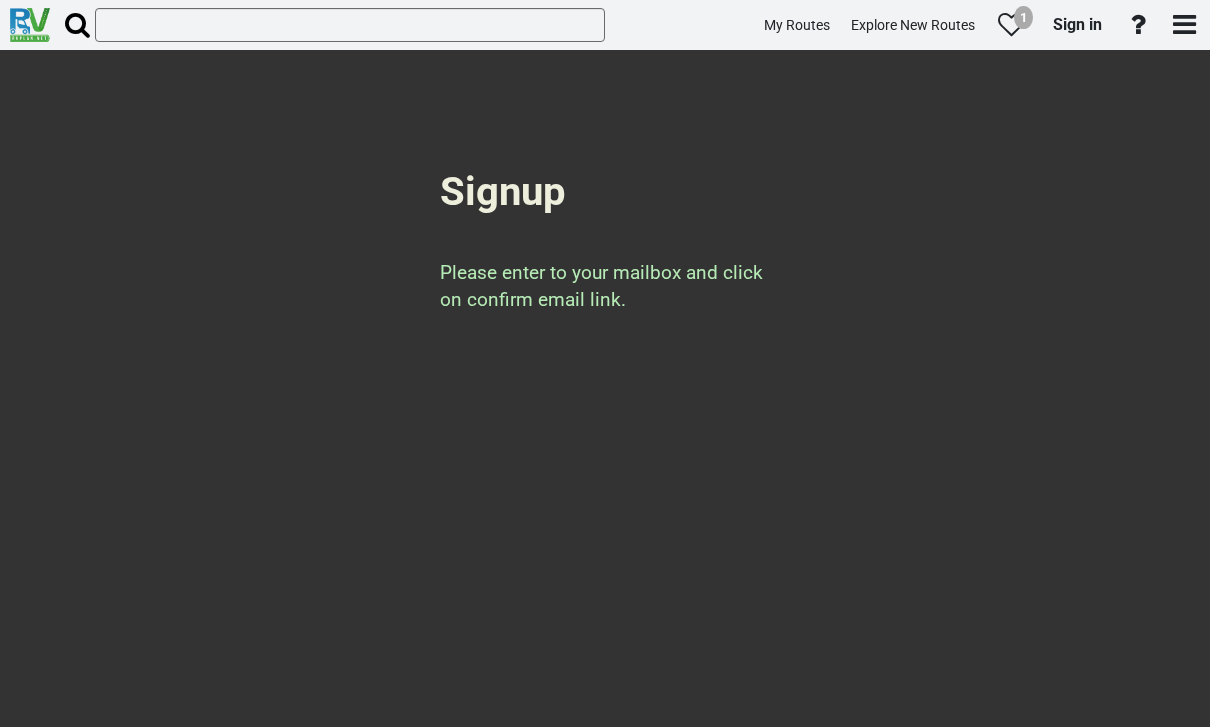 click at bounding box center [1011, 24] 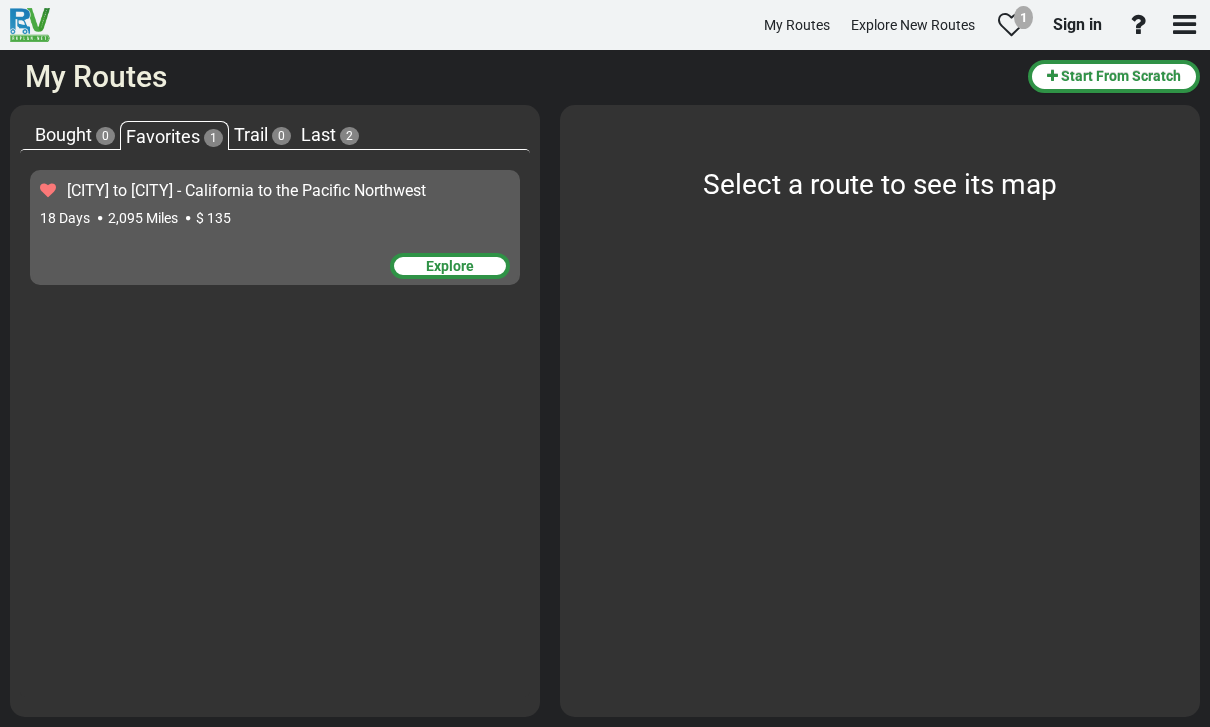 click on "Explore New Routes" at bounding box center (913, 25) 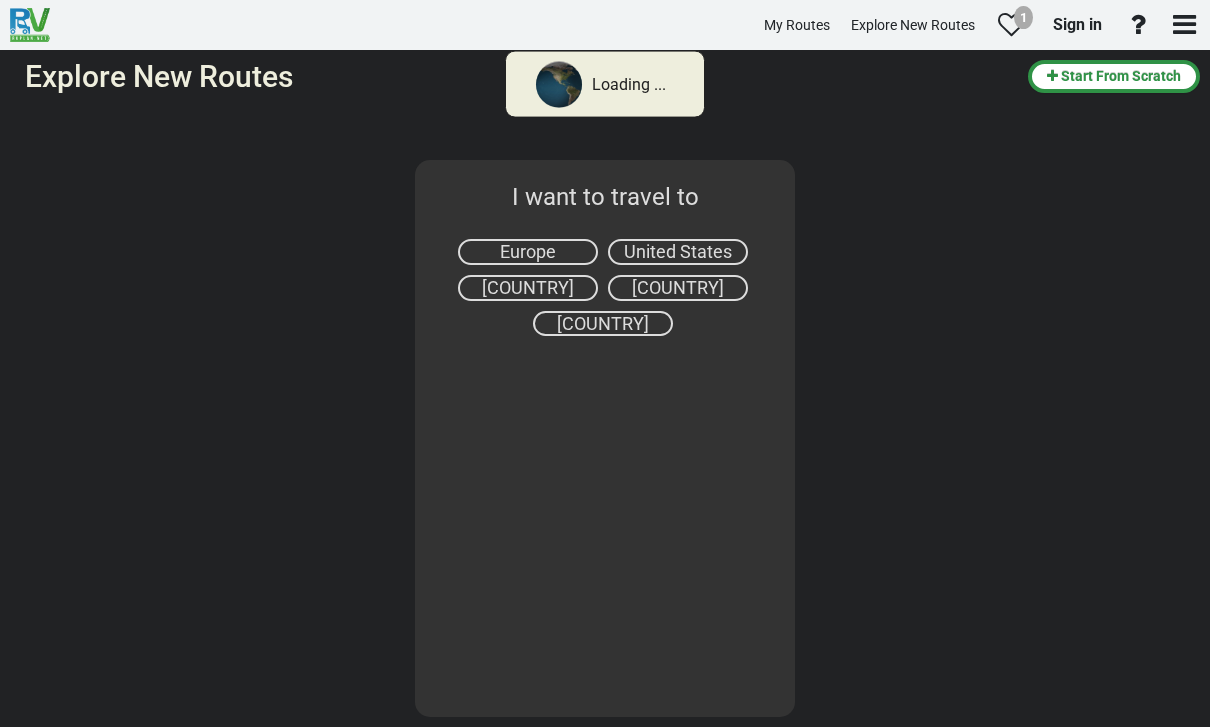 select on "number:2" 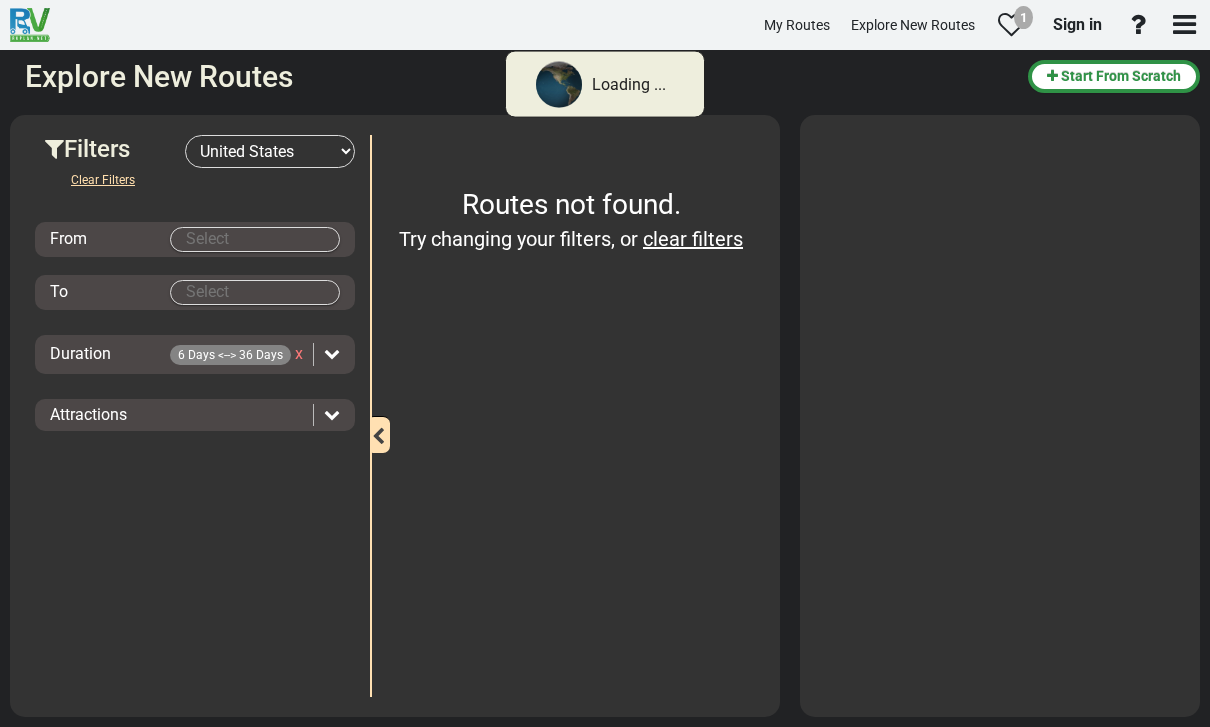 type on "[CITY]" 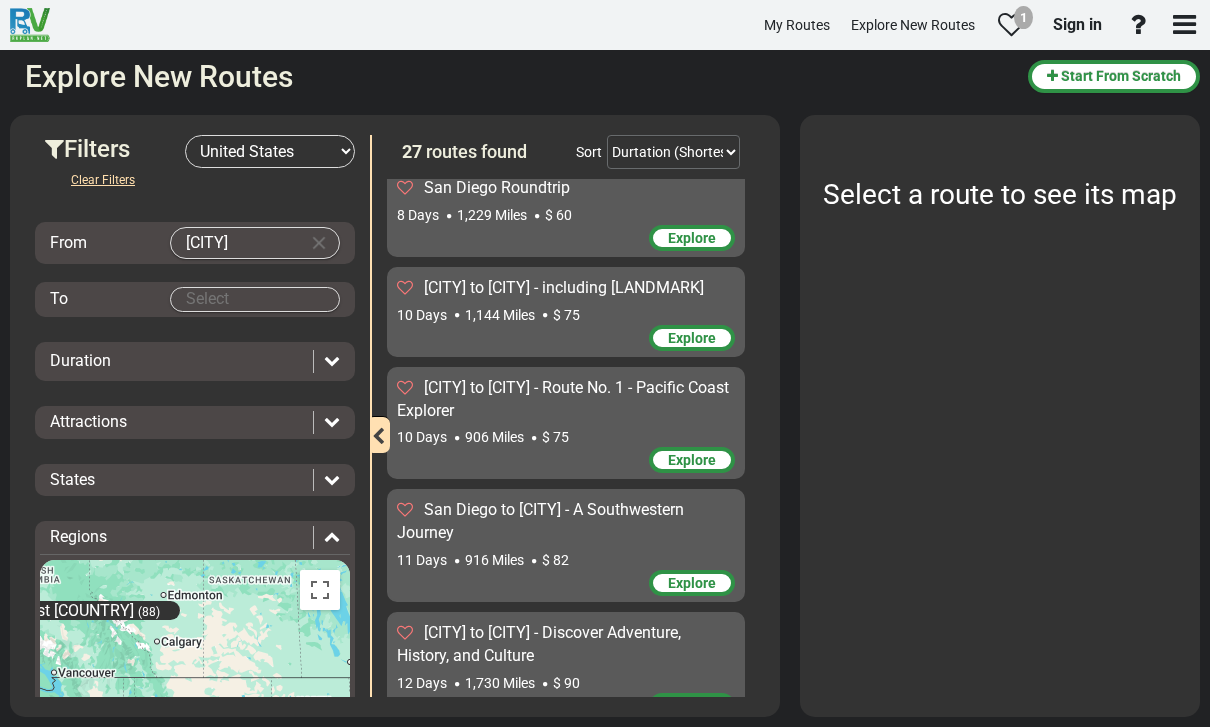 scroll, scrollTop: 103, scrollLeft: 0, axis: vertical 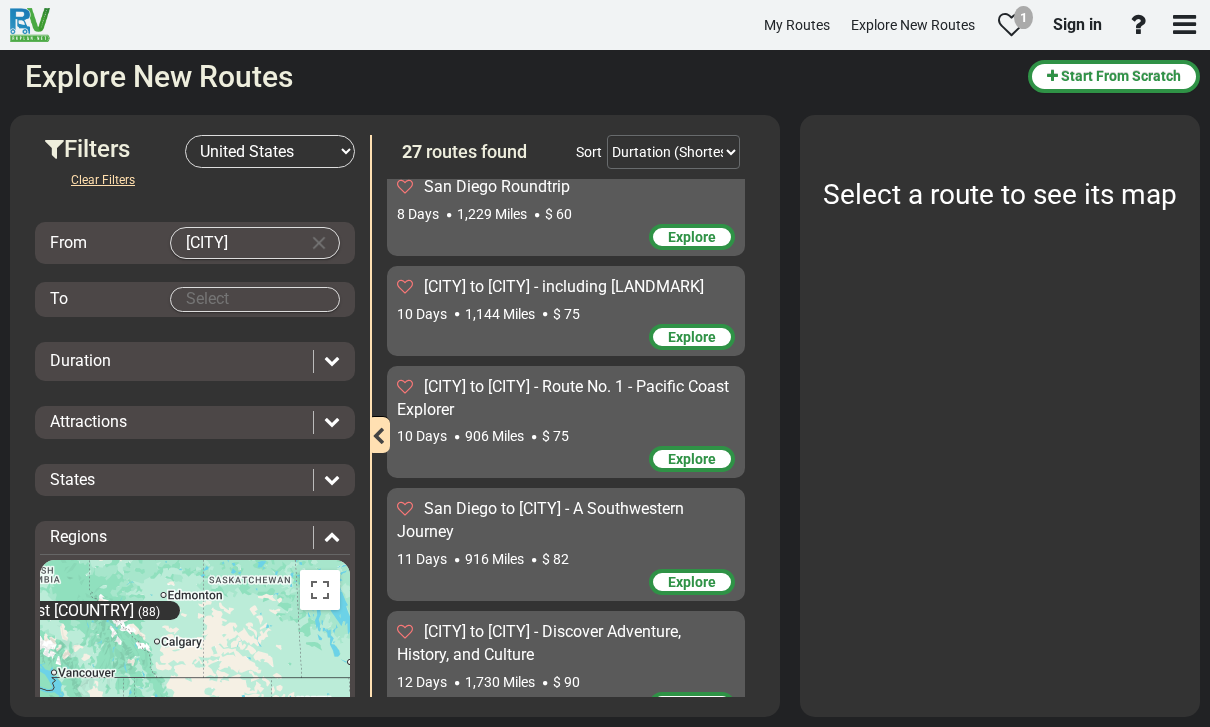 click on "Explore" at bounding box center (692, 337) 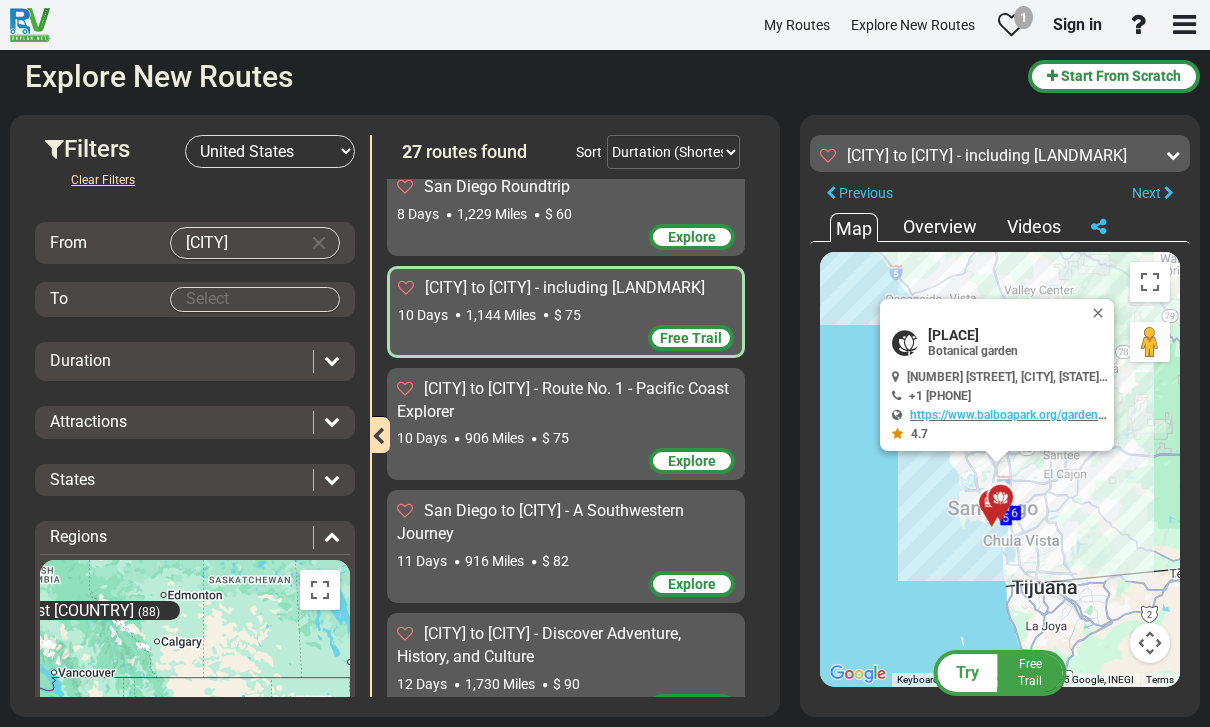 click at bounding box center [1102, 313] 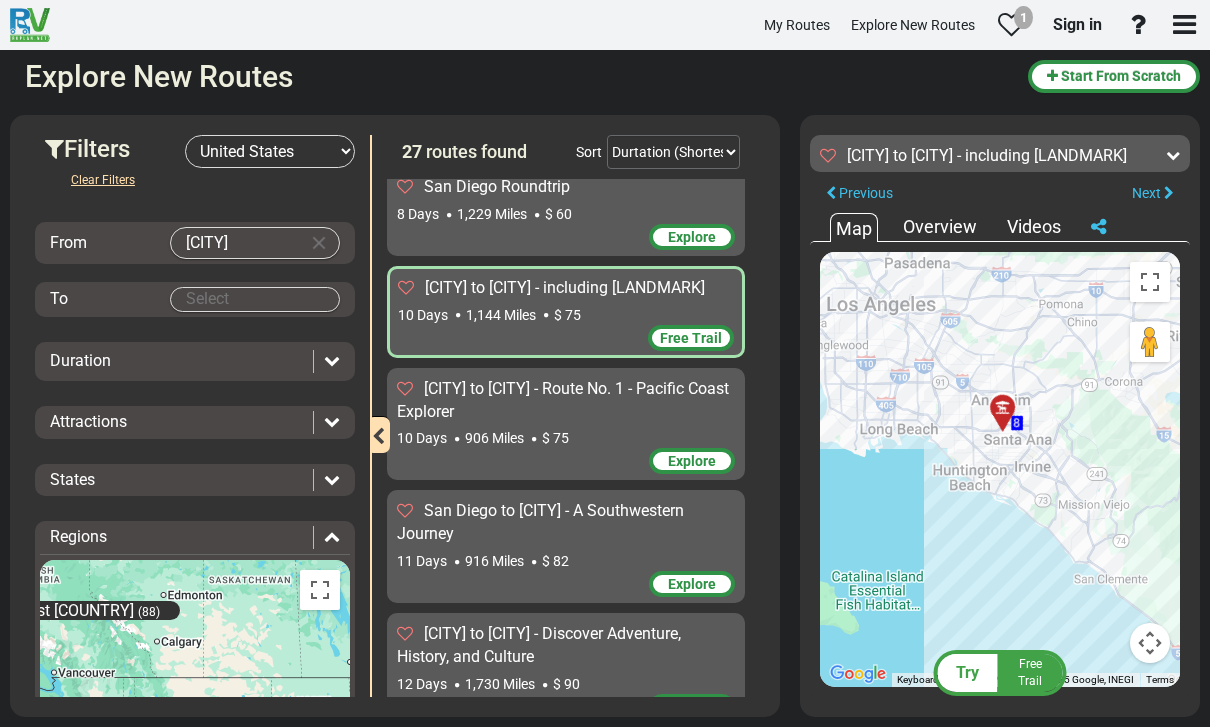 click at bounding box center (410, 287) 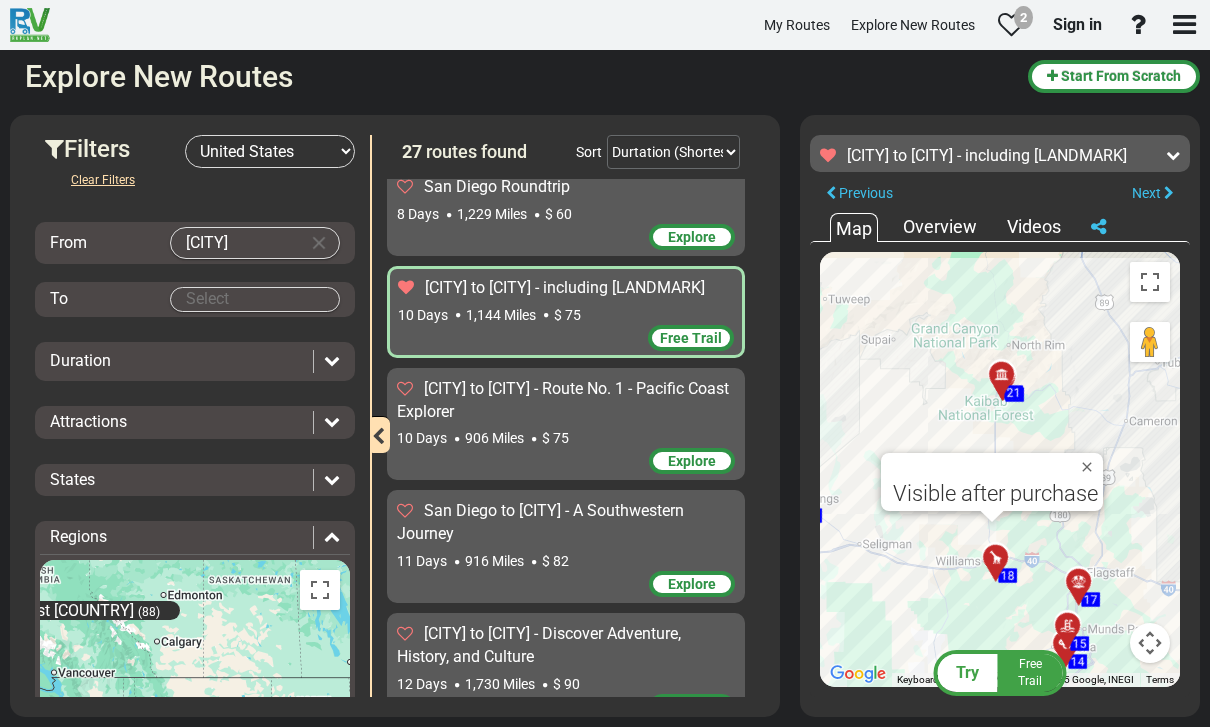 click at bounding box center (1091, 467) 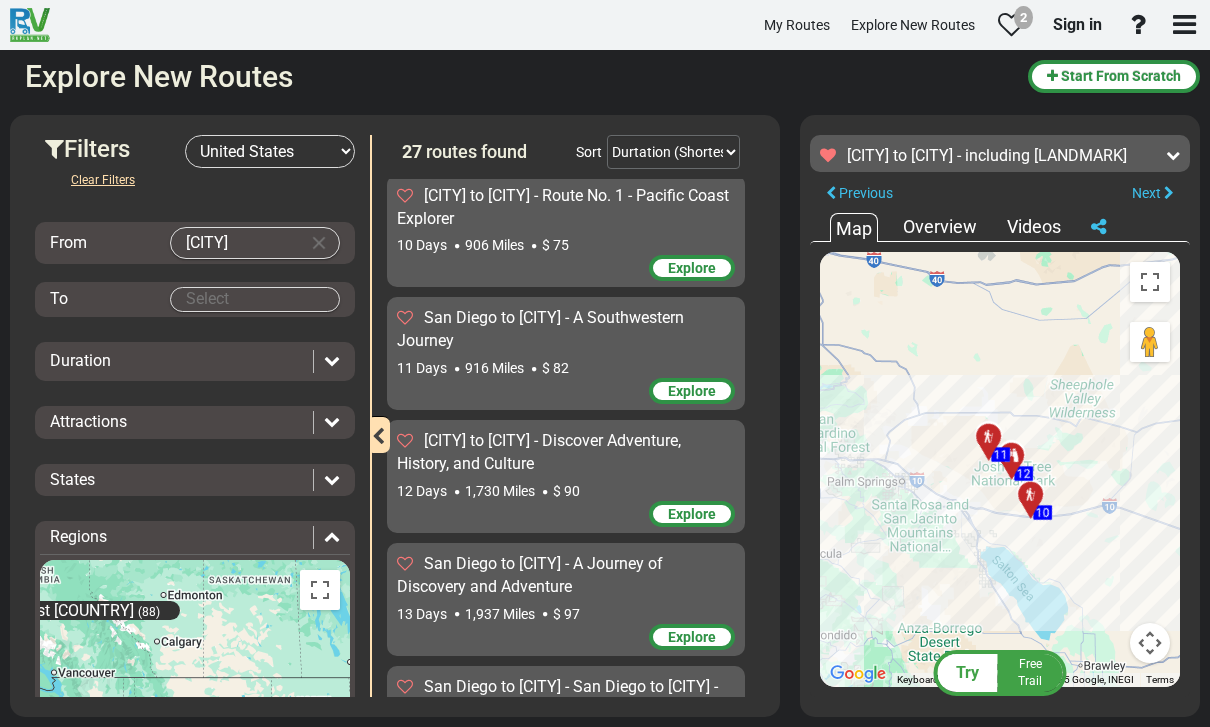 scroll, scrollTop: 298, scrollLeft: 0, axis: vertical 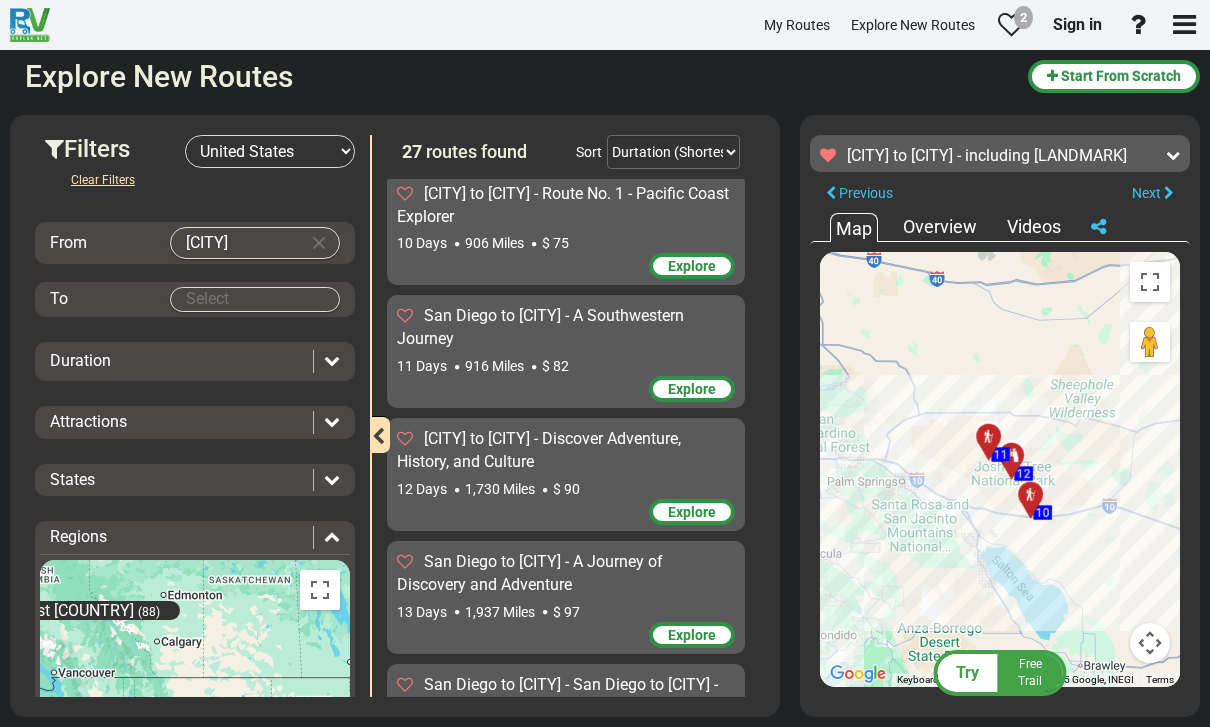 click on "Explore" at bounding box center [692, 512] 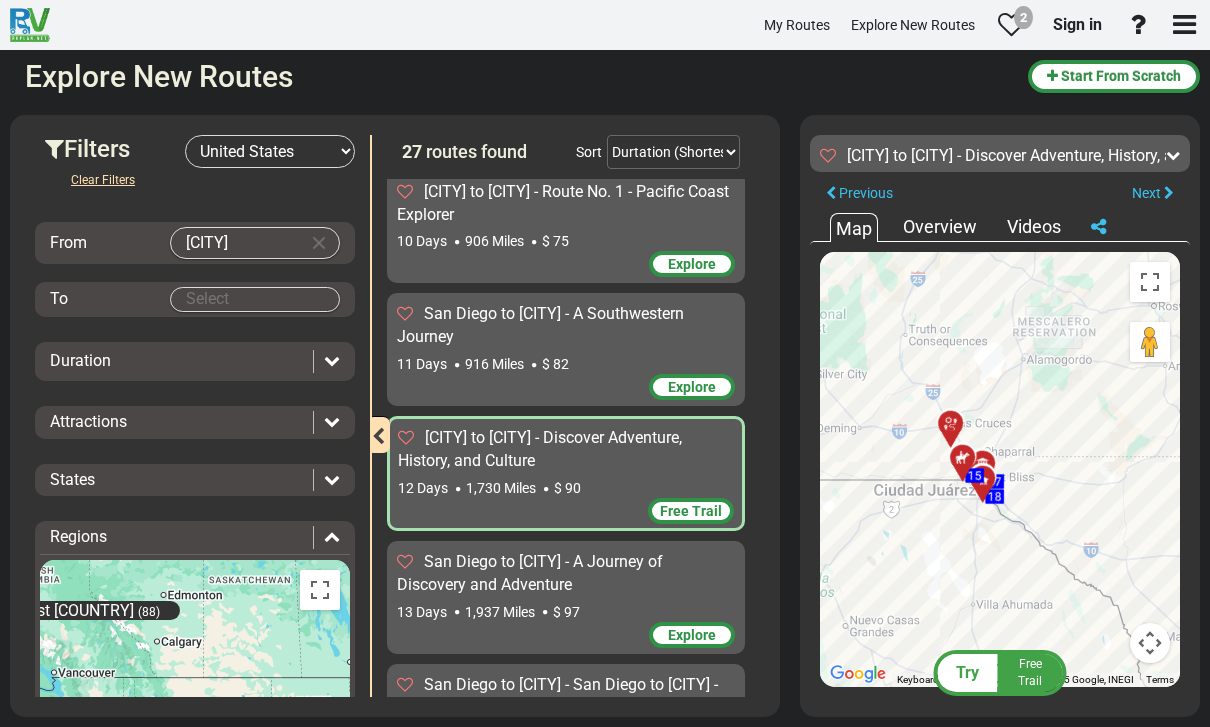 click at bounding box center (406, 437) 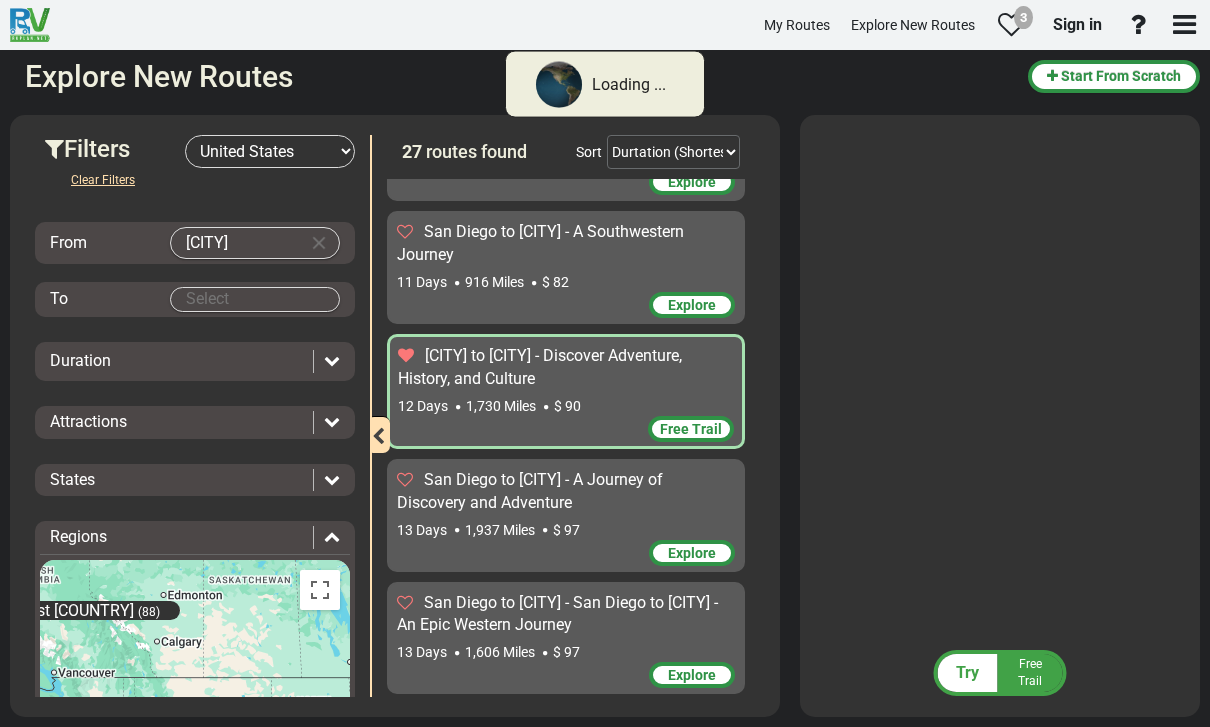 scroll, scrollTop: 402, scrollLeft: 0, axis: vertical 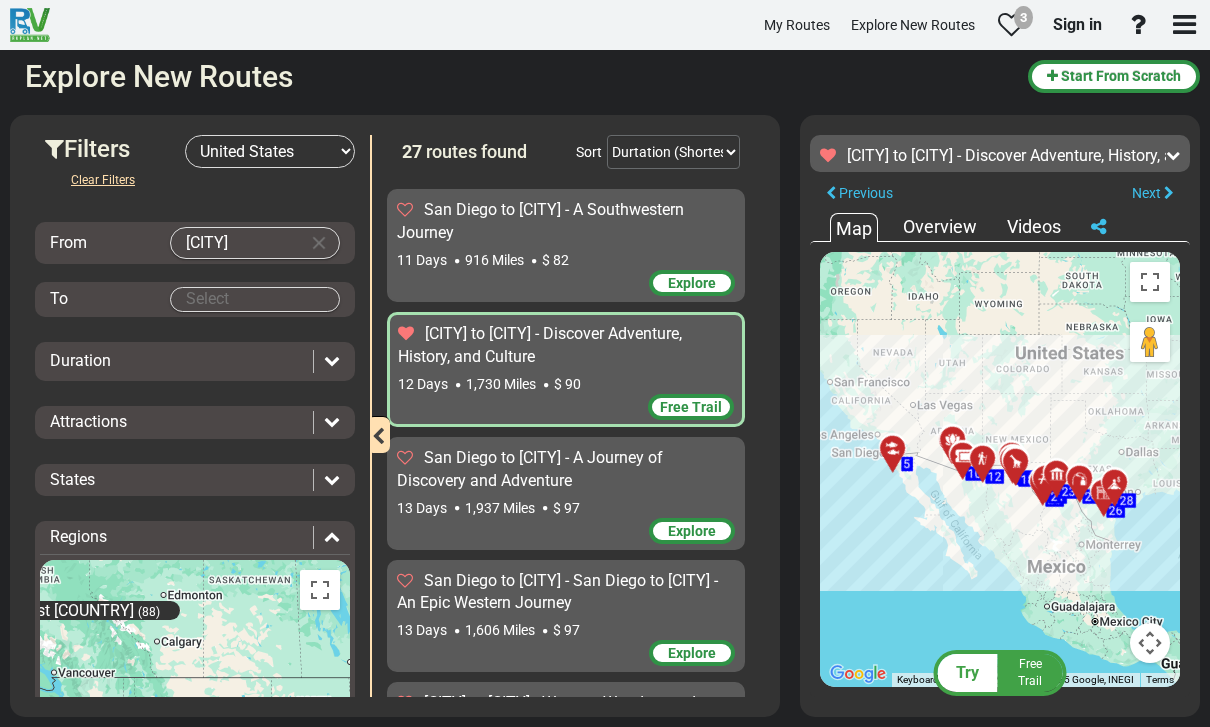 click on "Explore" at bounding box center (692, 531) 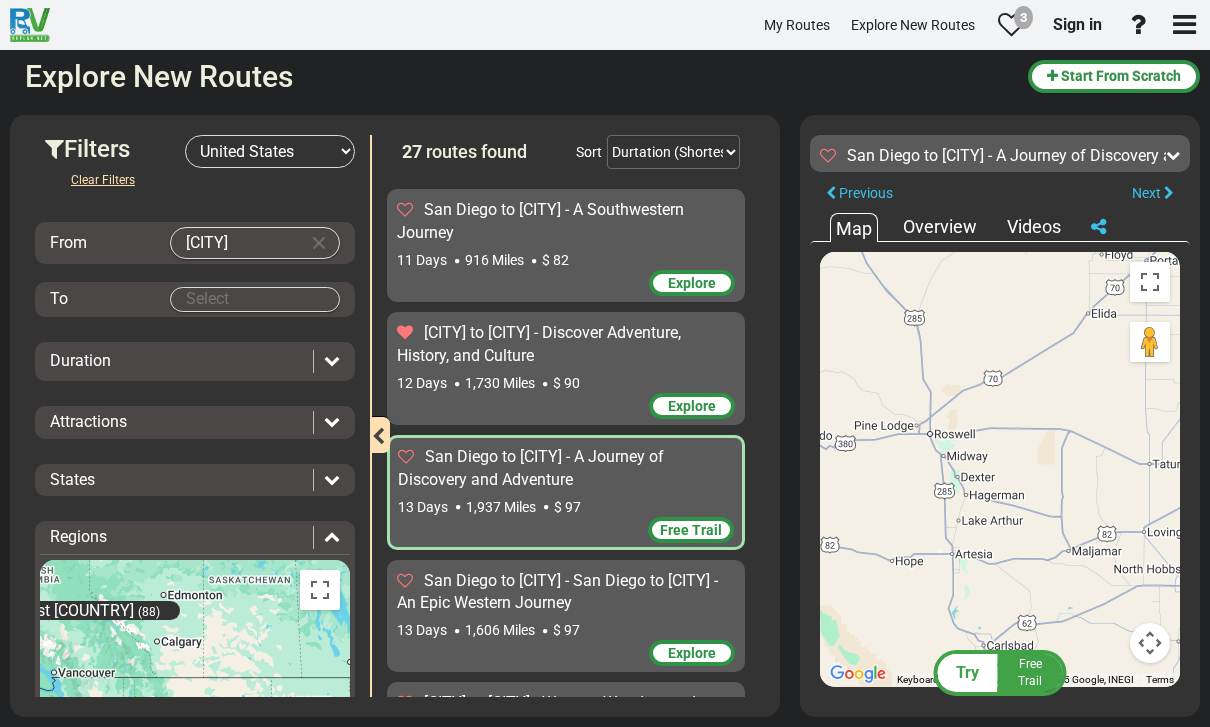 click at bounding box center (378, 434) 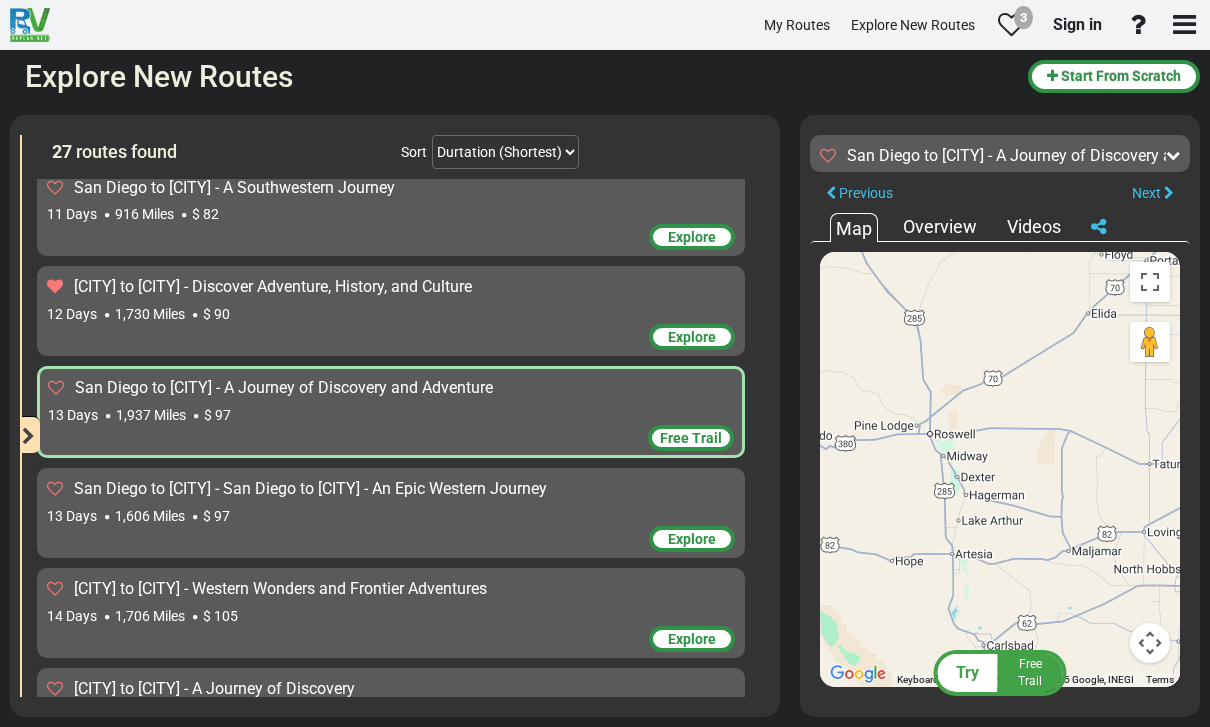 click at bounding box center (60, 388) 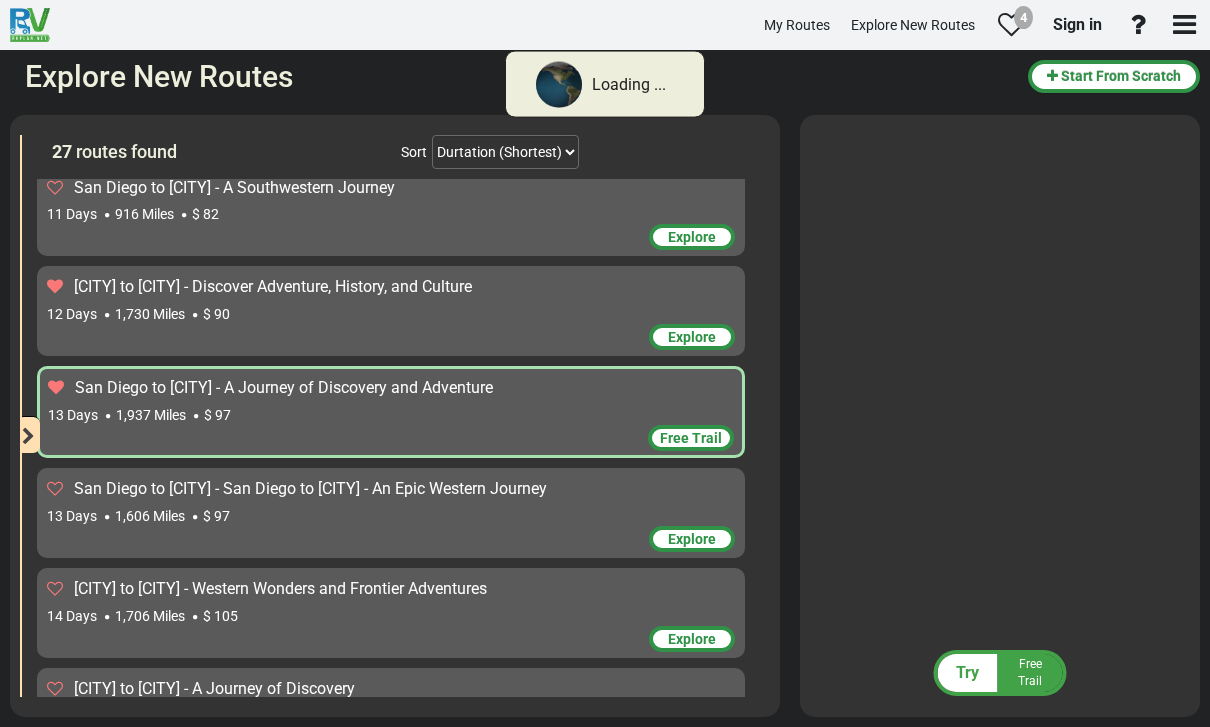 click at bounding box center [55, 286] 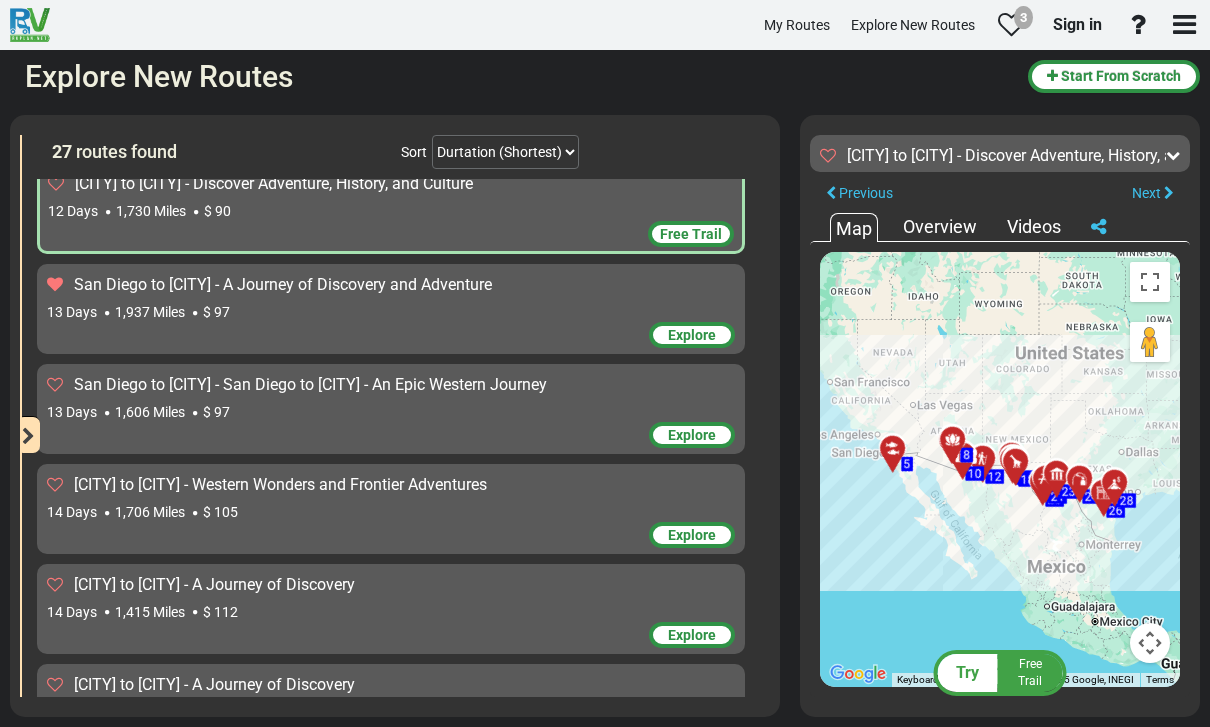 scroll, scrollTop: 507, scrollLeft: 0, axis: vertical 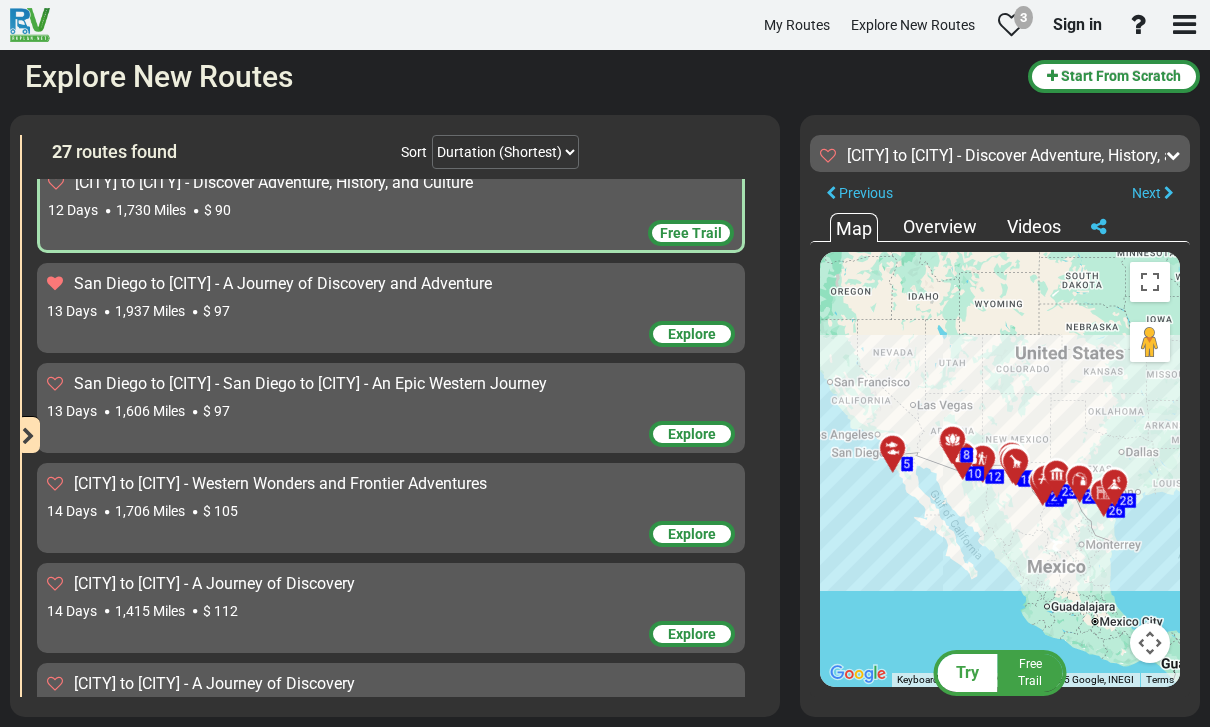 click on "San Diego to [CITY] - San Diego to [CITY] - An Epic Western Journey" at bounding box center [391, 384] 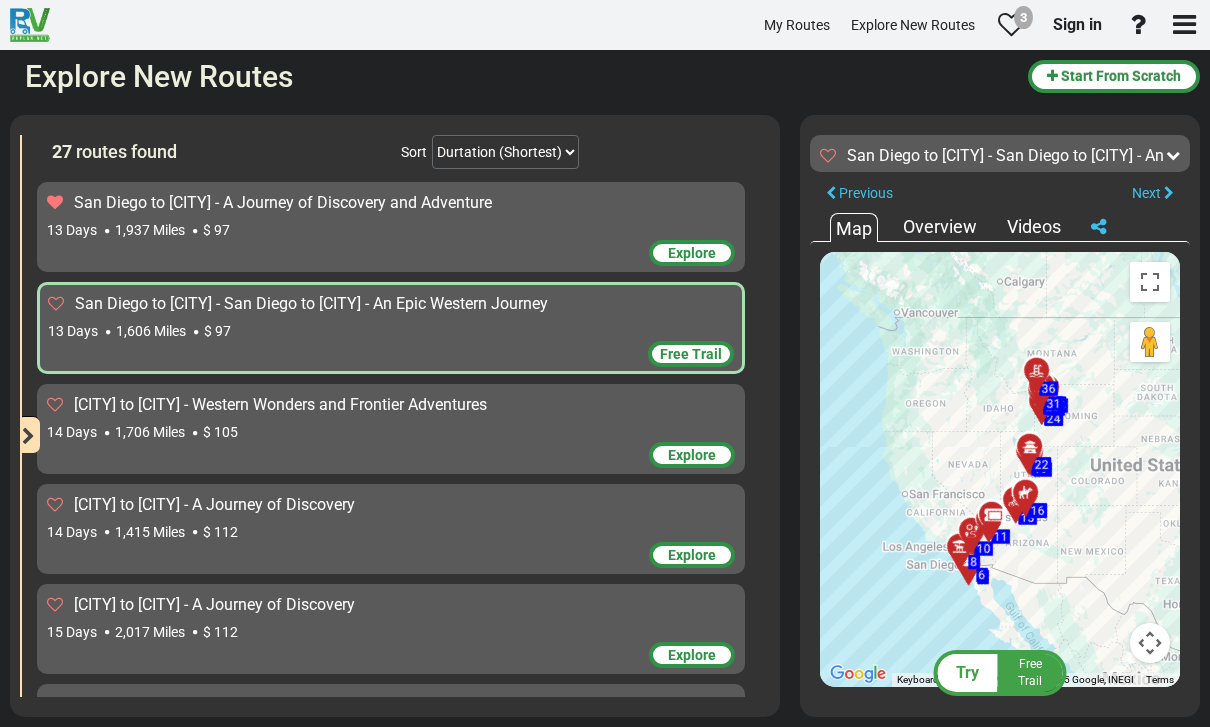 scroll, scrollTop: 587, scrollLeft: 0, axis: vertical 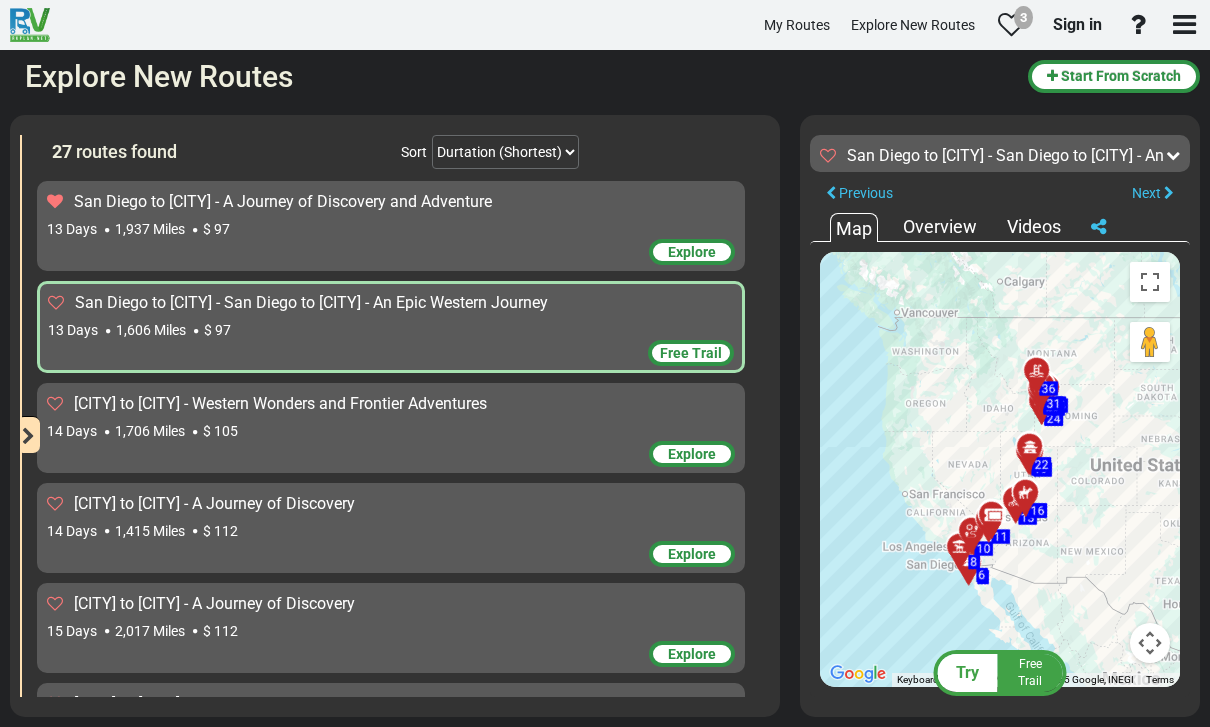 click on "[CITY] to [CITY] - Western Wonders and Frontier Adventures
14 Days
1,706 Miles
$ 105" at bounding box center (391, 417) 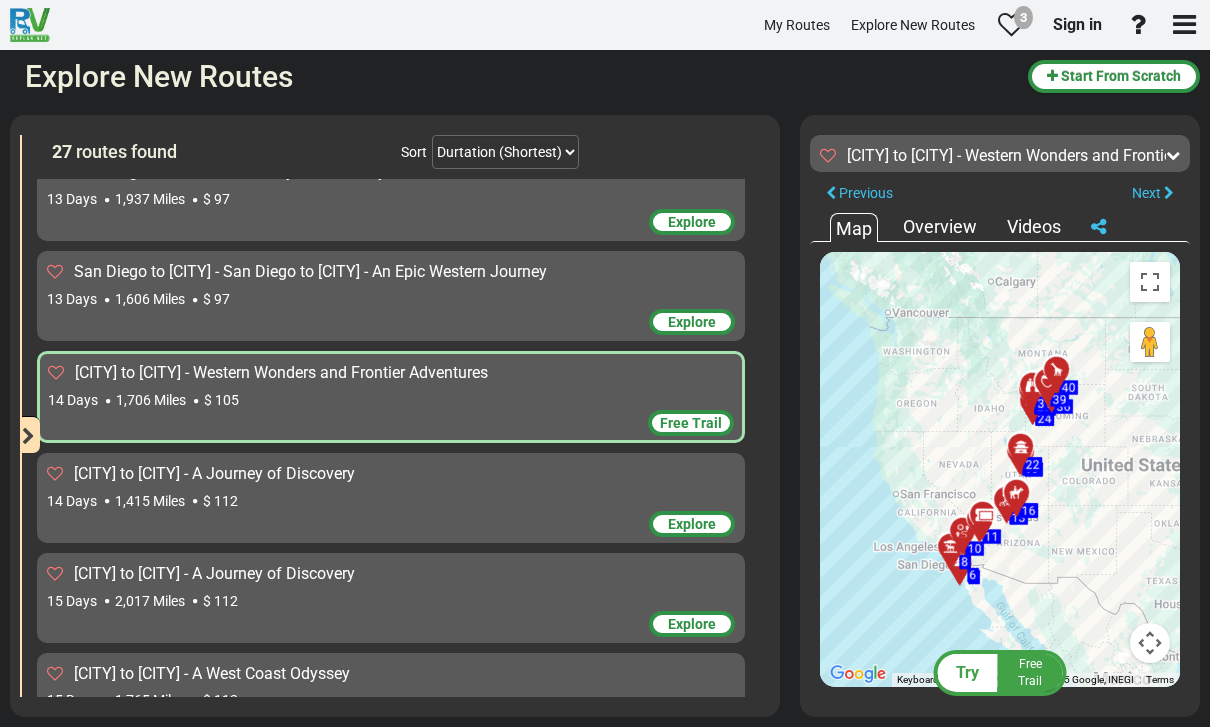scroll, scrollTop: 619, scrollLeft: 0, axis: vertical 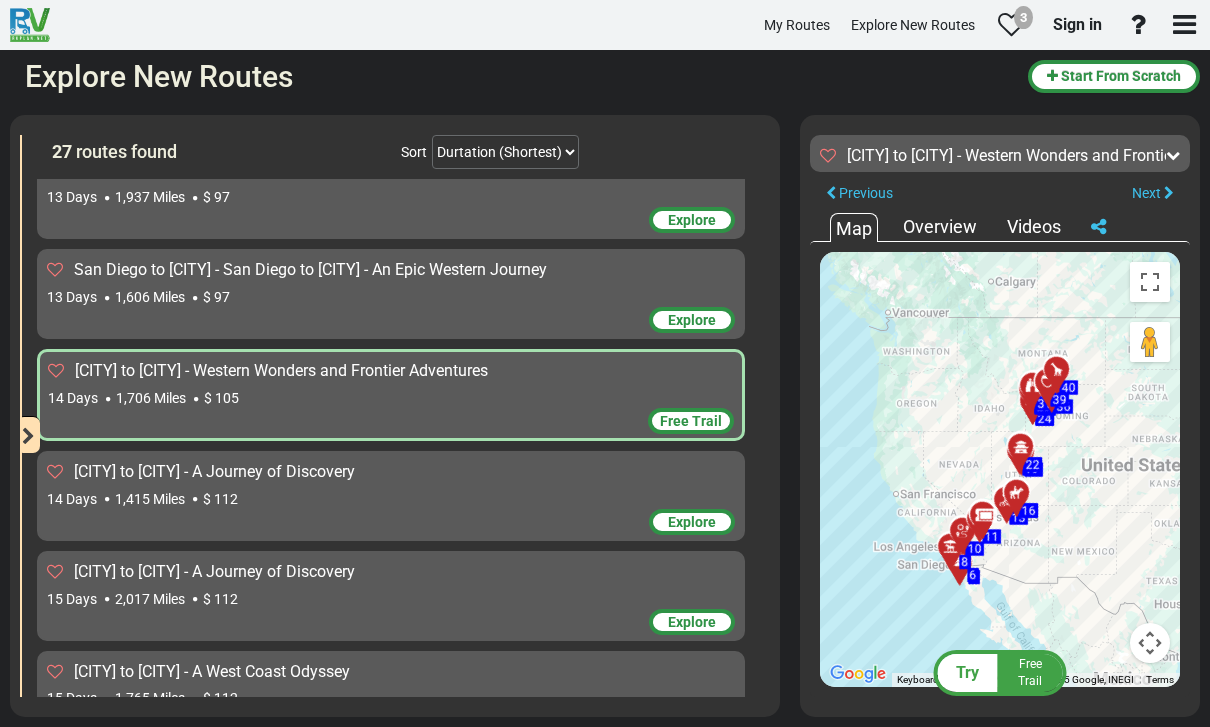 click on "$ 112" at bounding box center [220, 499] 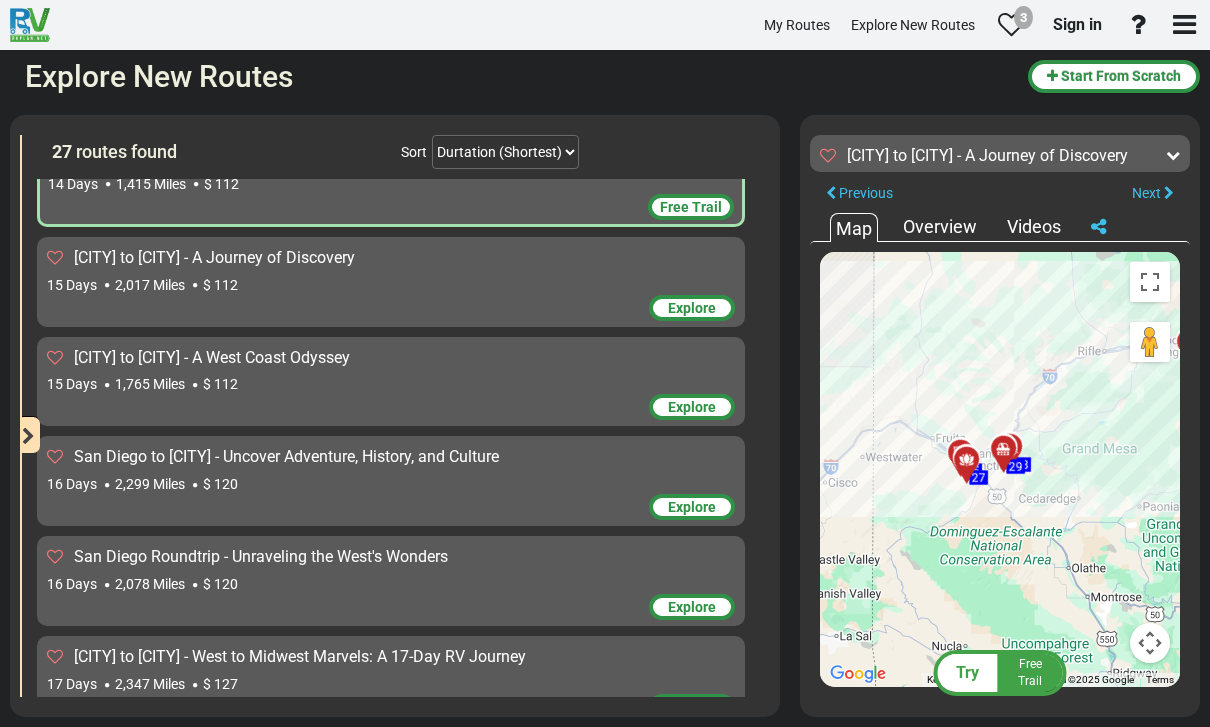 scroll, scrollTop: 934, scrollLeft: 0, axis: vertical 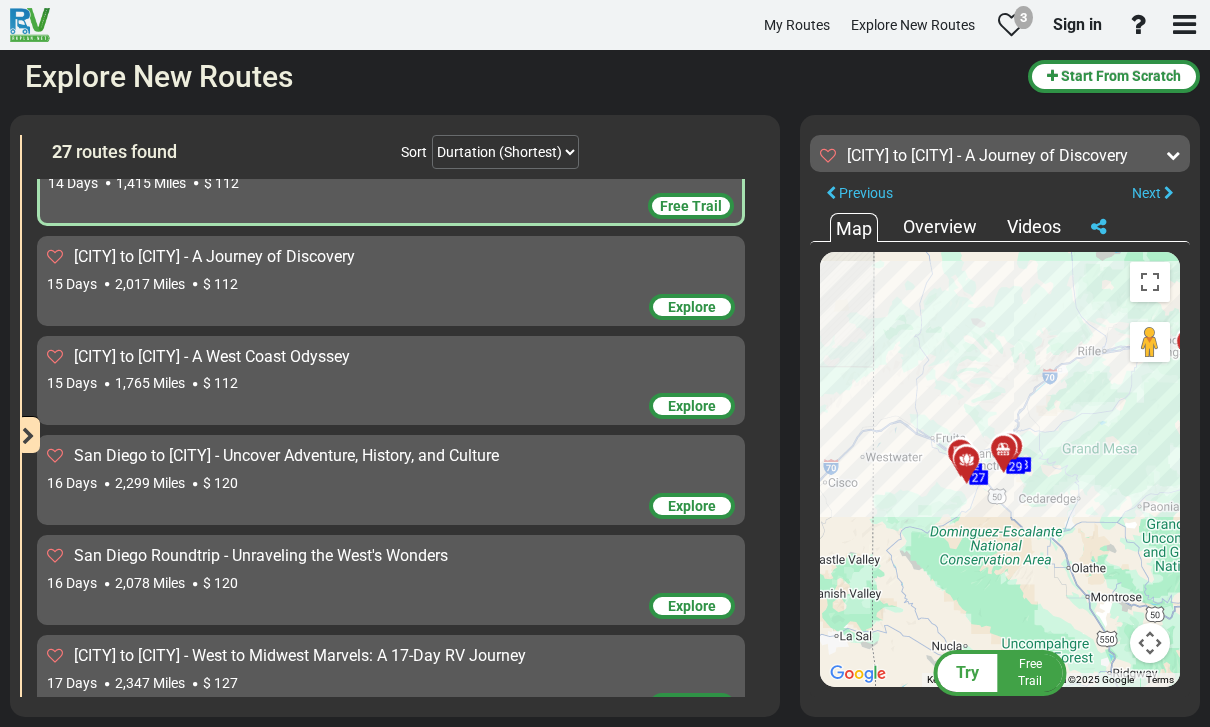 click on "San Diego to [CITY] - A West Coast Odyssey
15 Days
1,765 Miles
$ 112" at bounding box center (391, 370) 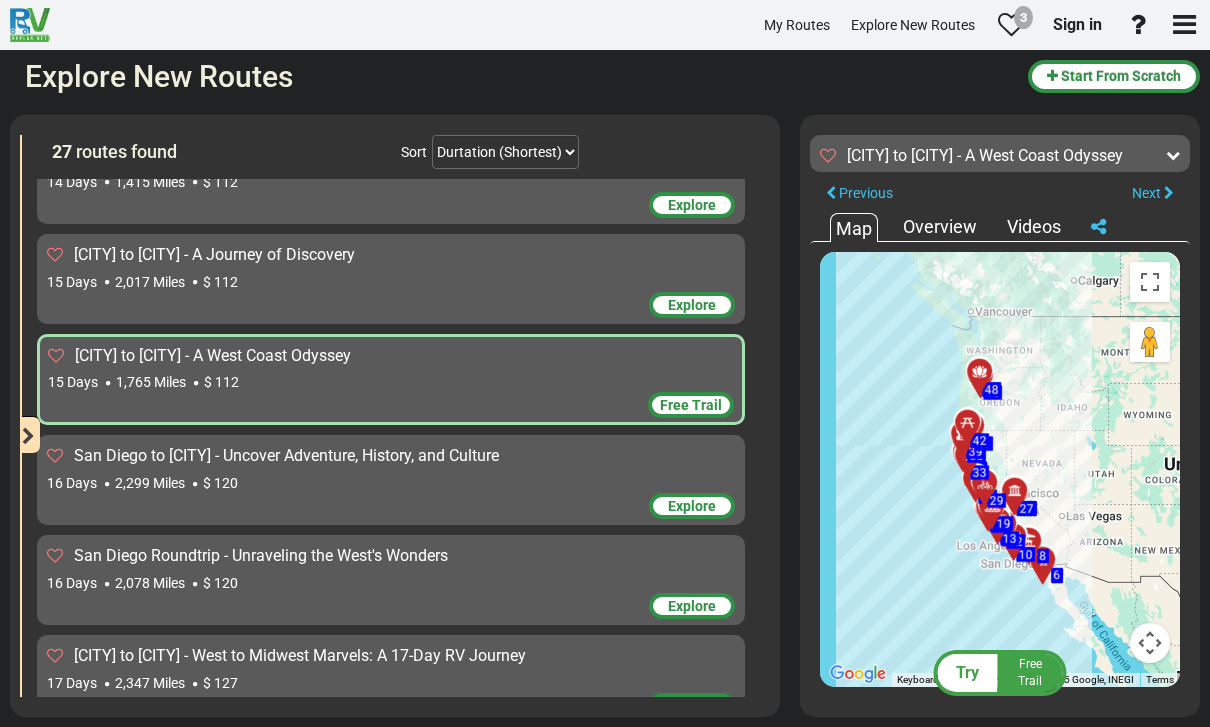 click at bounding box center (56, 355) 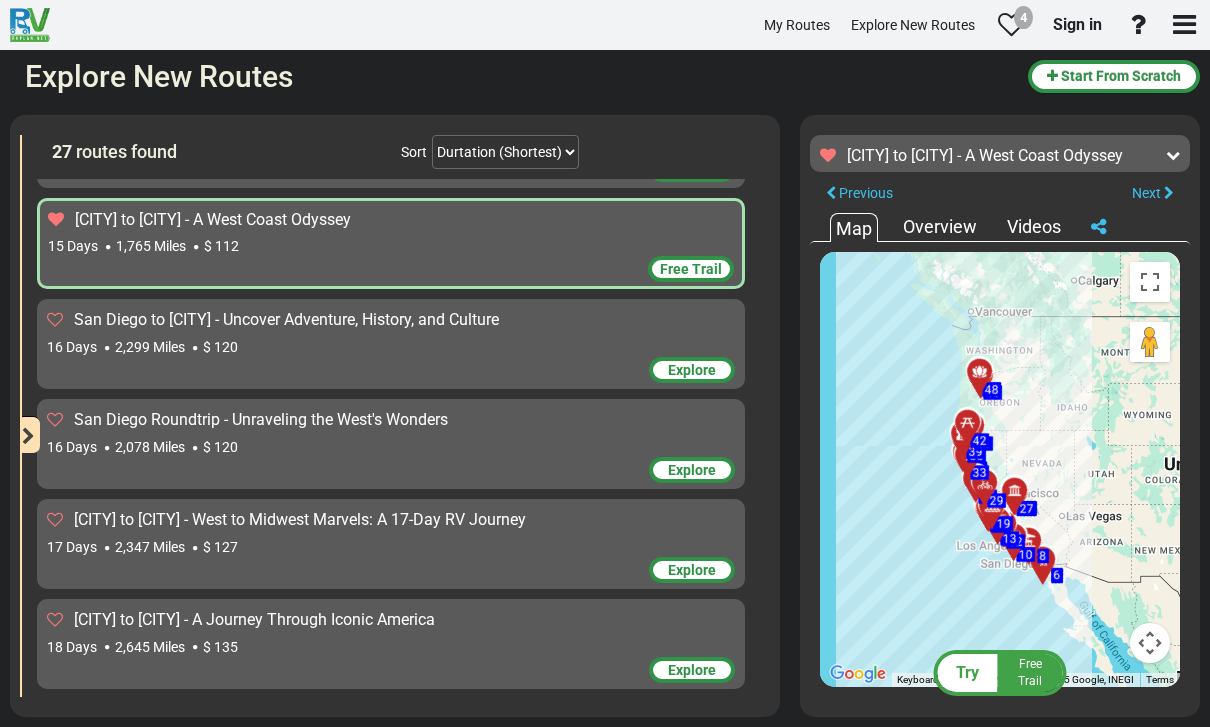 scroll, scrollTop: 1075, scrollLeft: 0, axis: vertical 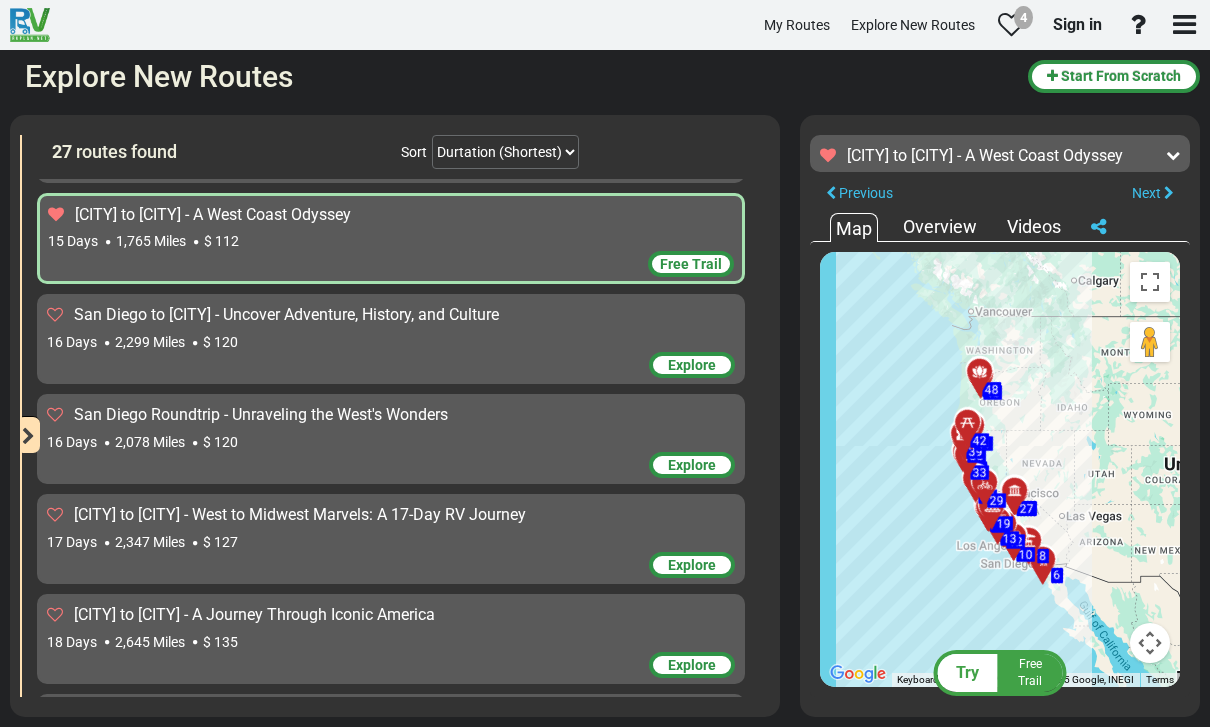 click on "2,299 Miles" at bounding box center [150, 342] 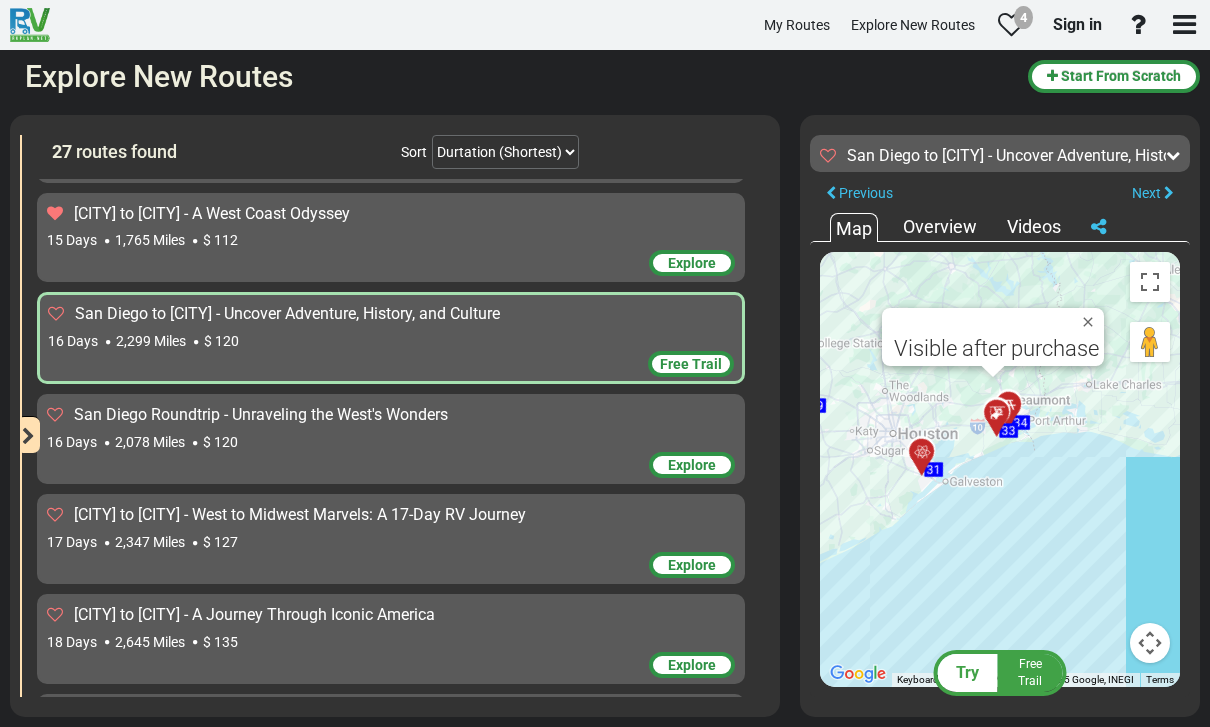 click at bounding box center [1092, 322] 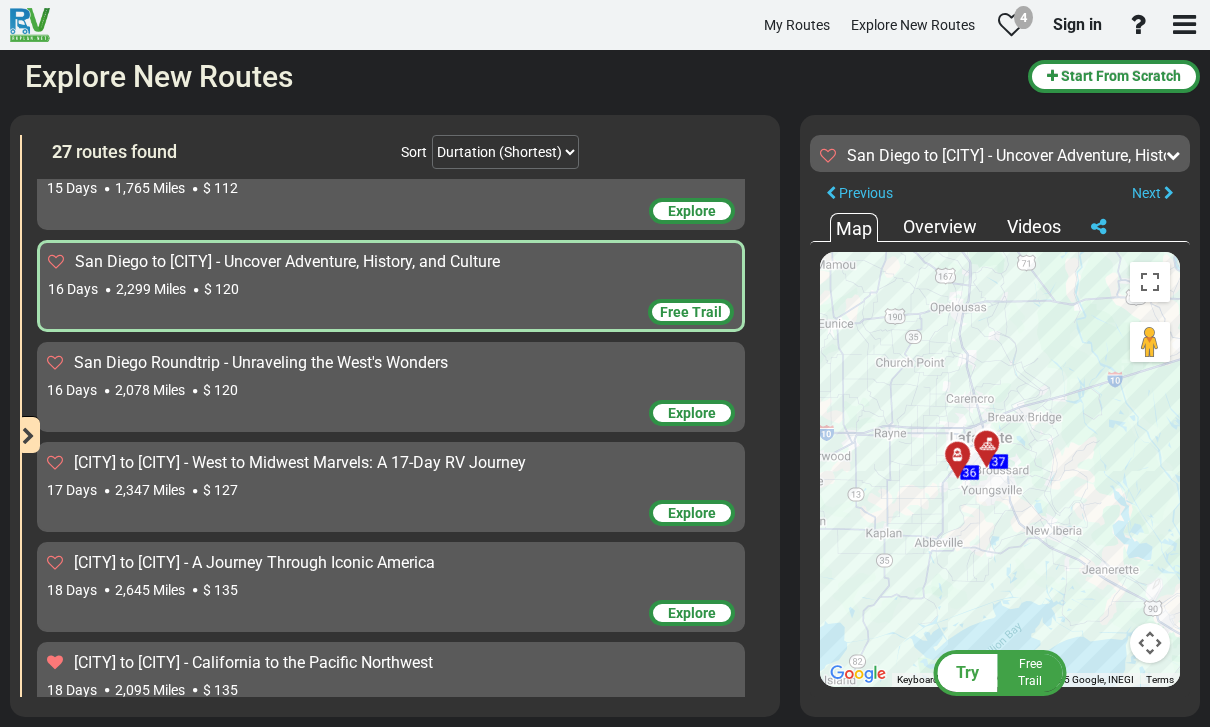scroll, scrollTop: 1137, scrollLeft: 0, axis: vertical 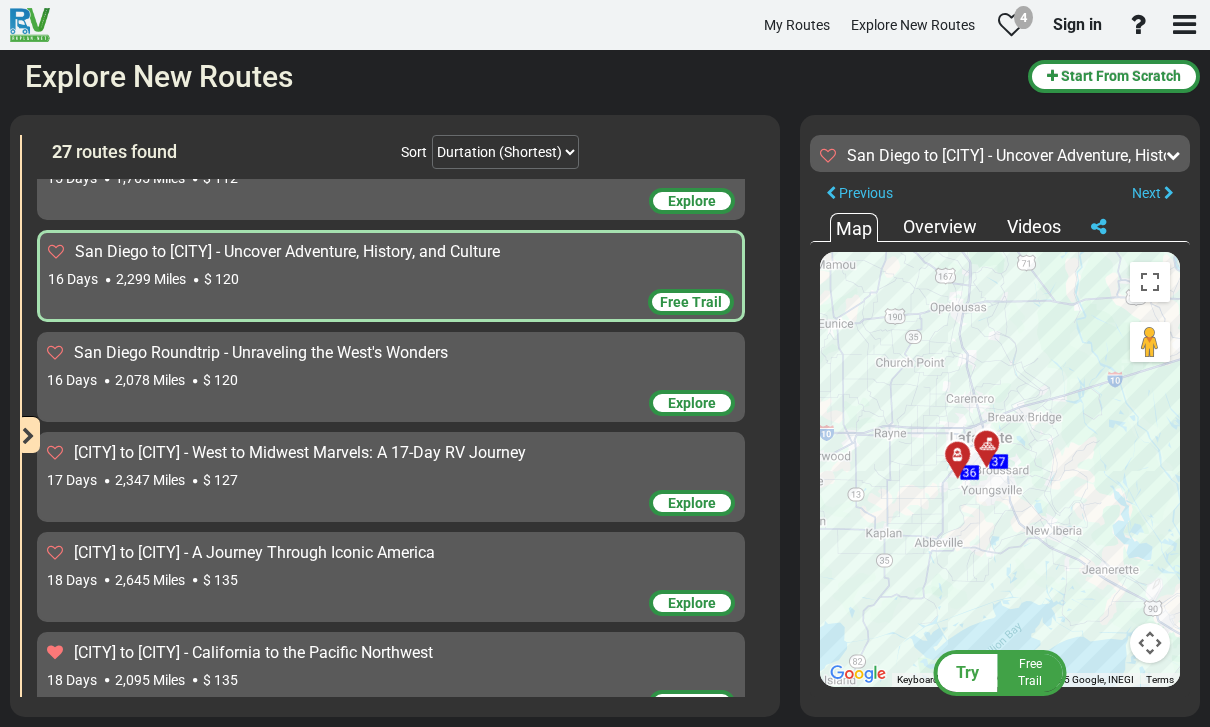 click on "[CITY] Roundtrip - Unraveling the West's Wonders
16 Days
2,078 Miles
$ 120" at bounding box center (391, 366) 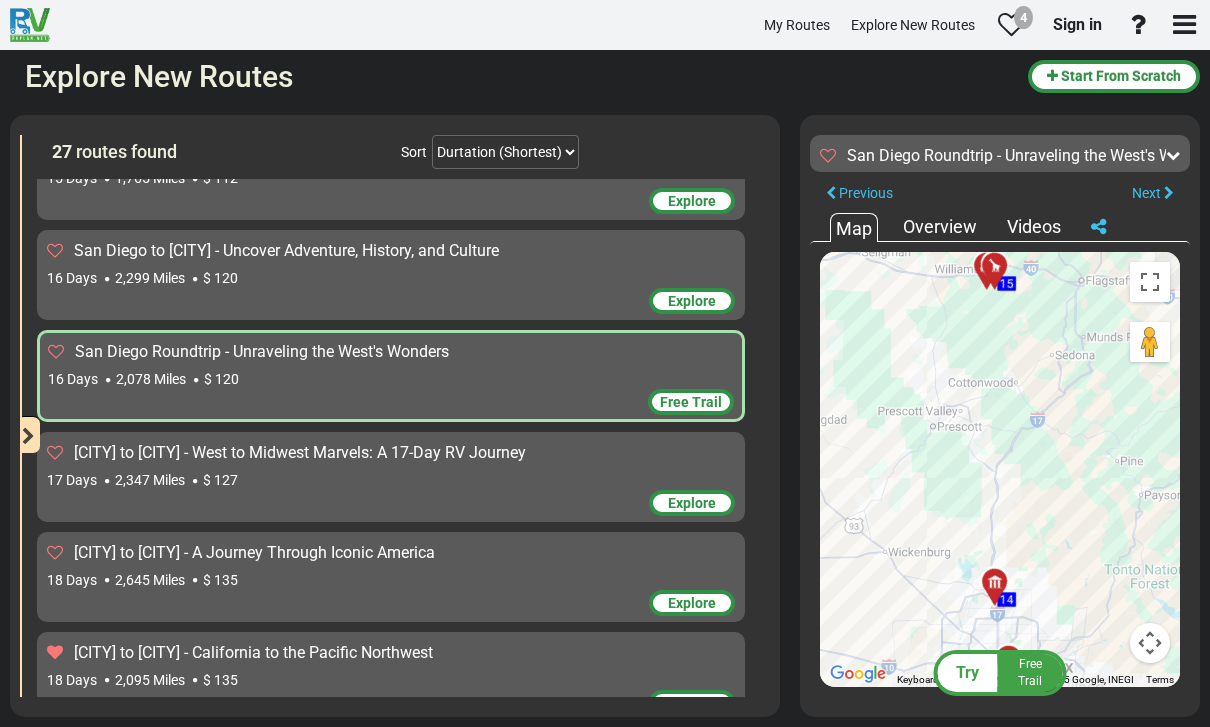 click at bounding box center [56, 351] 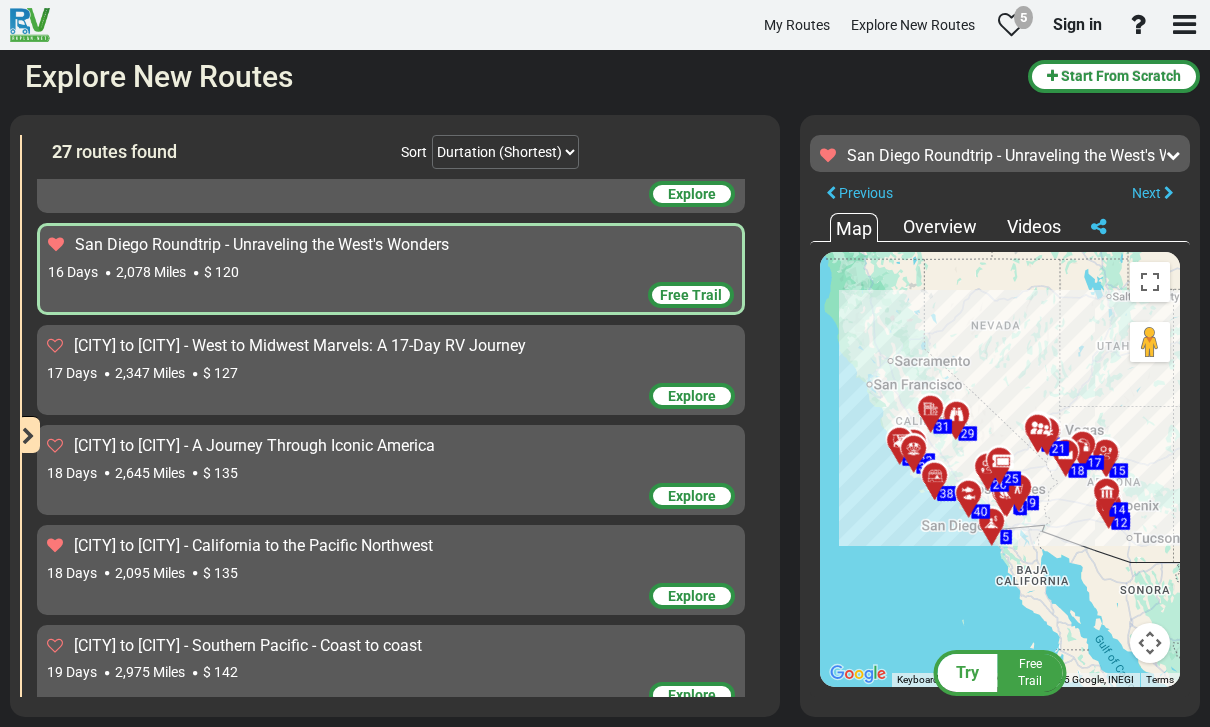 scroll, scrollTop: 1247, scrollLeft: 0, axis: vertical 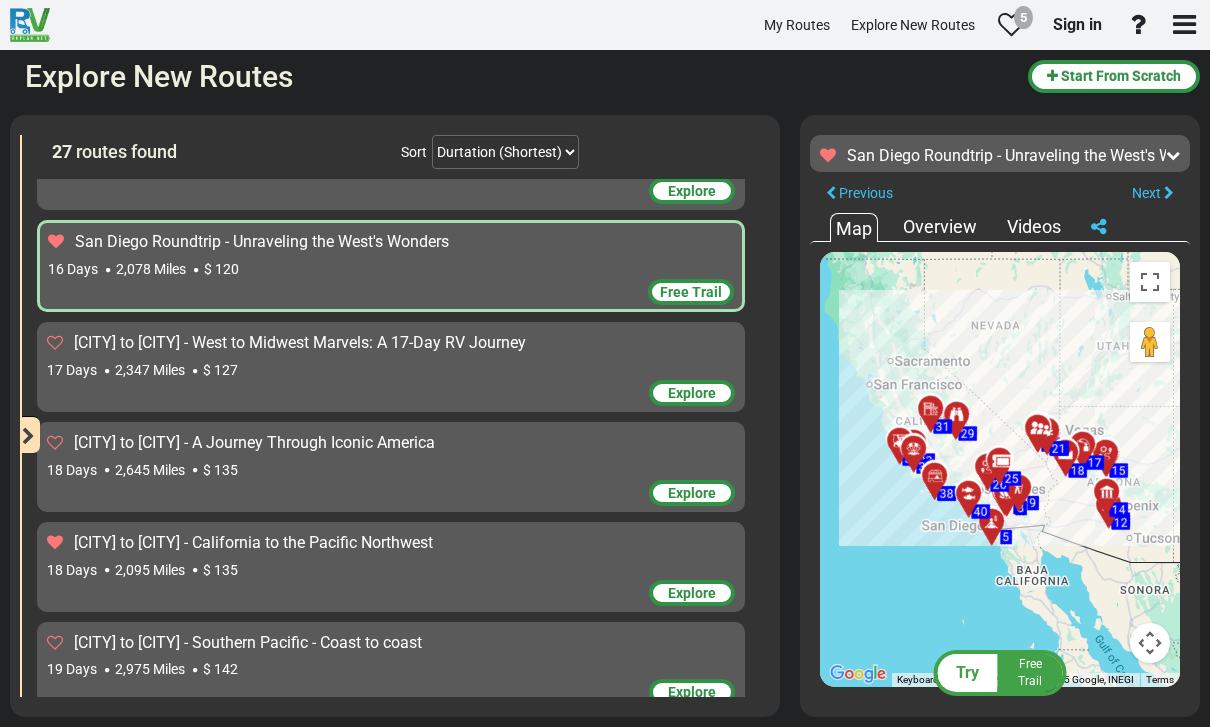 click on "17 Days
2,347 Miles
$ 127" at bounding box center [391, 370] 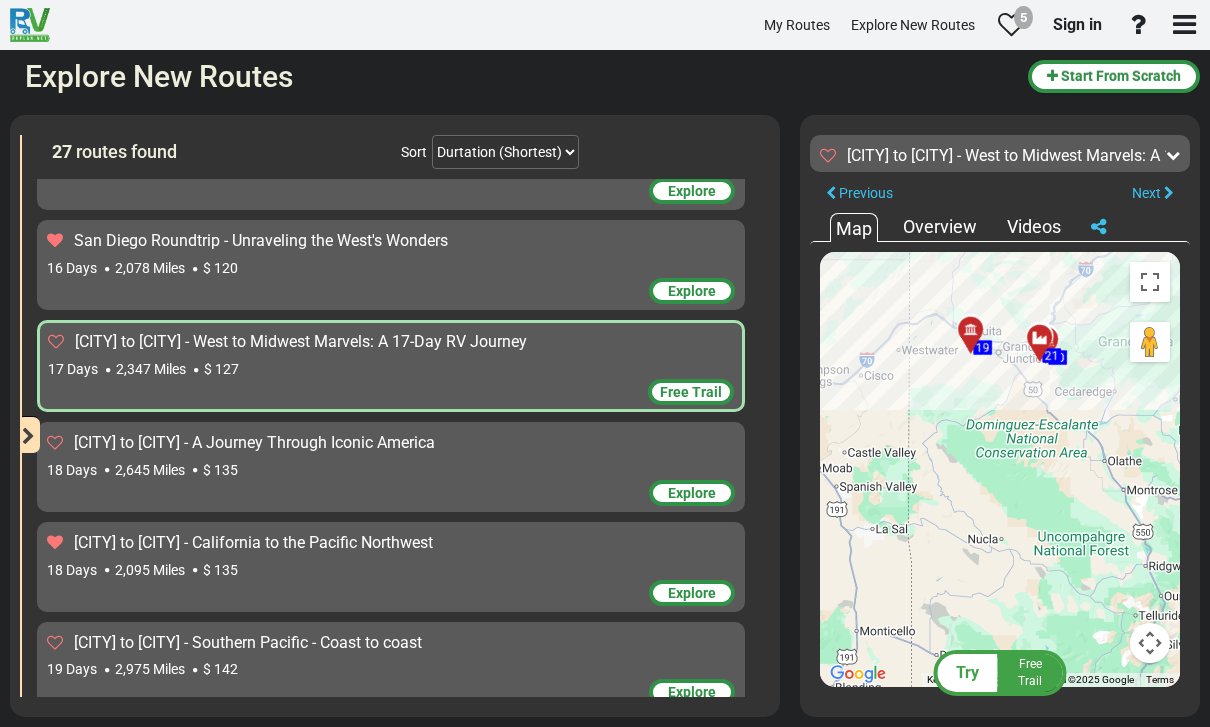 click at bounding box center [56, 341] 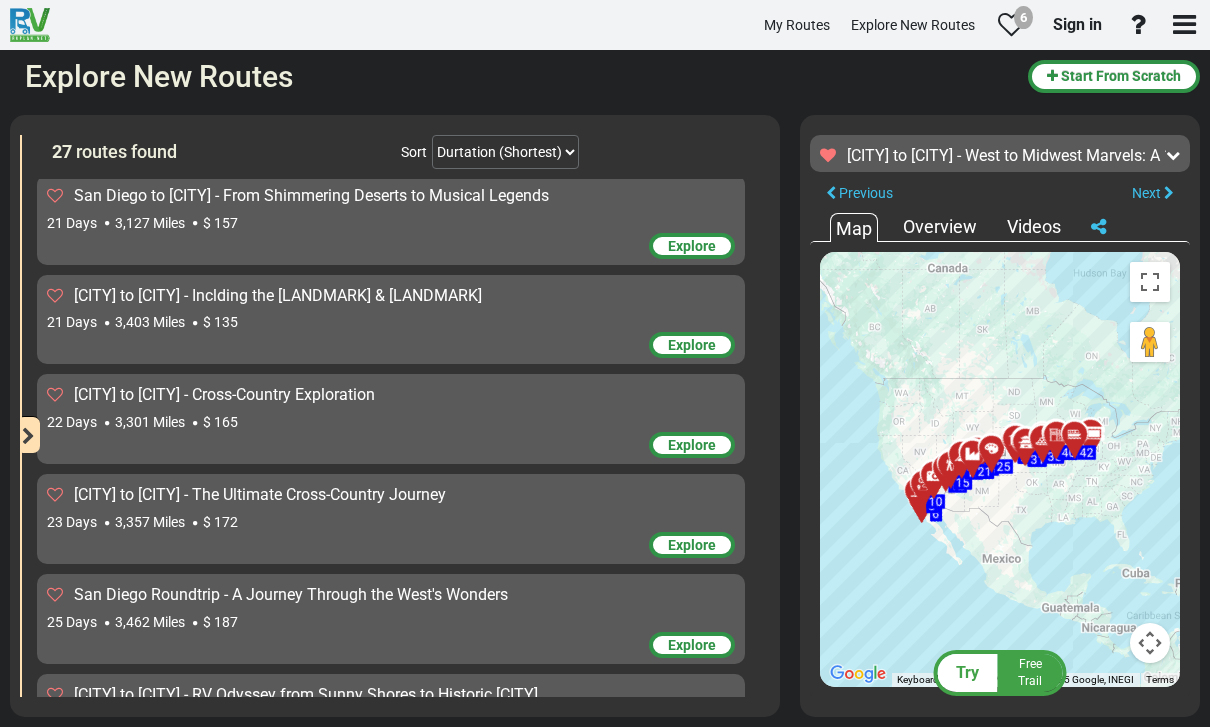 scroll, scrollTop: 2194, scrollLeft: 0, axis: vertical 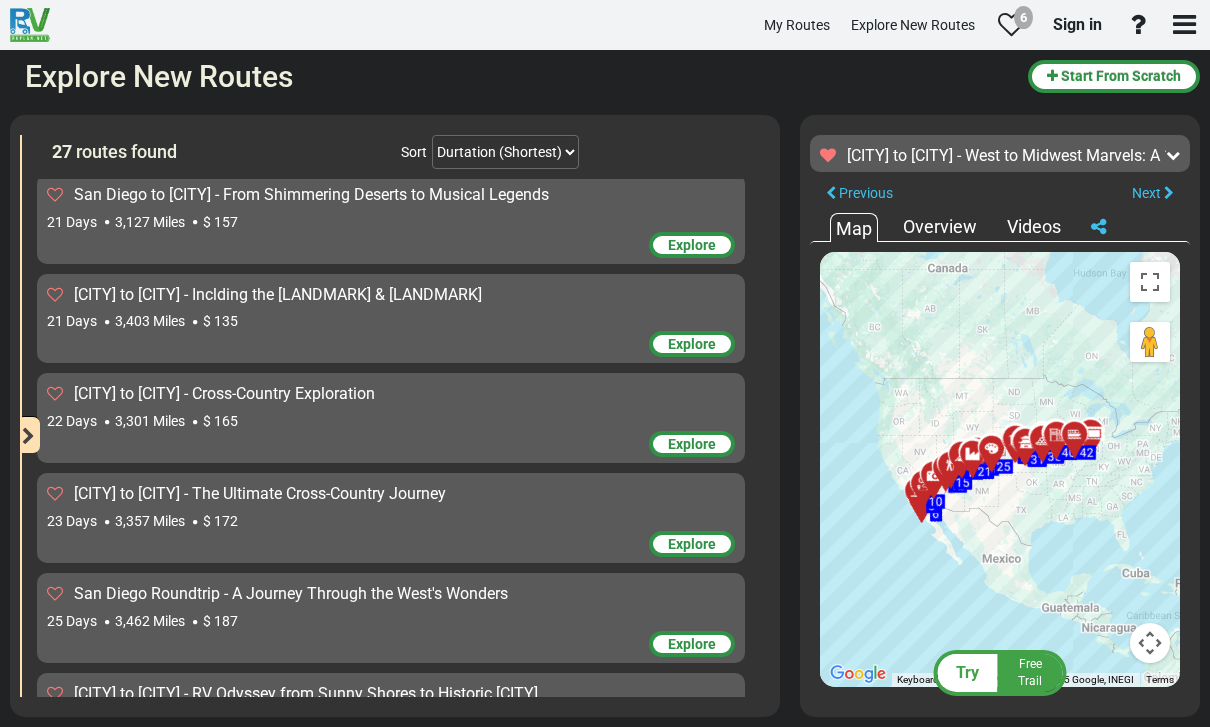 click on "3,403 Miles" at bounding box center [150, 321] 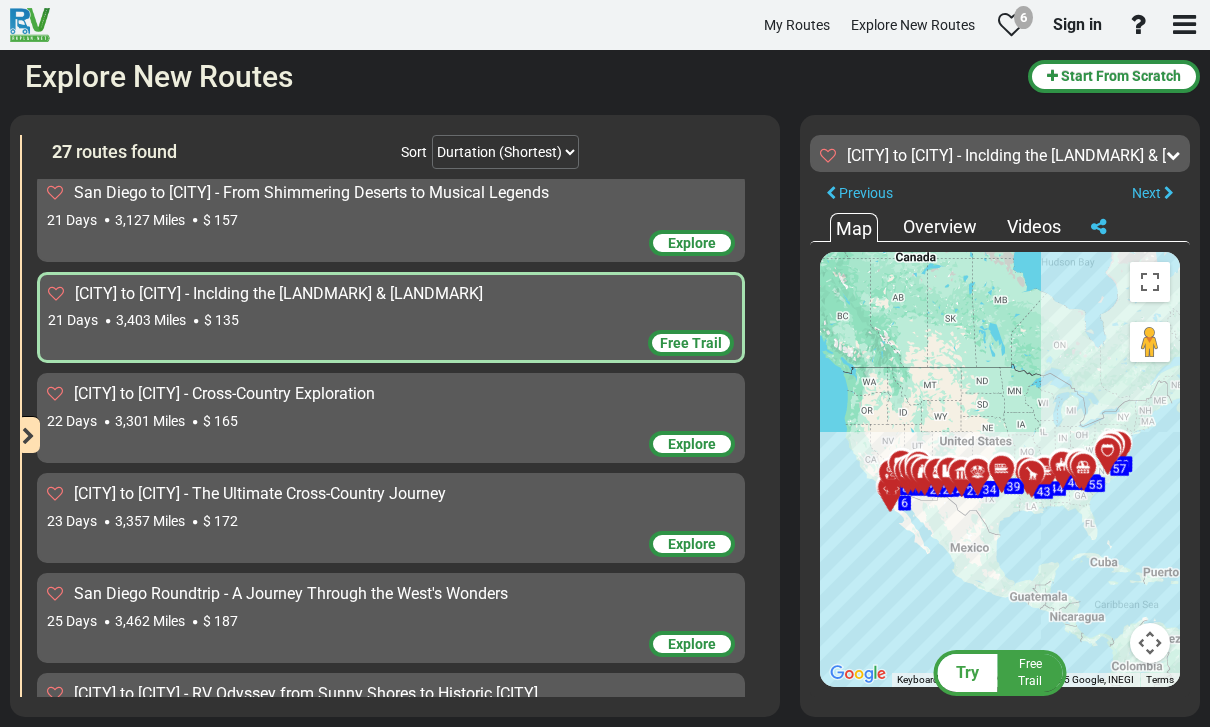 click at bounding box center (60, 293) 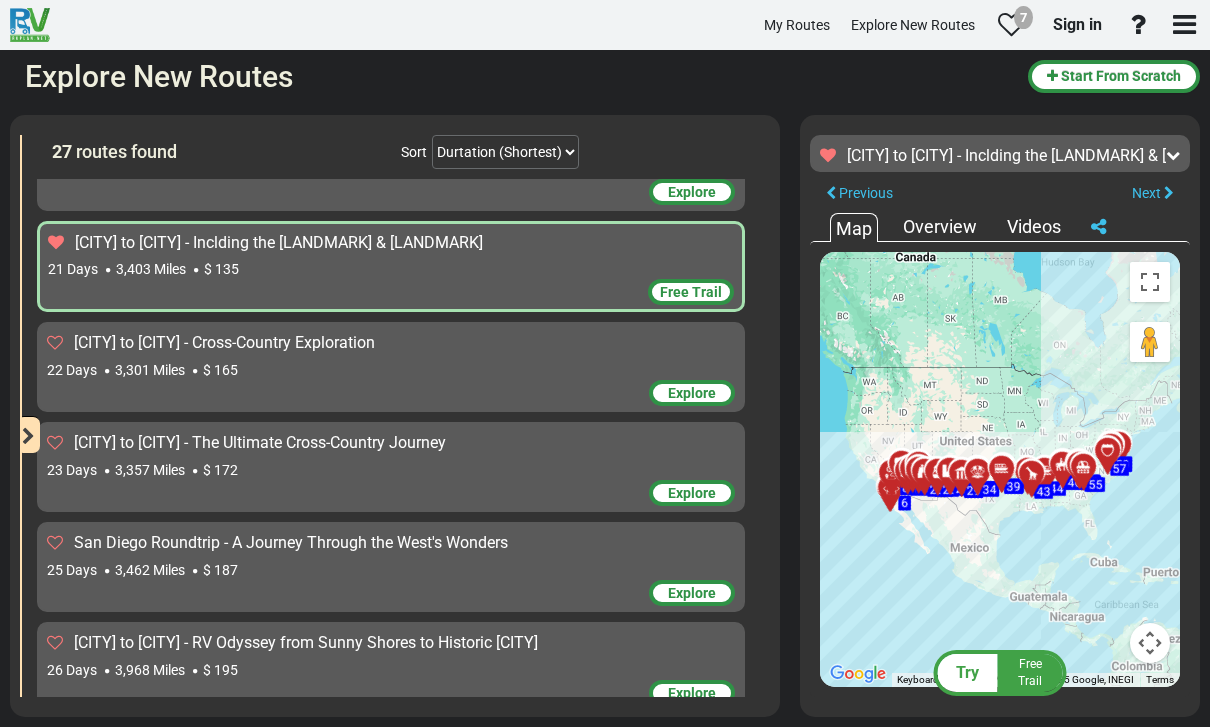 scroll, scrollTop: 2245, scrollLeft: 0, axis: vertical 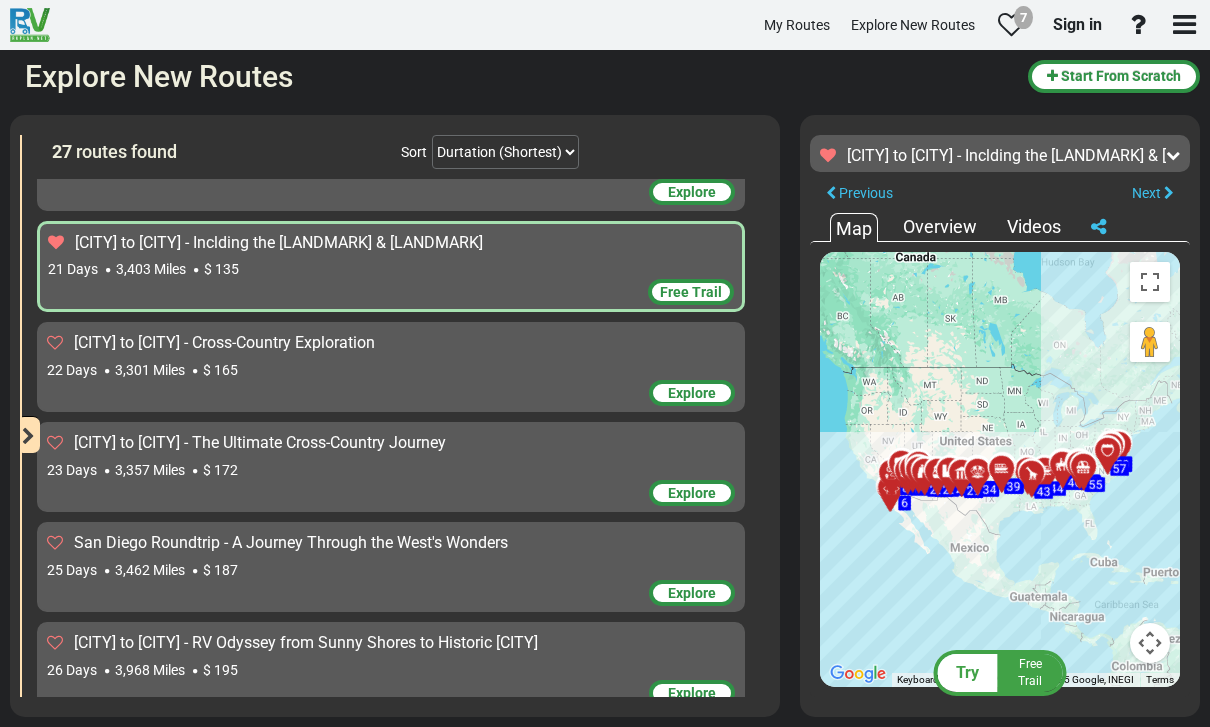 click on "[CITY] to [CITY] - The Ultimate Cross-Country Journey
23 Days
3,357 Miles
$ 172" at bounding box center [391, 456] 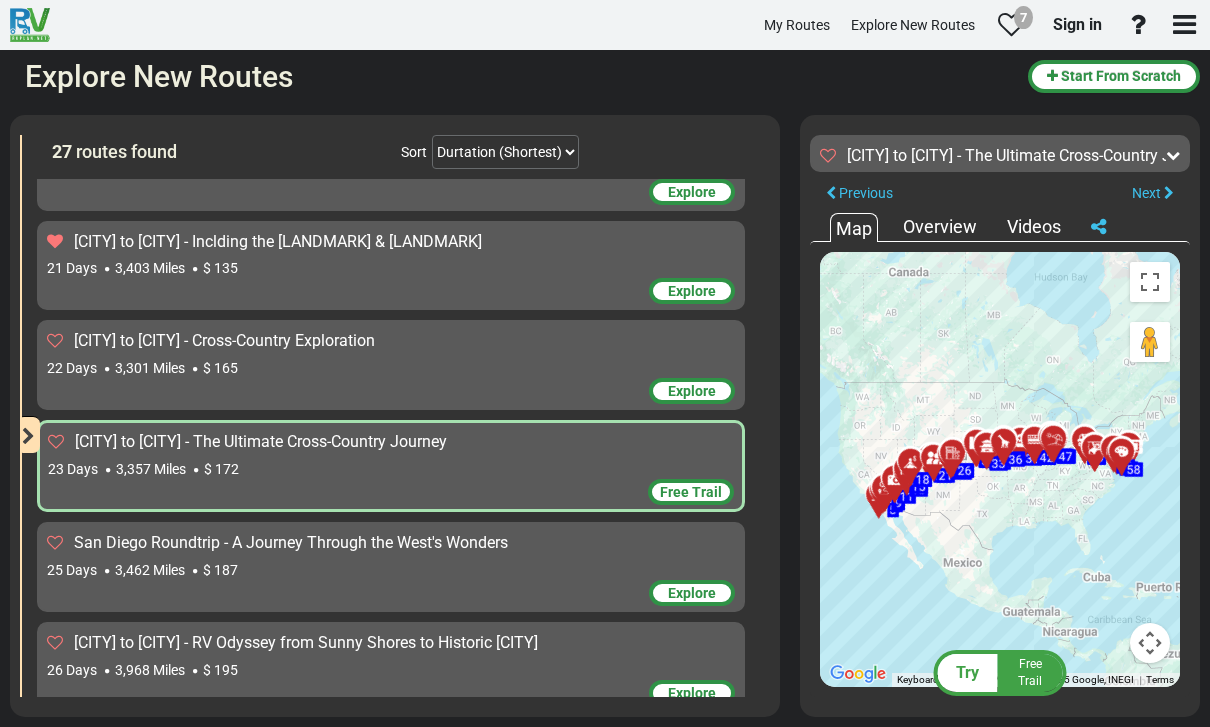 click at bounding box center [56, 441] 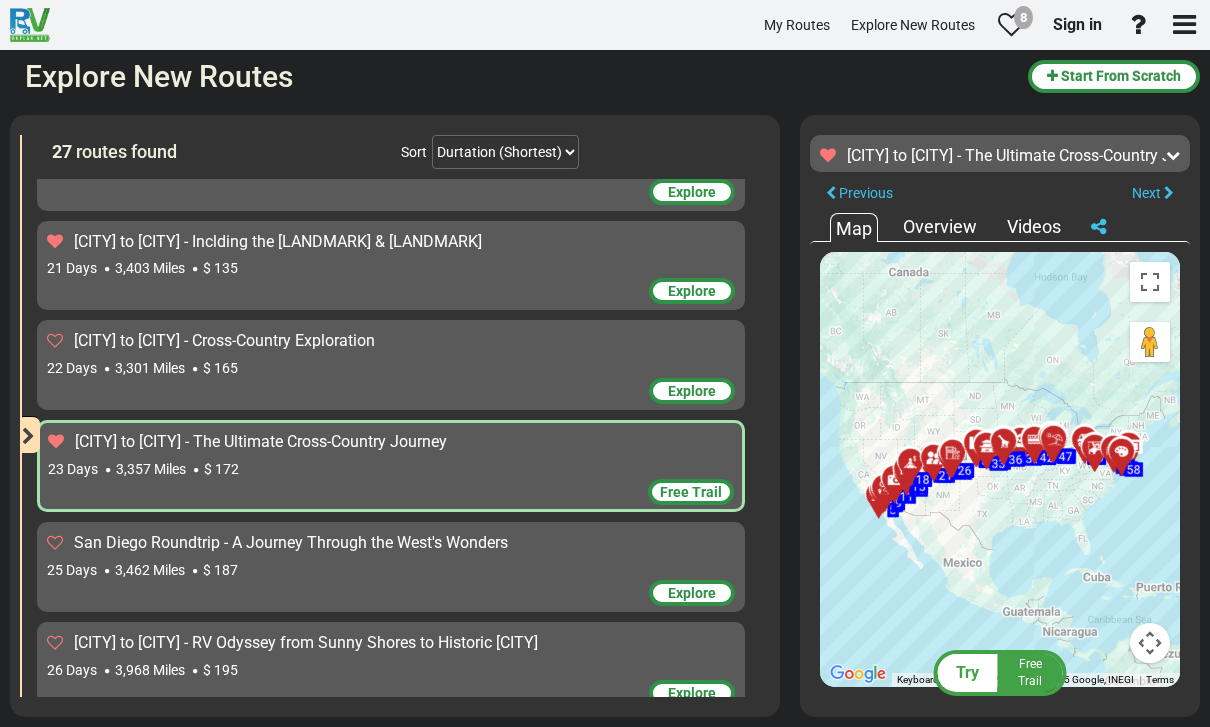 click on "[CITY] to [CITY] - Inclding the [LANDMARK] & [LANDMARK]" at bounding box center [278, 241] 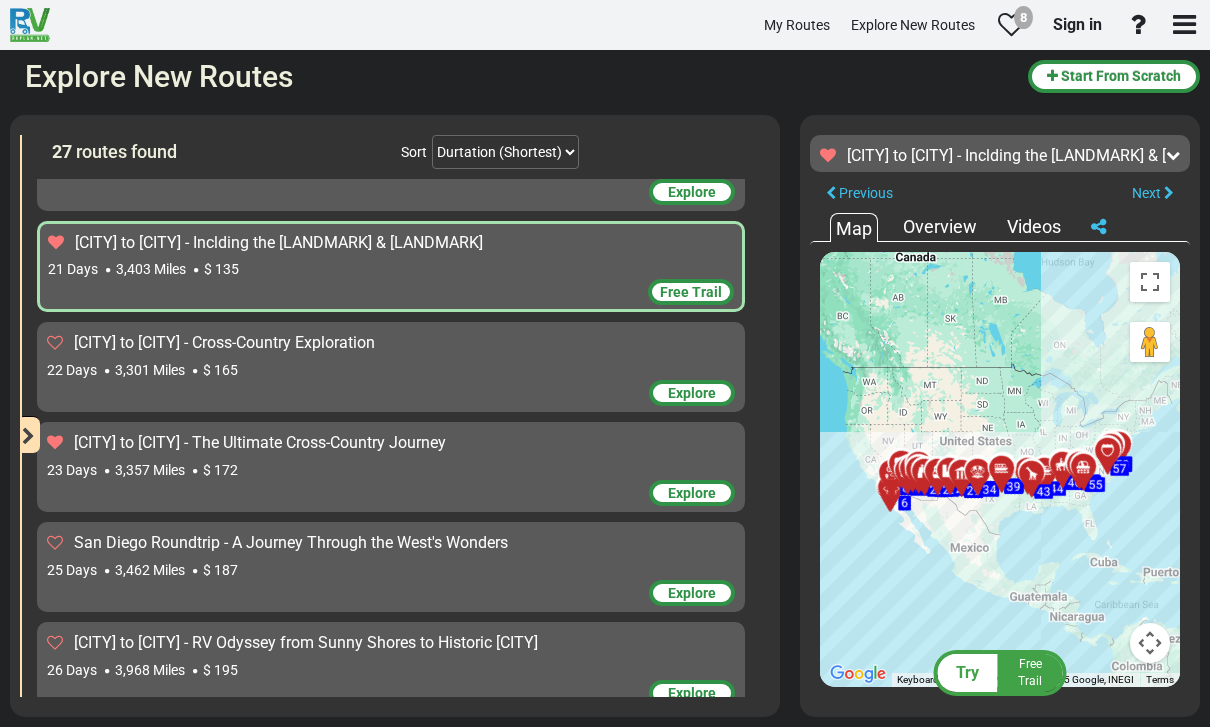 click on "23 Days
3,357 Miles
$ 172" at bounding box center (391, 470) 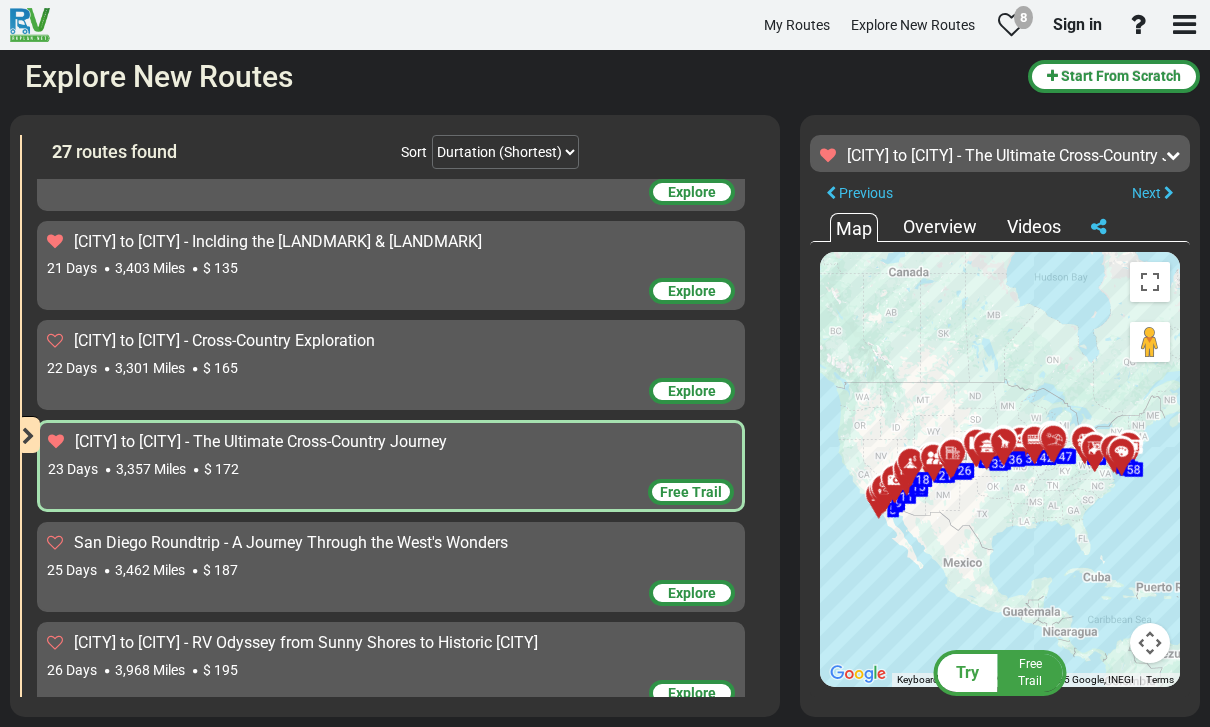 click on "25 Days
3,462 Miles
$ 187" at bounding box center (391, 570) 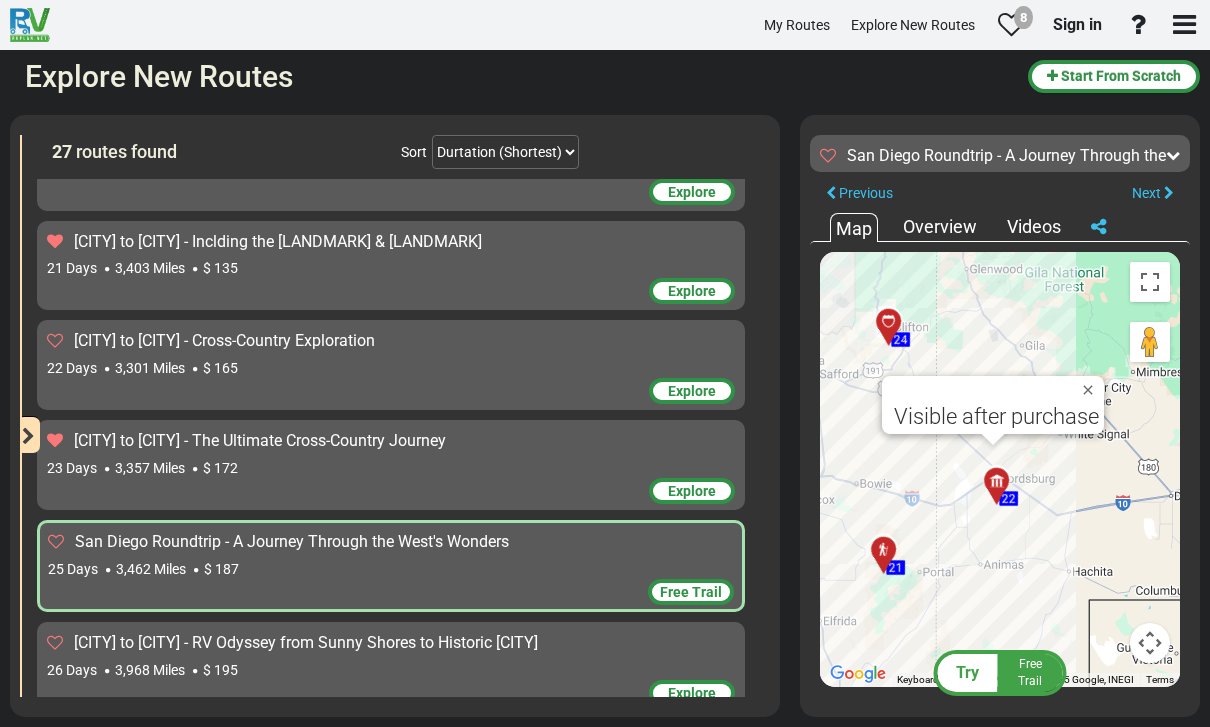 click at bounding box center [1092, 390] 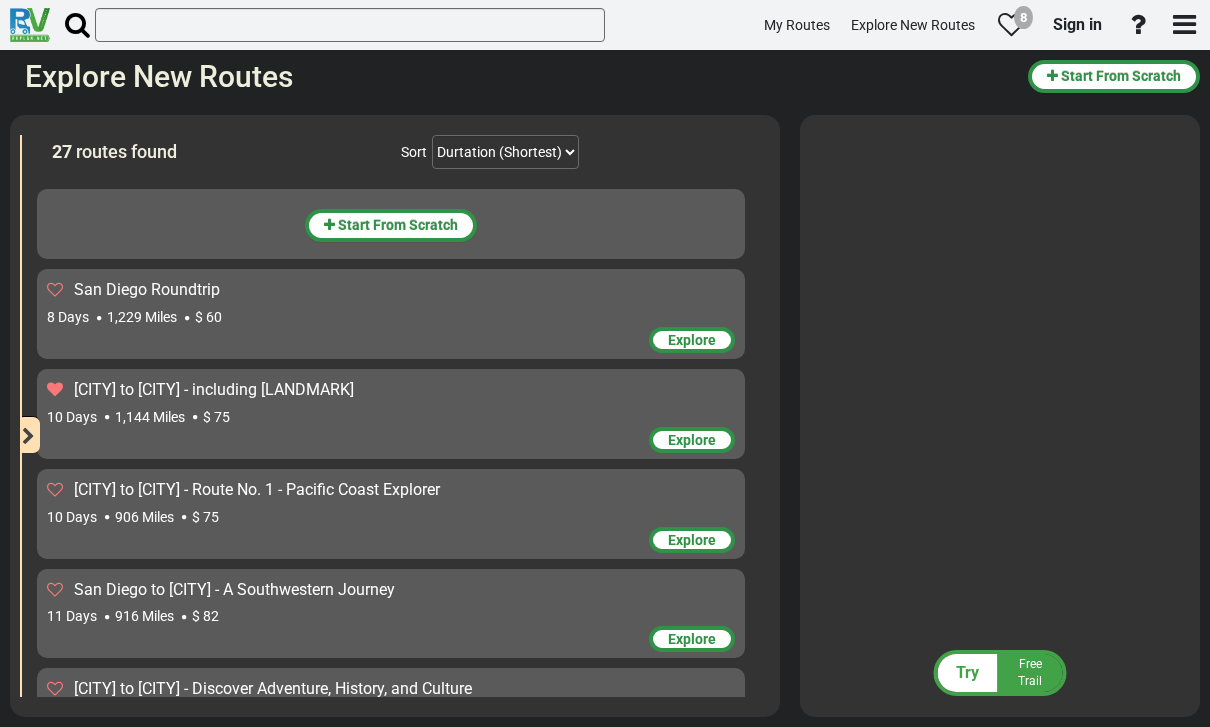 click on "Try
Free
Trail
Km
Next" at bounding box center (1000, 411) 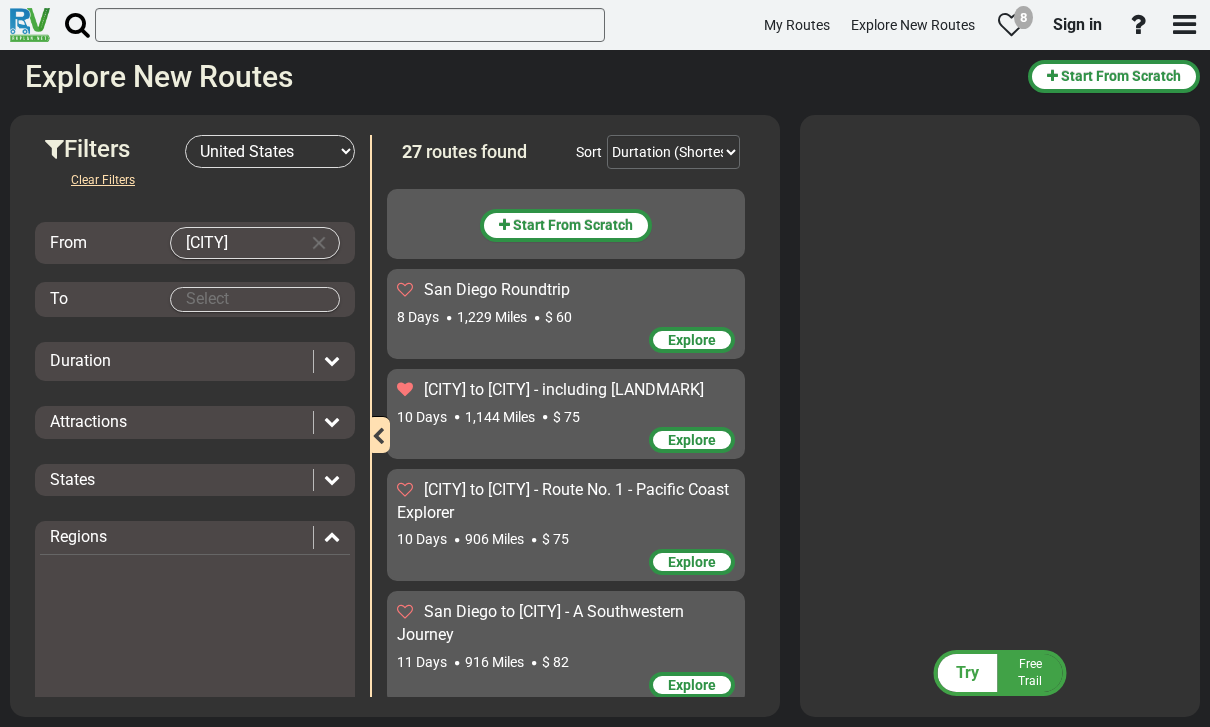 click on "Attractions" at bounding box center [88, 421] 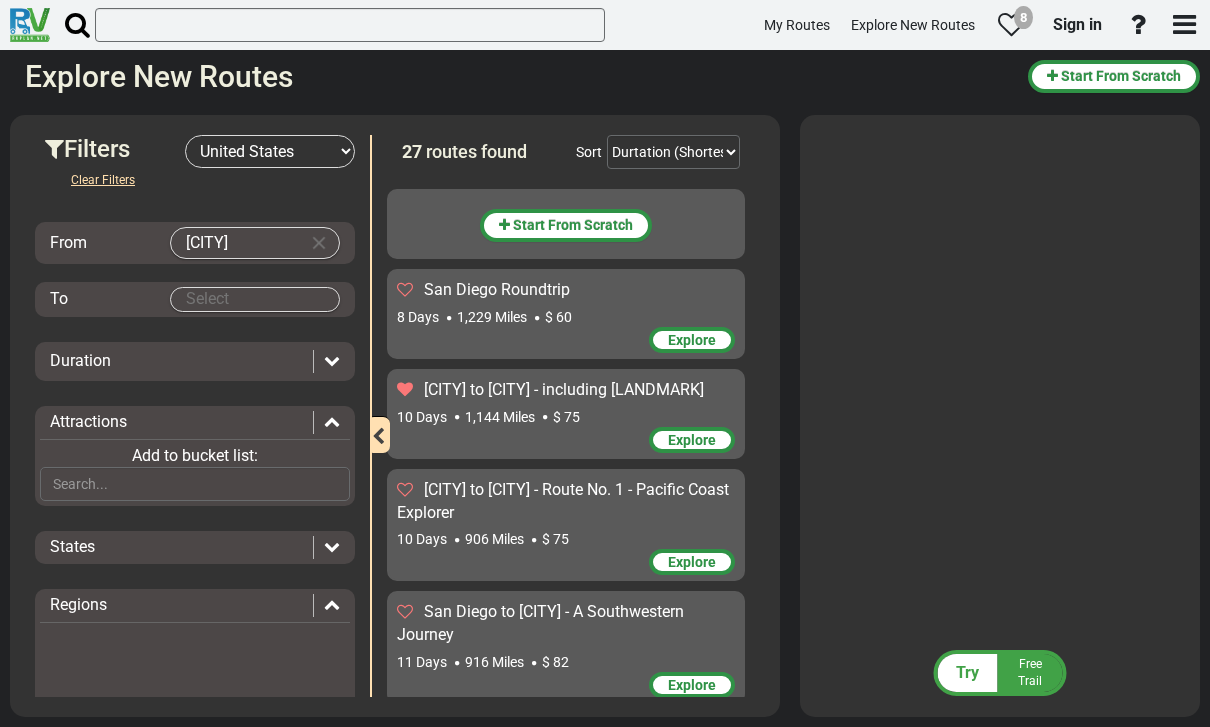 scroll, scrollTop: 0, scrollLeft: 0, axis: both 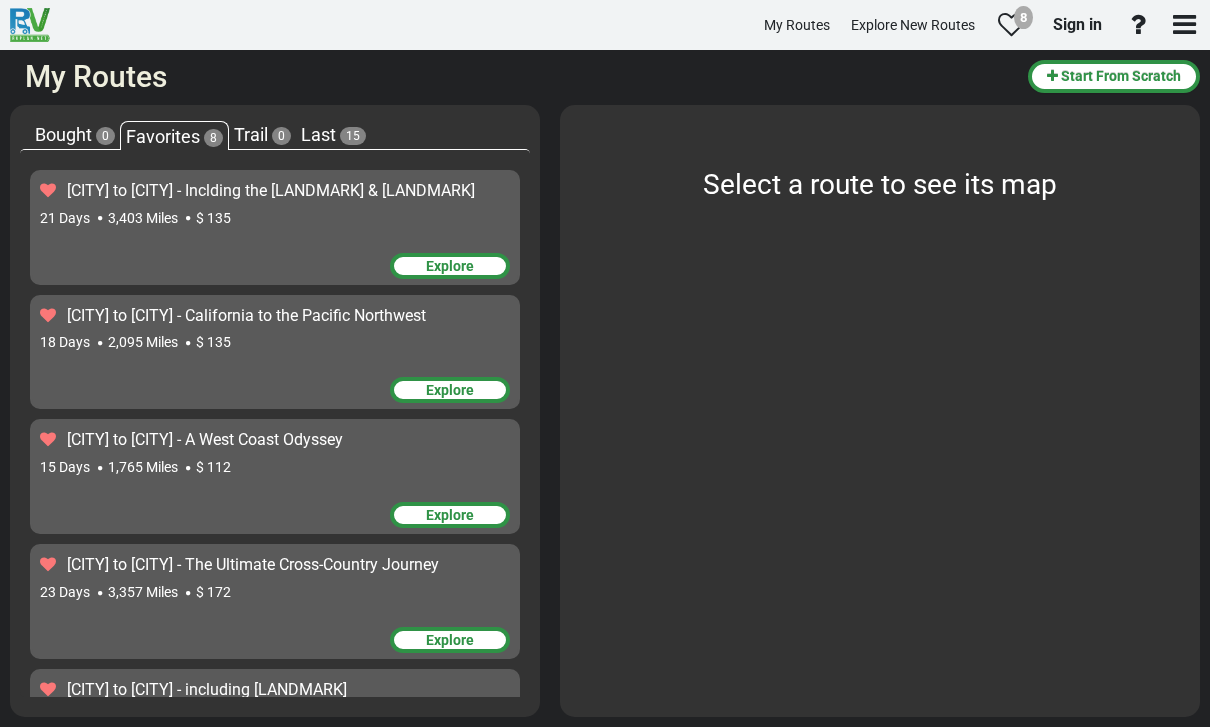 click on "Last" at bounding box center [318, 134] 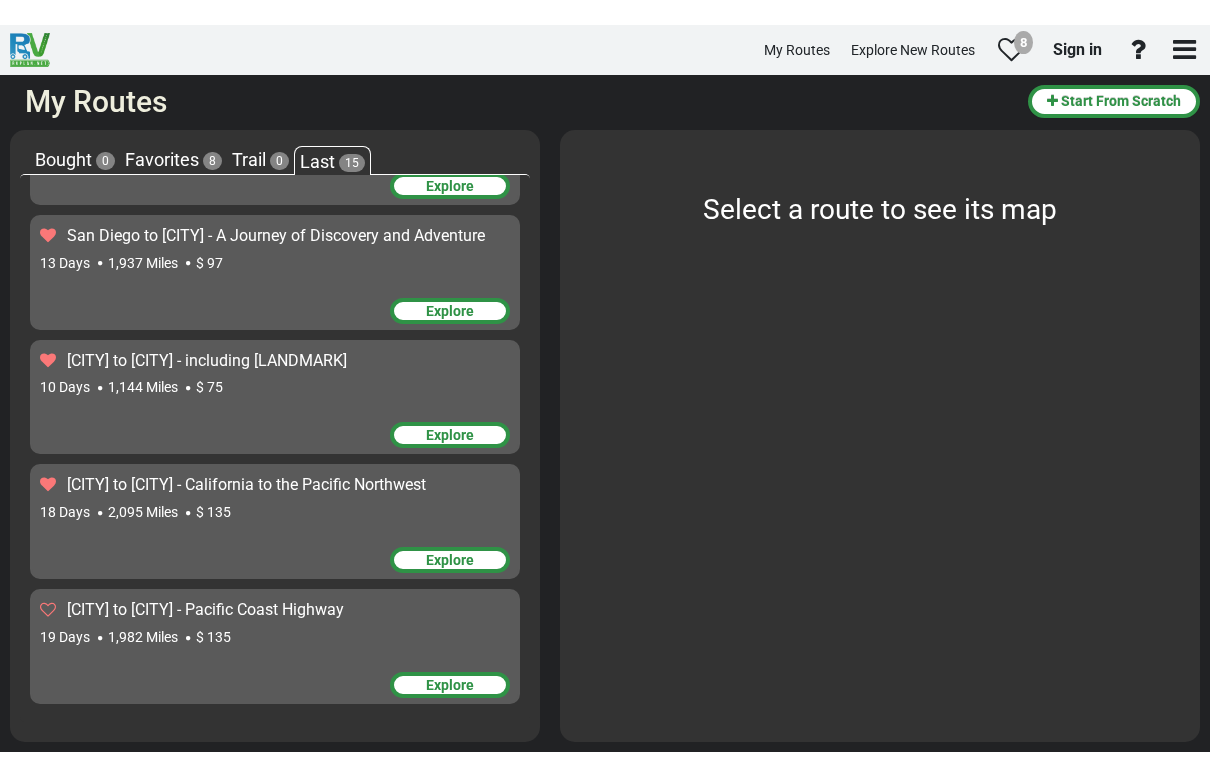 scroll, scrollTop: 1450, scrollLeft: 0, axis: vertical 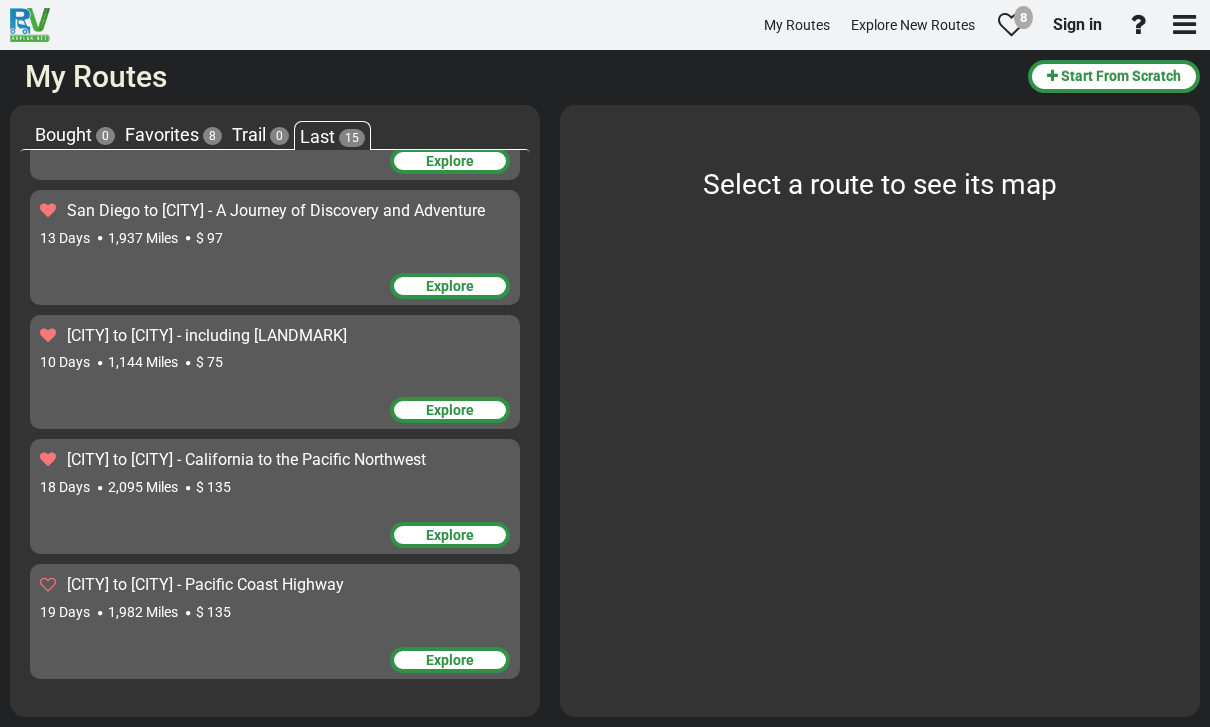click on "10 Days
1,144 Miles
$ 75" at bounding box center [275, 362] 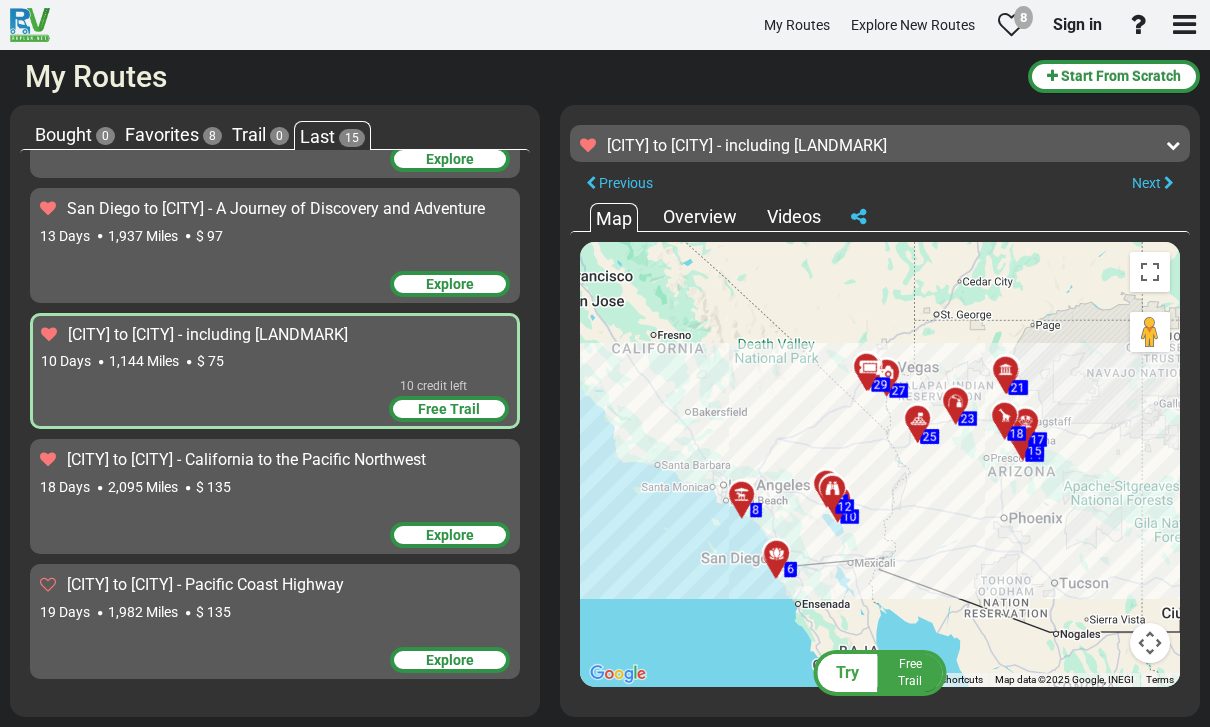 click at bounding box center (1150, 272) 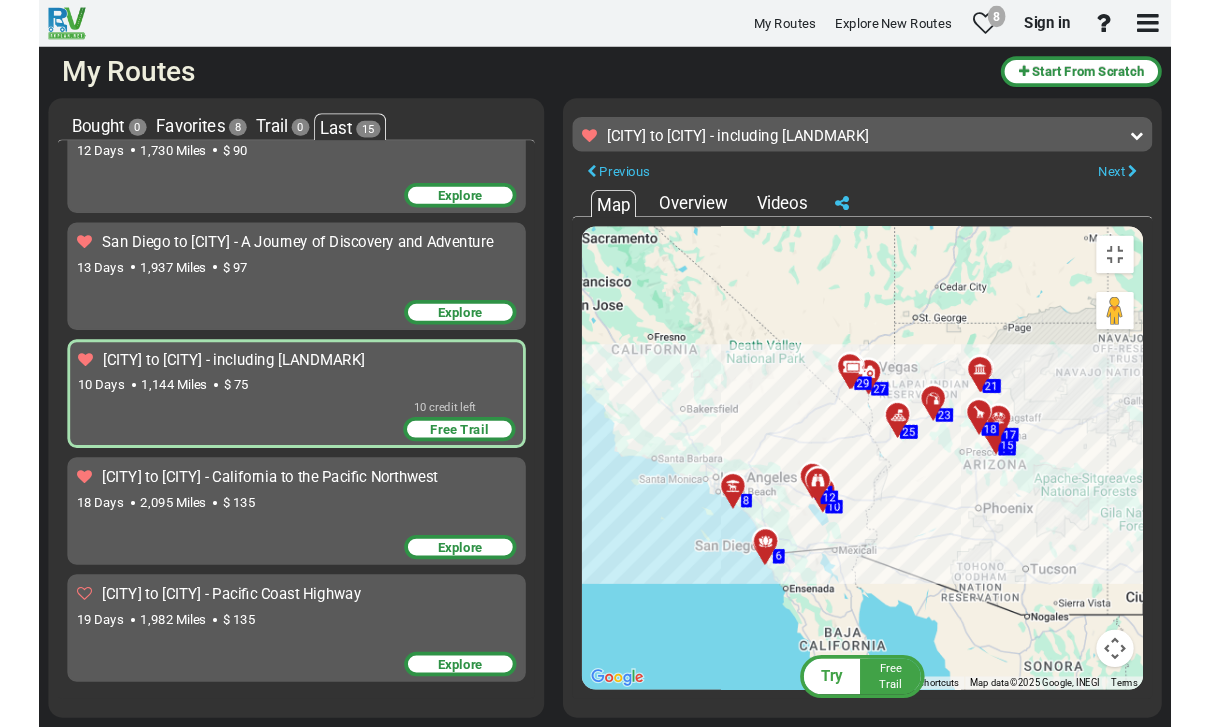 scroll, scrollTop: 1394, scrollLeft: 0, axis: vertical 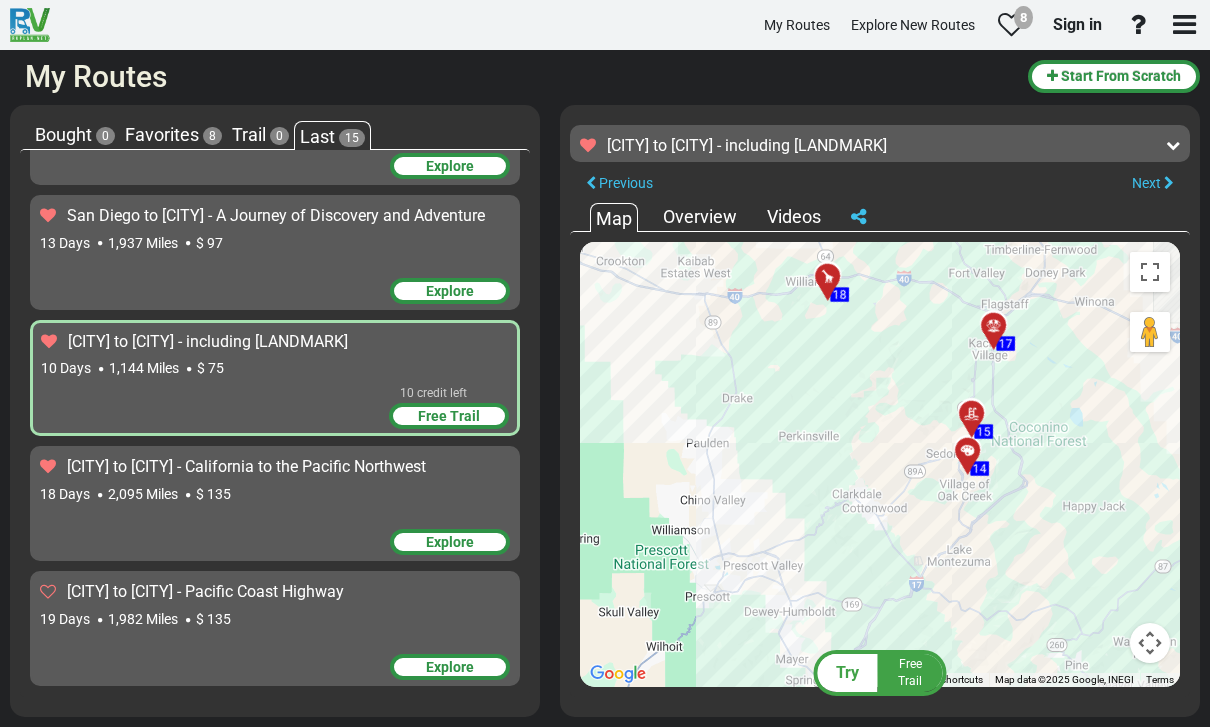 click at bounding box center (1150, 272) 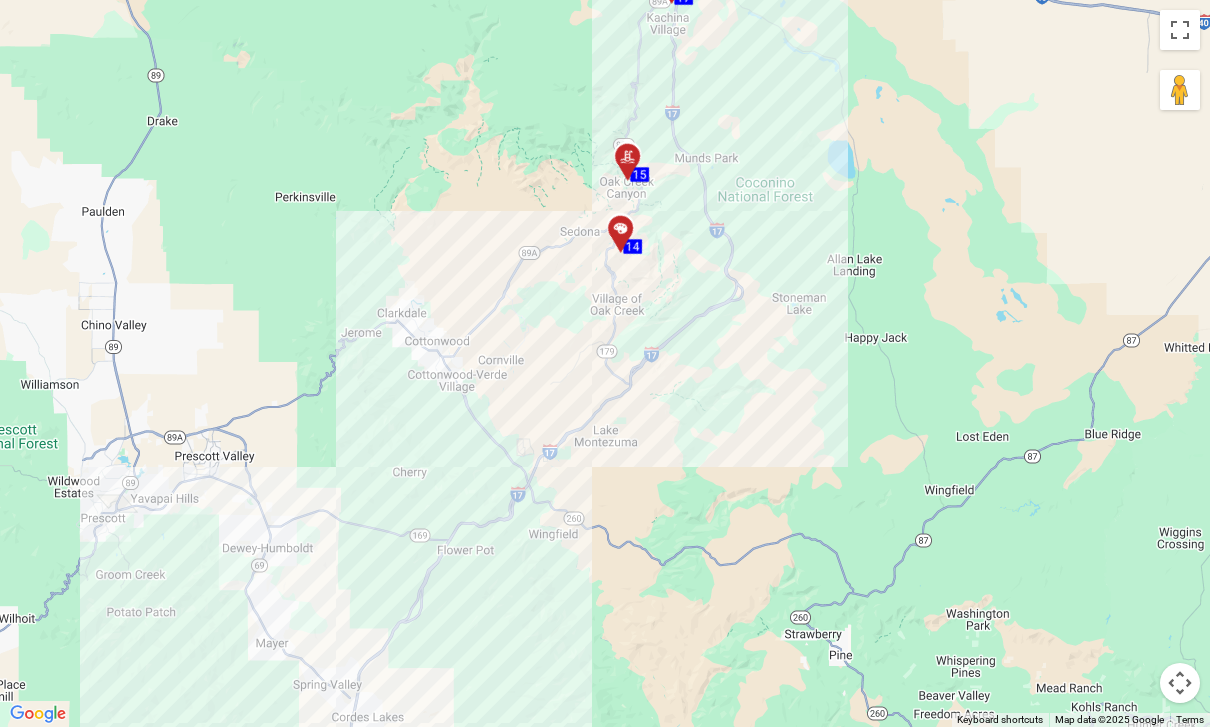 scroll, scrollTop: 1140, scrollLeft: 0, axis: vertical 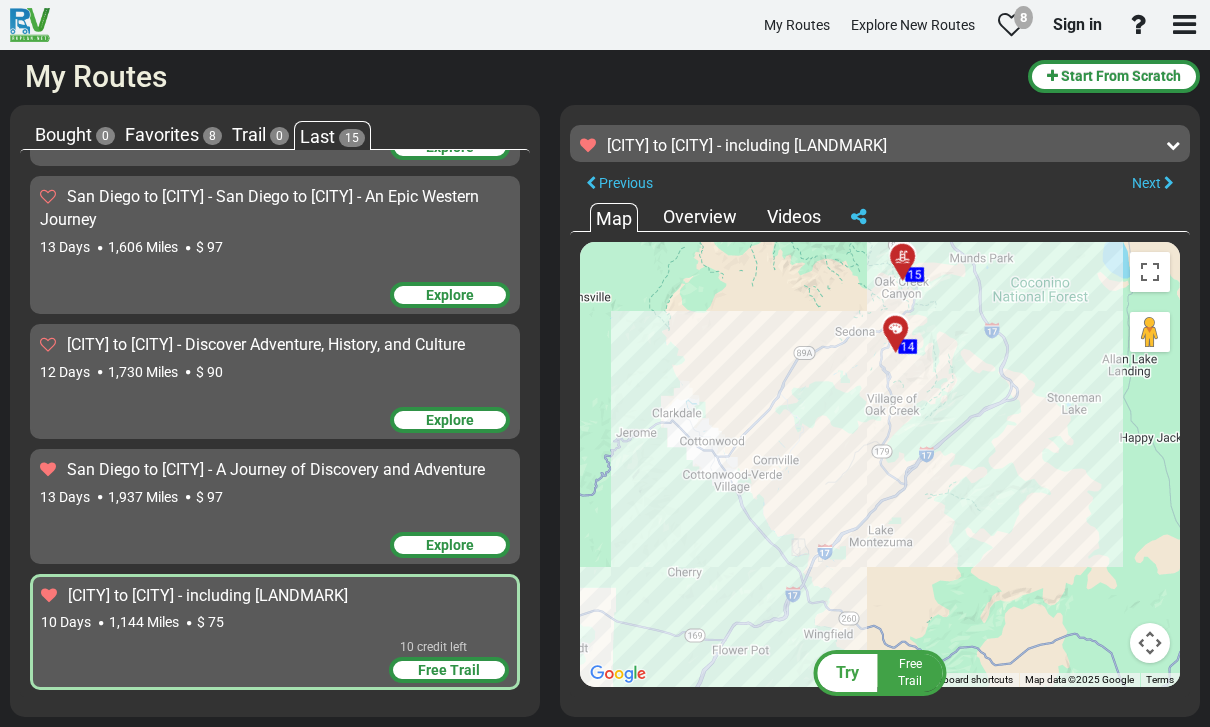 click on "$ 97" at bounding box center [209, 247] 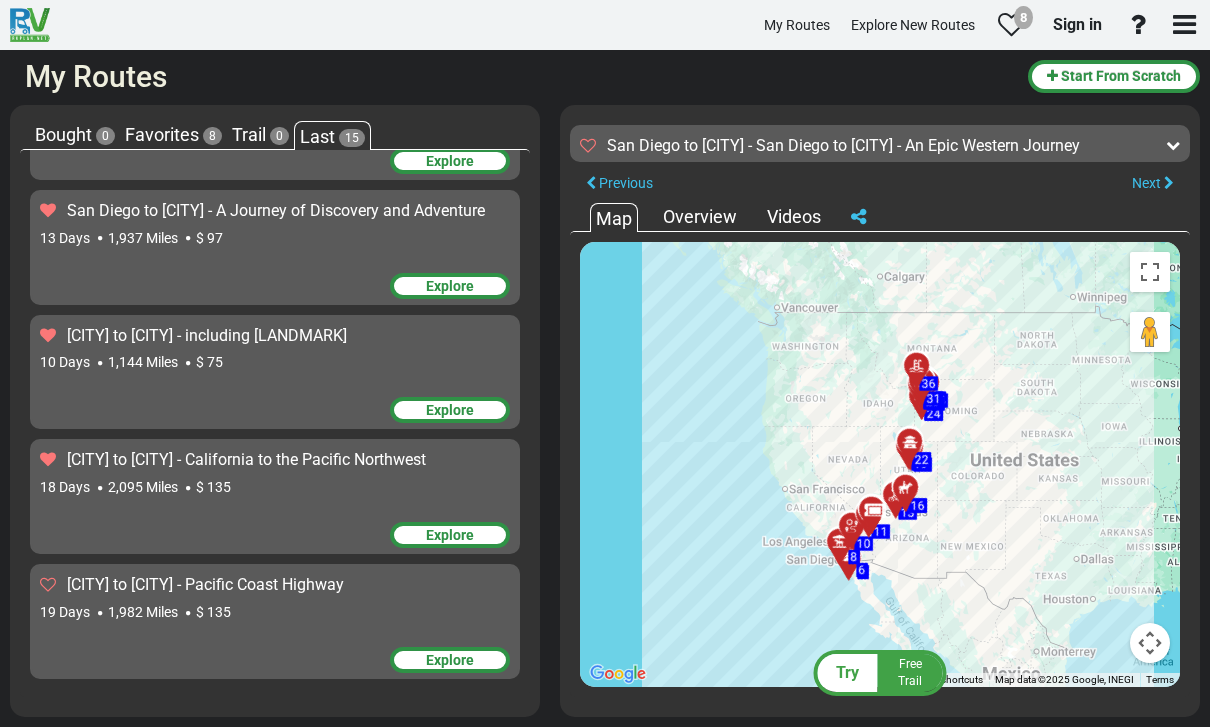 scroll, scrollTop: 1452, scrollLeft: 0, axis: vertical 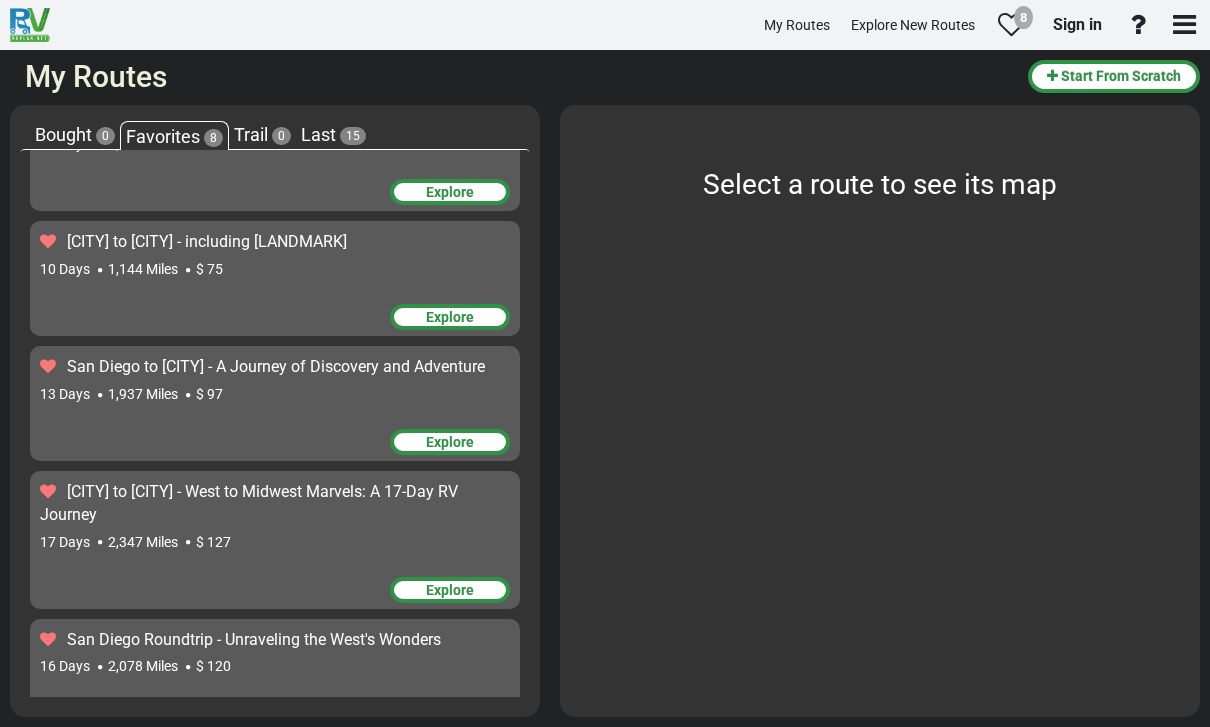click on "[CITY] to [CITY] - including [LANDMARK]" at bounding box center [207, 241] 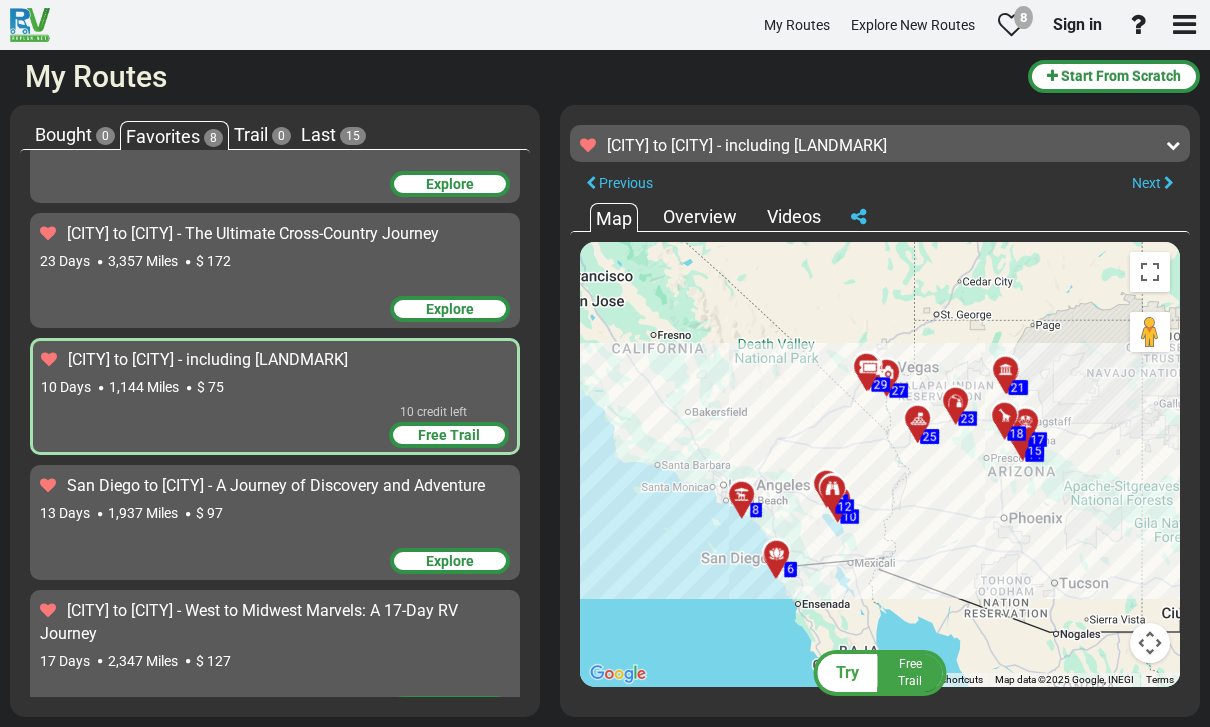 scroll, scrollTop: 363, scrollLeft: 0, axis: vertical 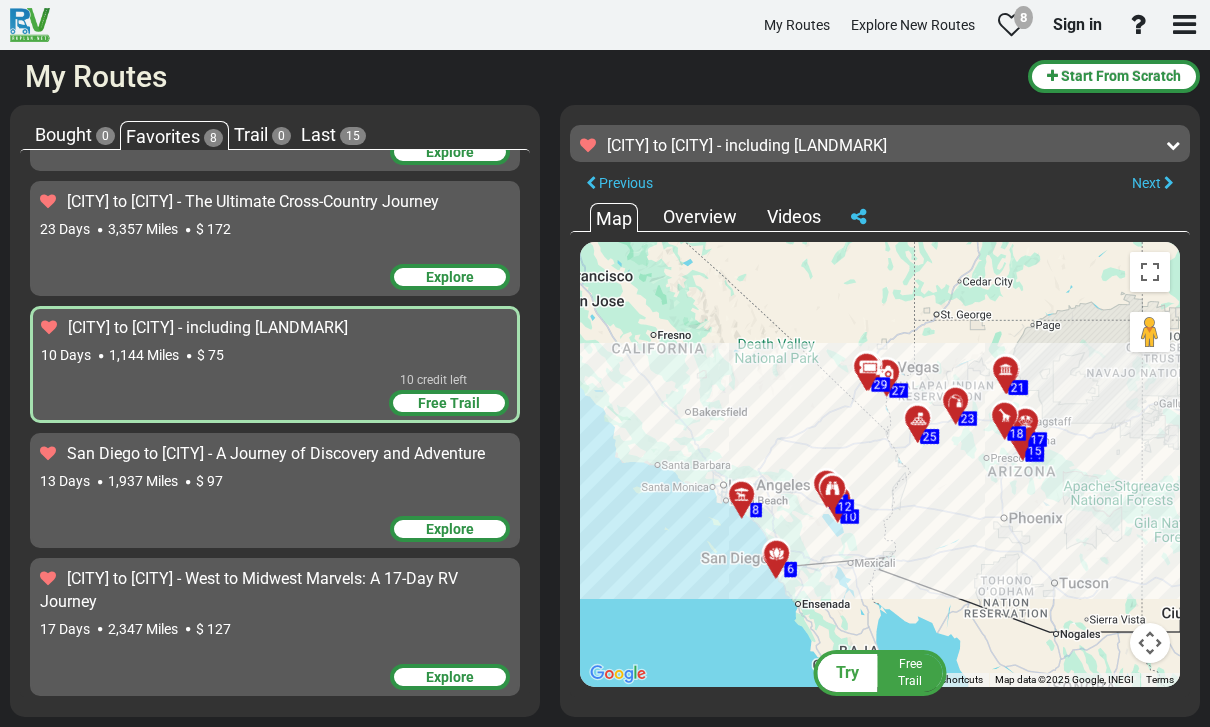 click at bounding box center (1150, 272) 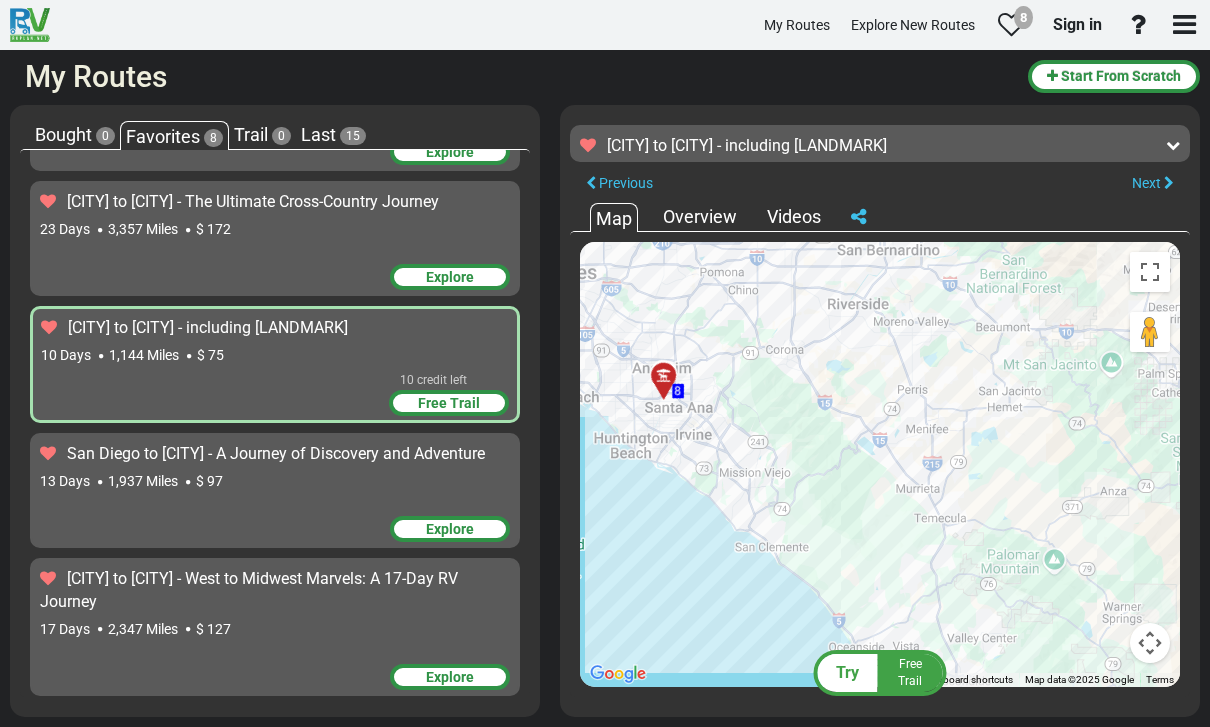 click on "Next" at bounding box center (1146, 183) 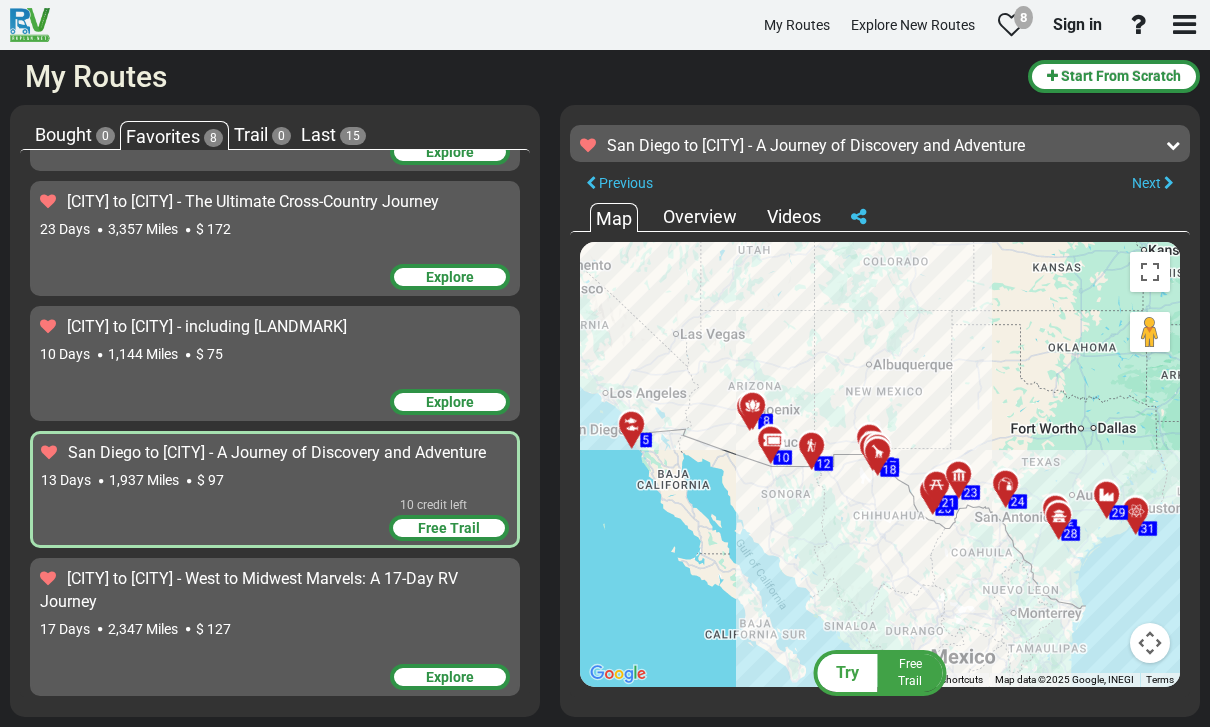 click on "Next" at bounding box center (1146, 183) 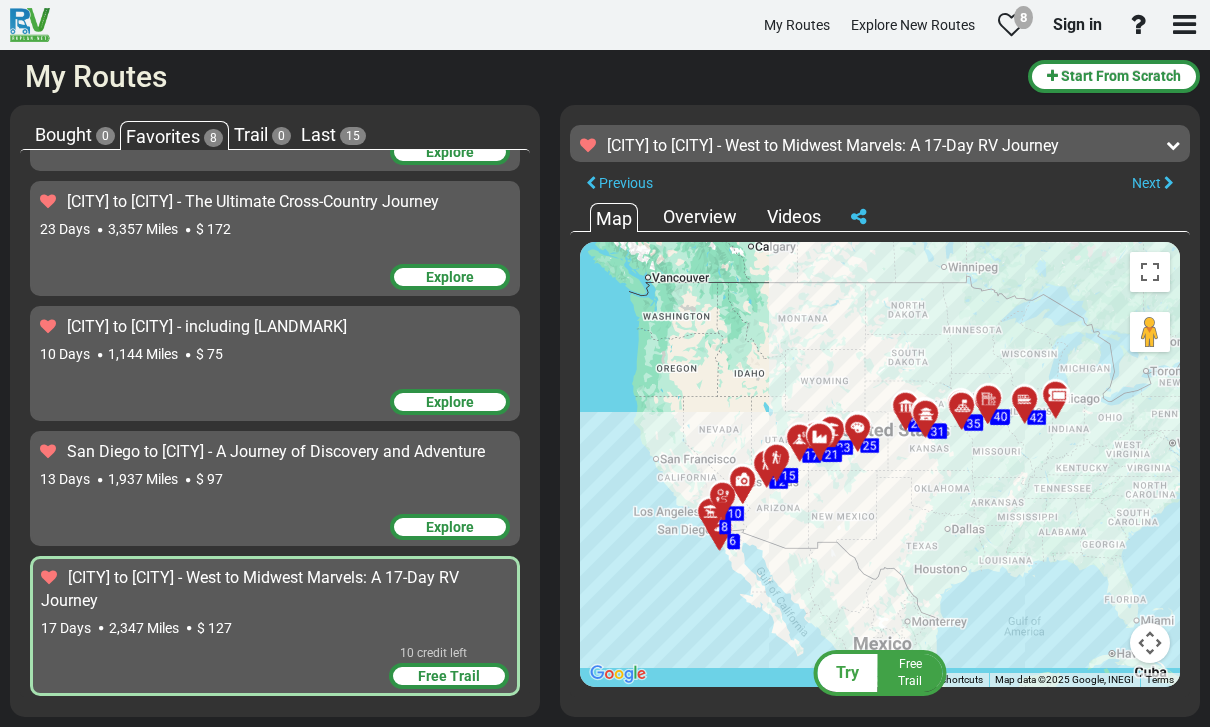 click on "Next" at bounding box center [1153, 183] 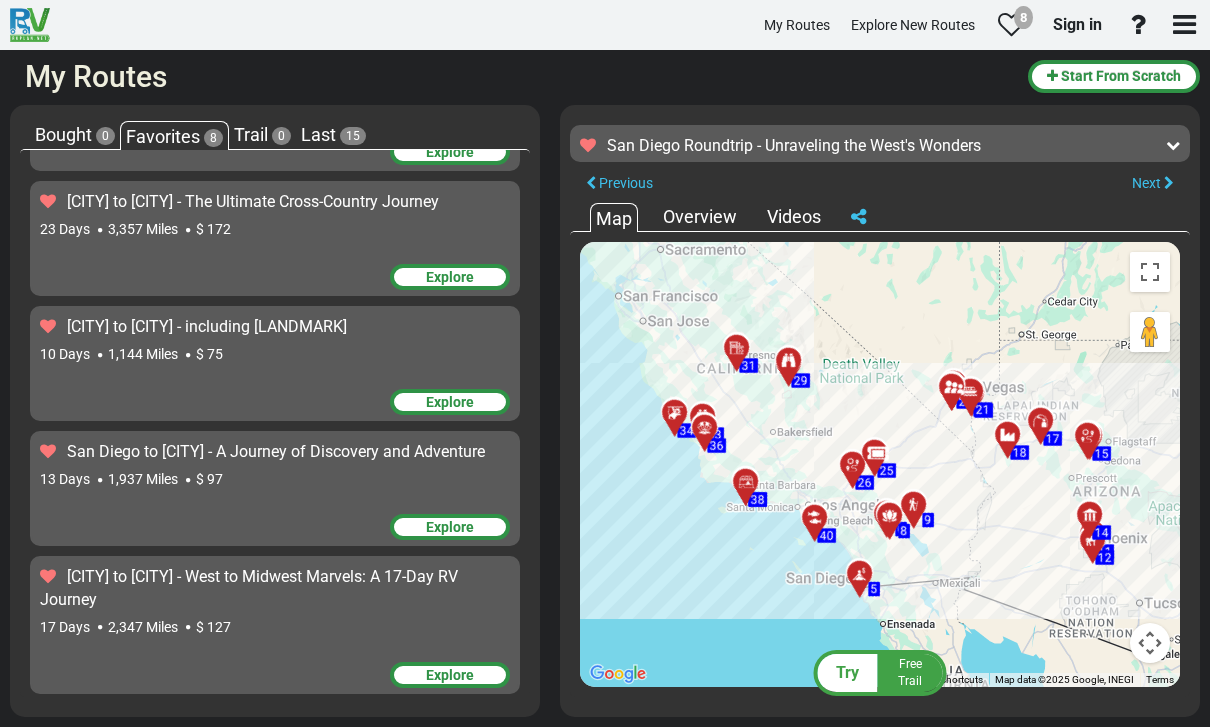 click on "Overview" at bounding box center [700, 217] 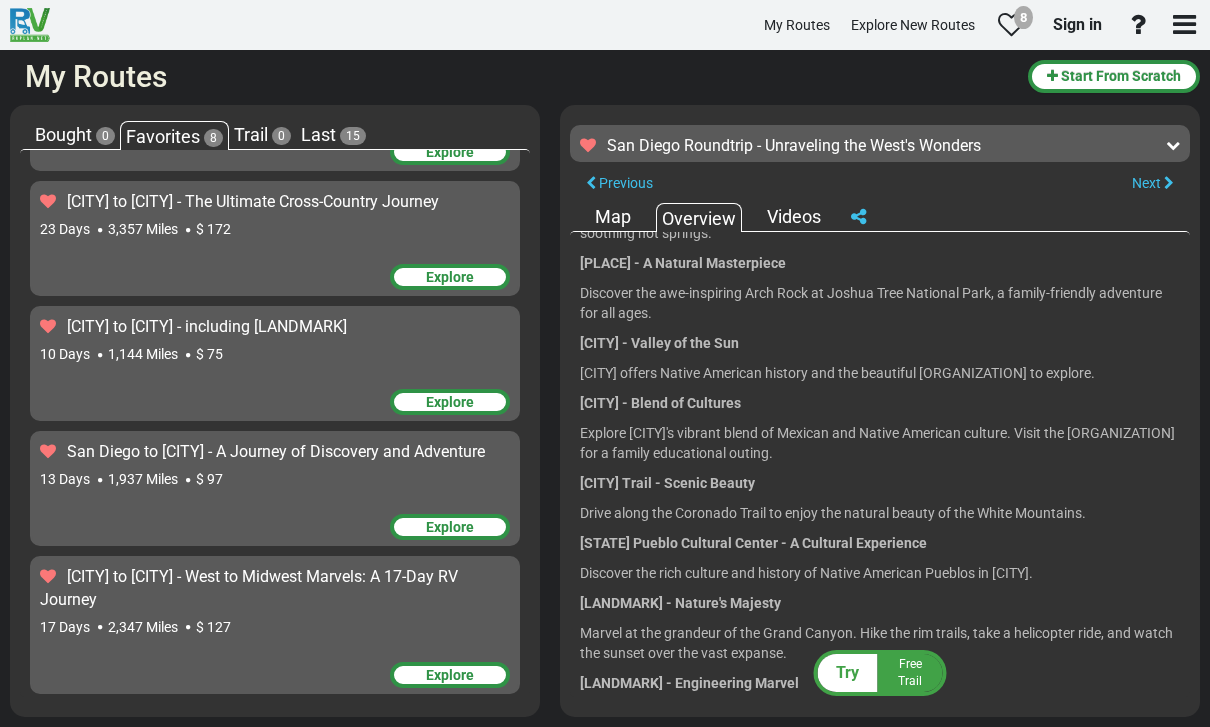 scroll, scrollTop: 310, scrollLeft: 0, axis: vertical 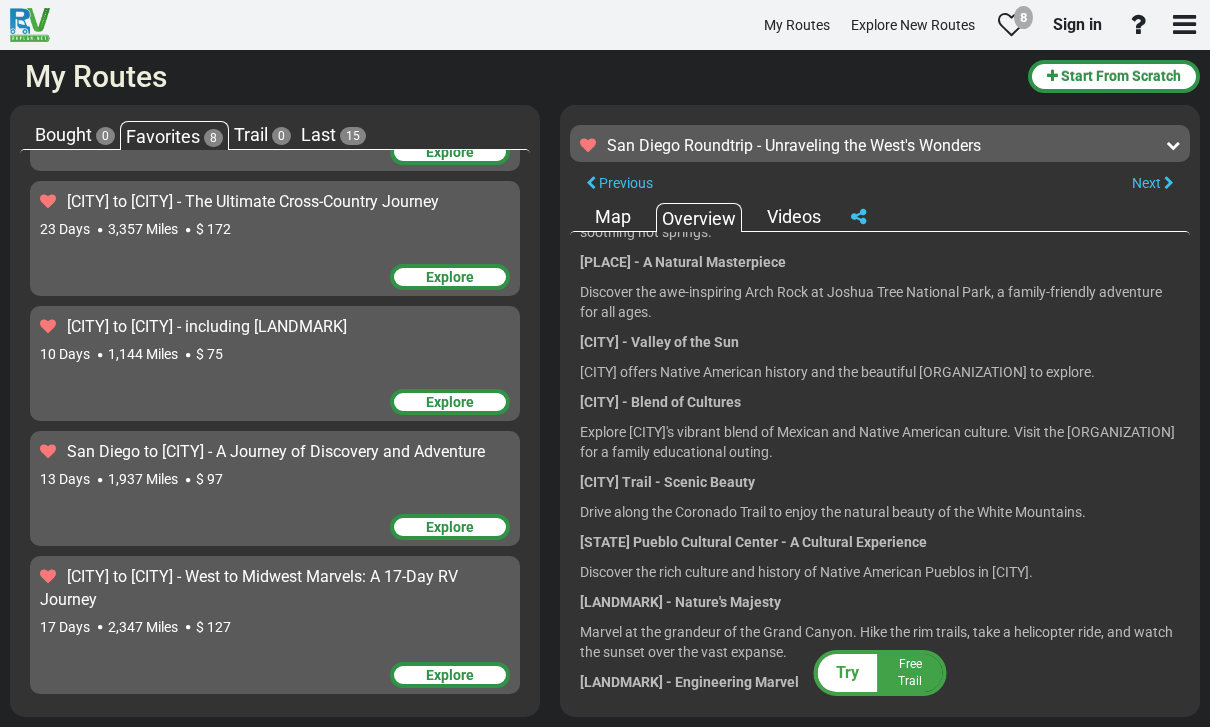 click on "Videos" at bounding box center [794, 217] 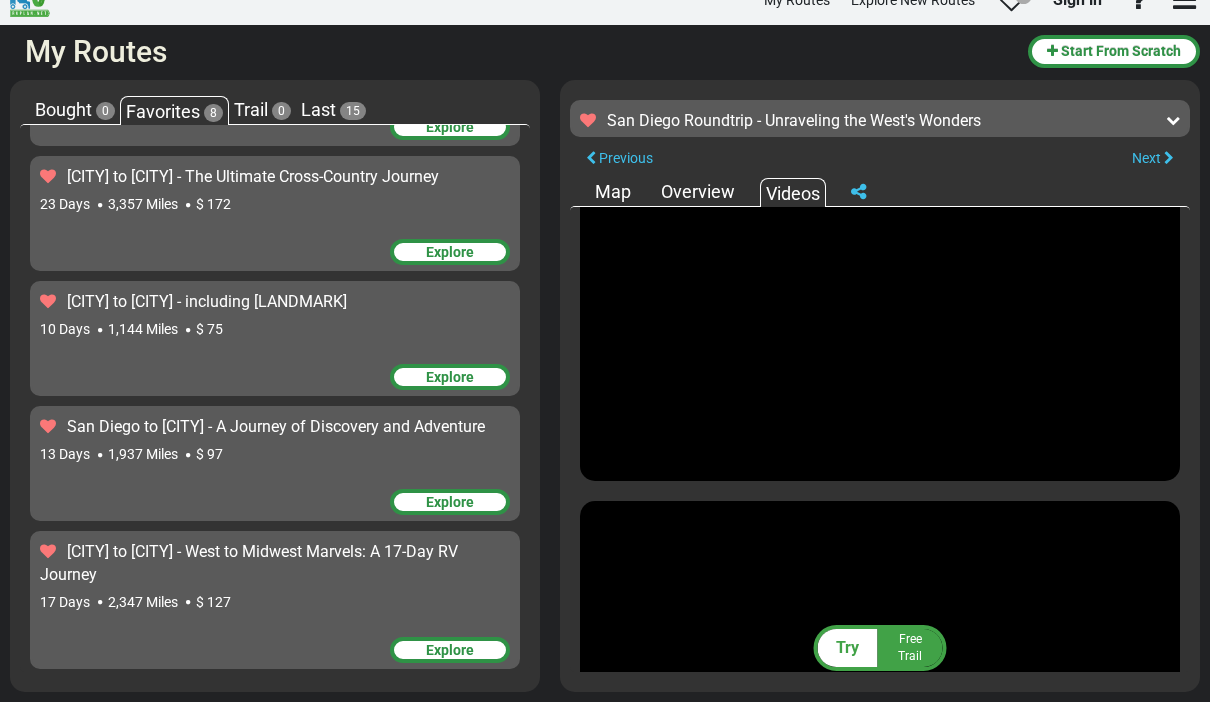 scroll, scrollTop: 2247, scrollLeft: 0, axis: vertical 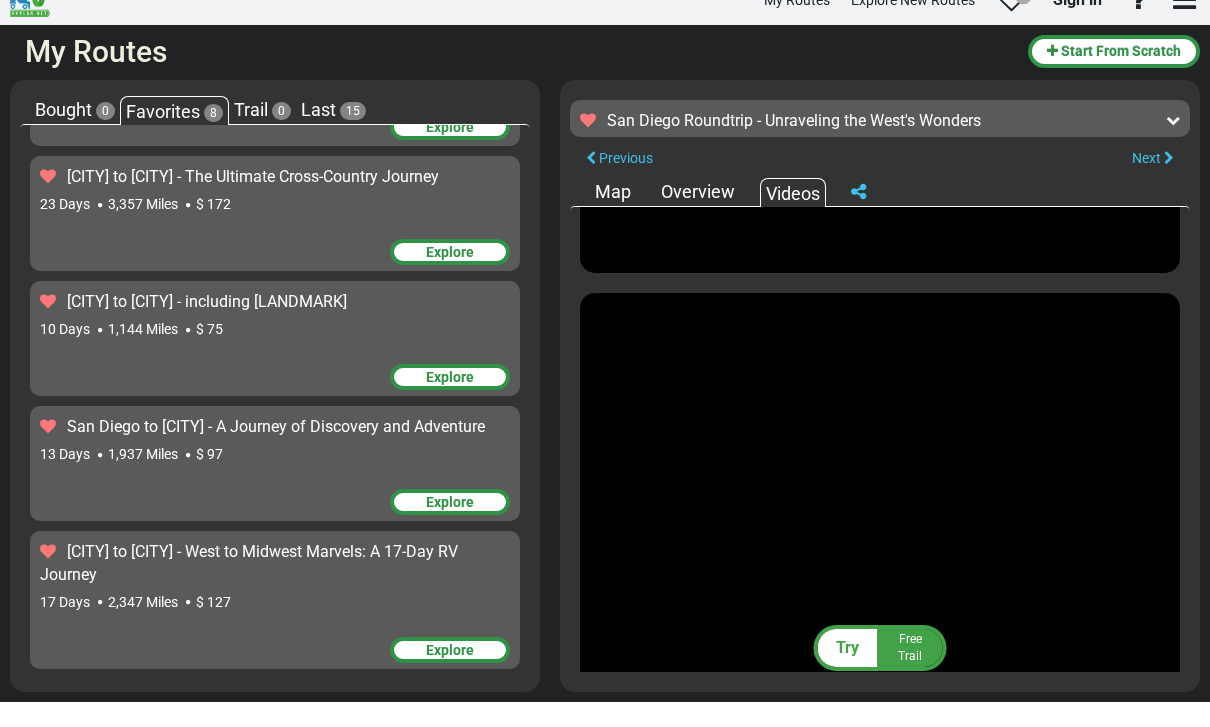 click at bounding box center [858, 217] 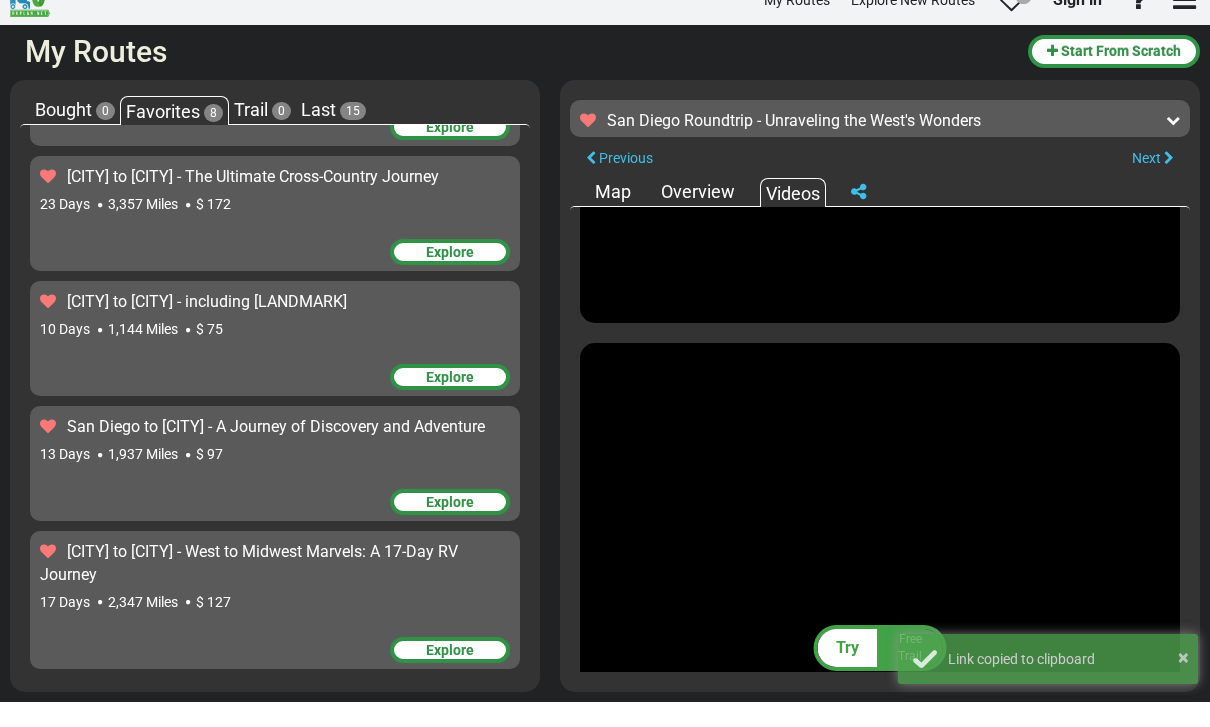 click at bounding box center (858, 217) 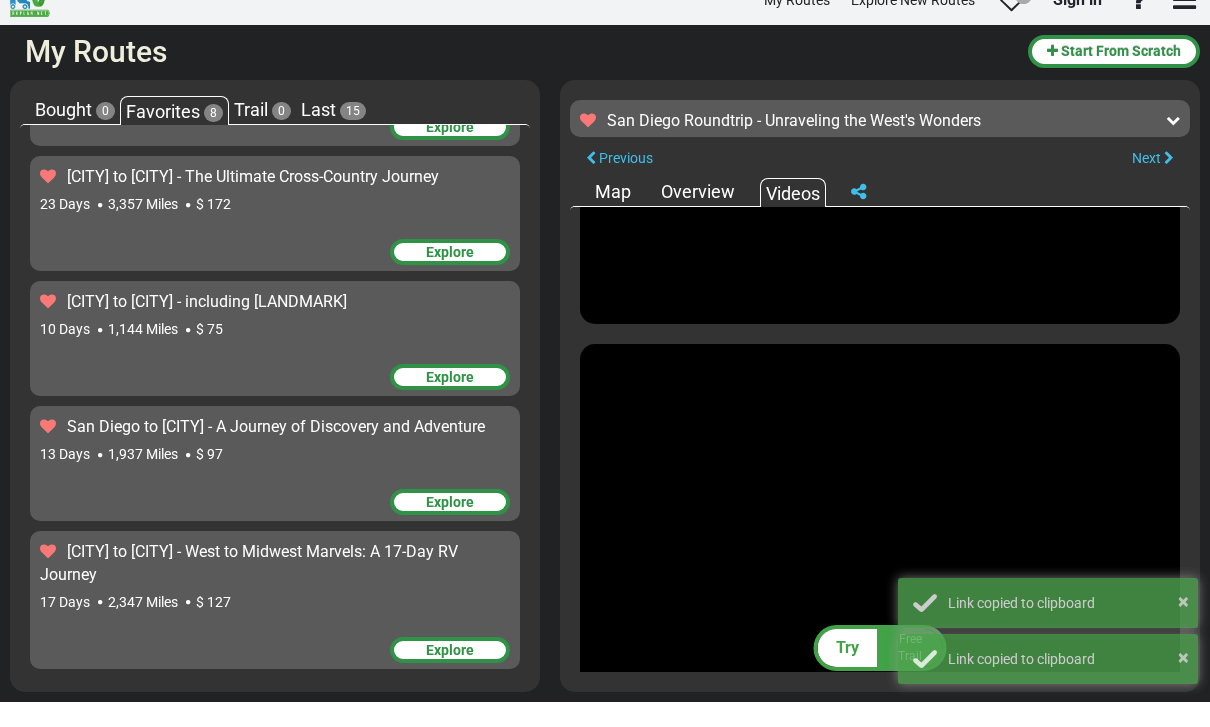 click at bounding box center (858, 217) 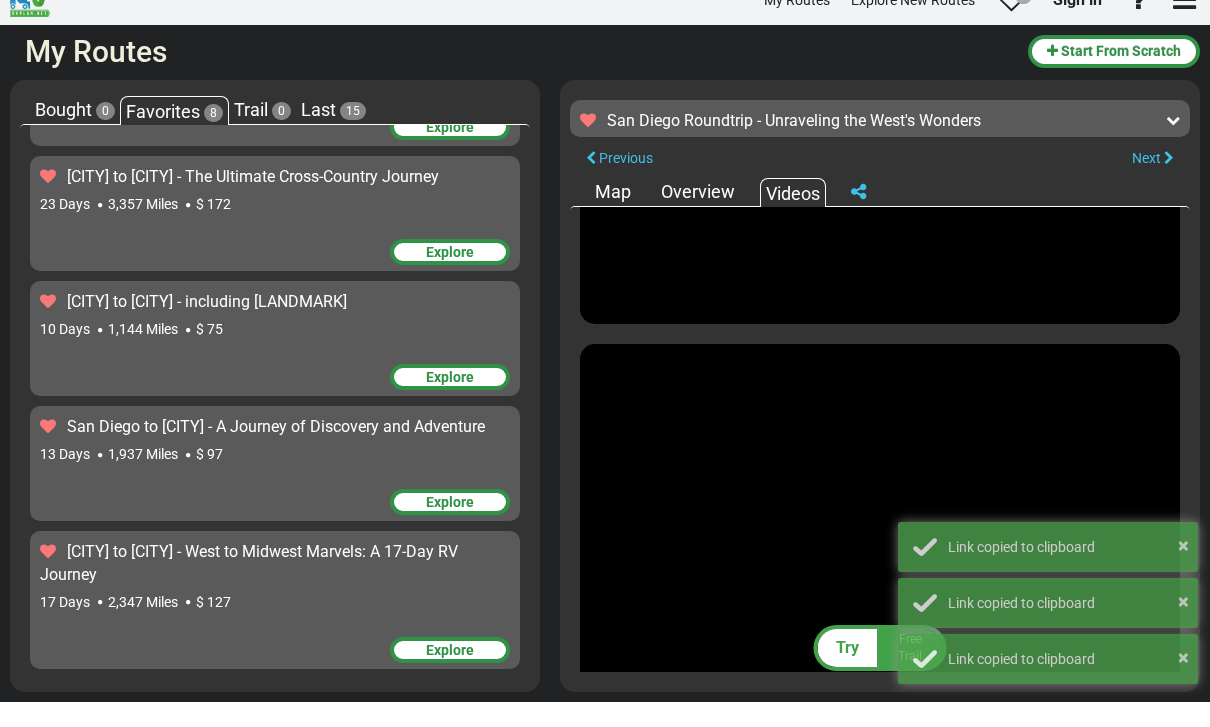 click on "Map
Overview
Videos" at bounding box center [880, 216] 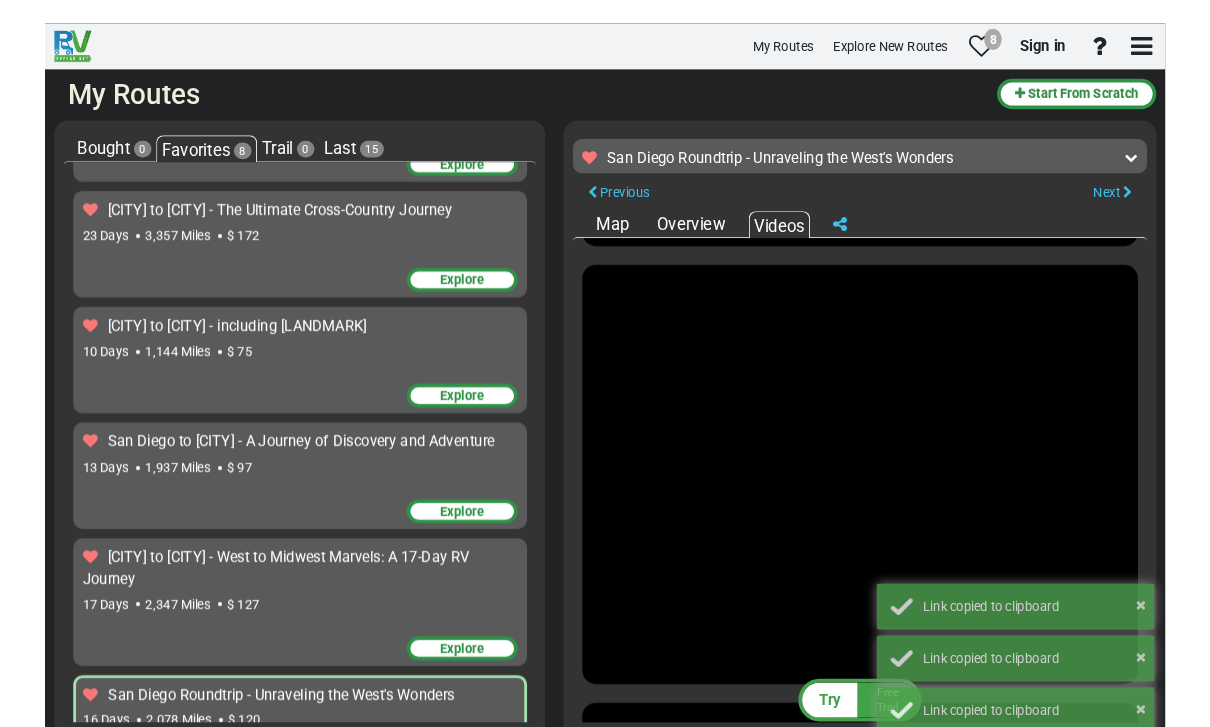 scroll, scrollTop: 0, scrollLeft: 0, axis: both 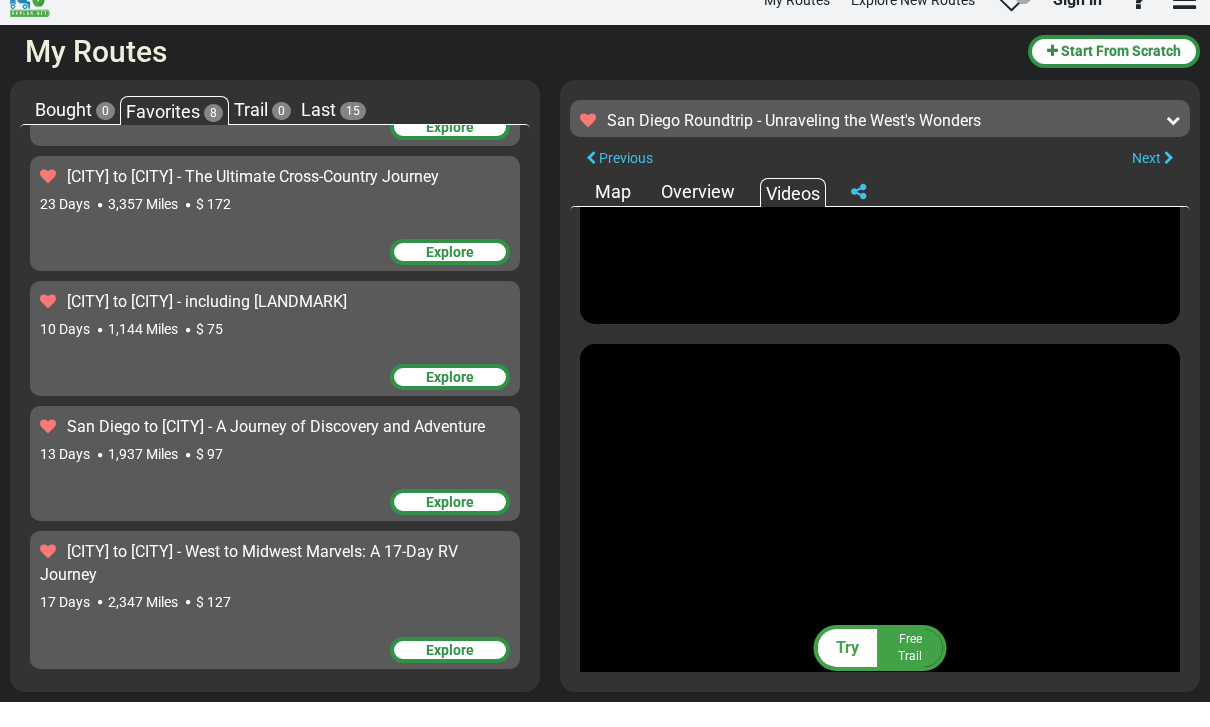 click on "Map" at bounding box center (613, 217) 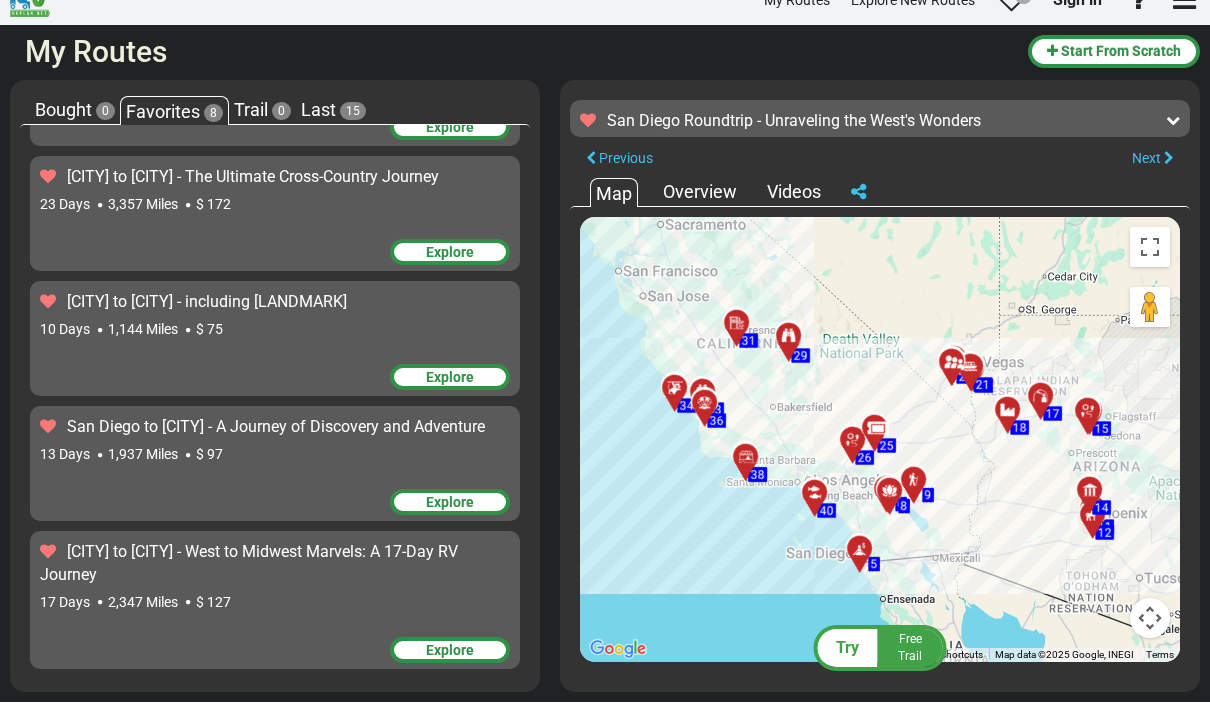 click on "1,144 Miles" at bounding box center (143, 354) 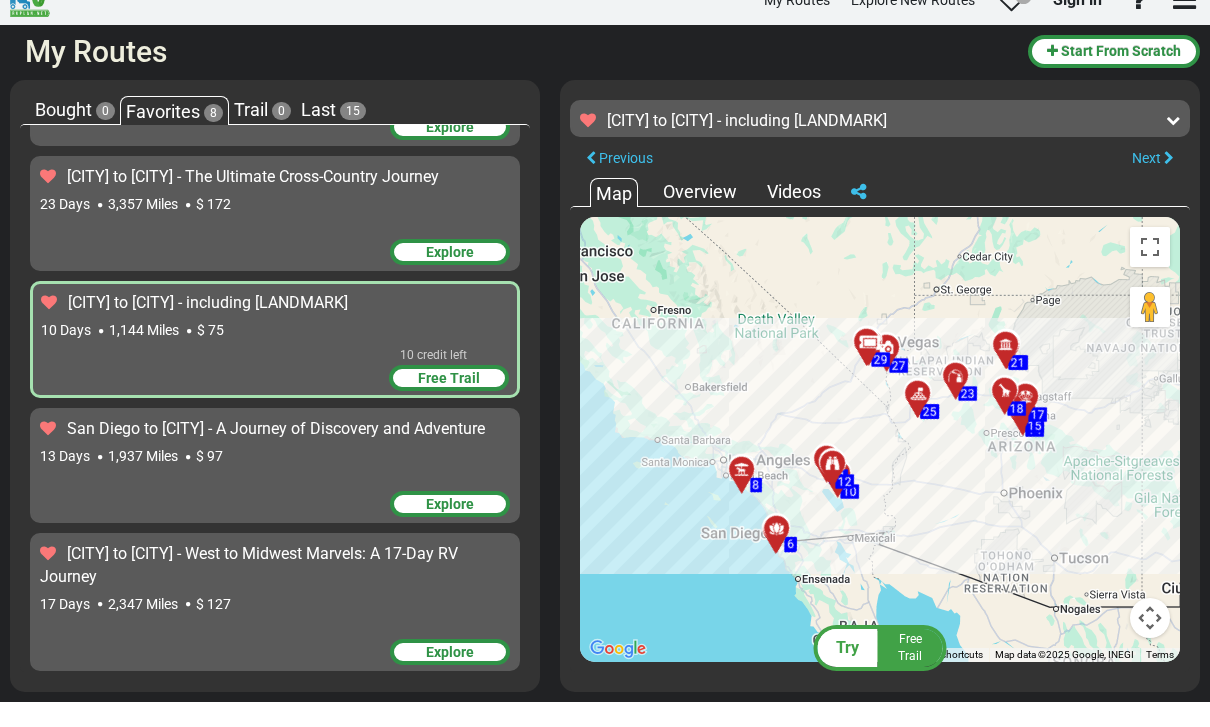 click on "Overview" at bounding box center [700, 217] 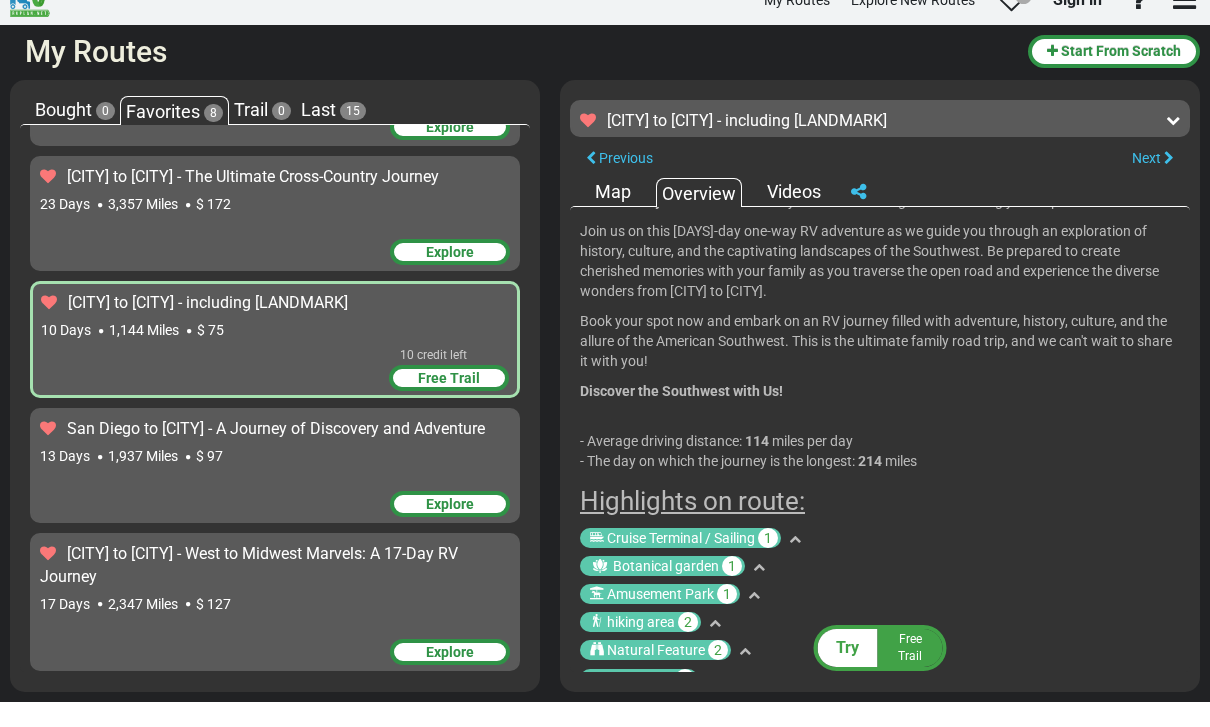 scroll, scrollTop: 1095, scrollLeft: 0, axis: vertical 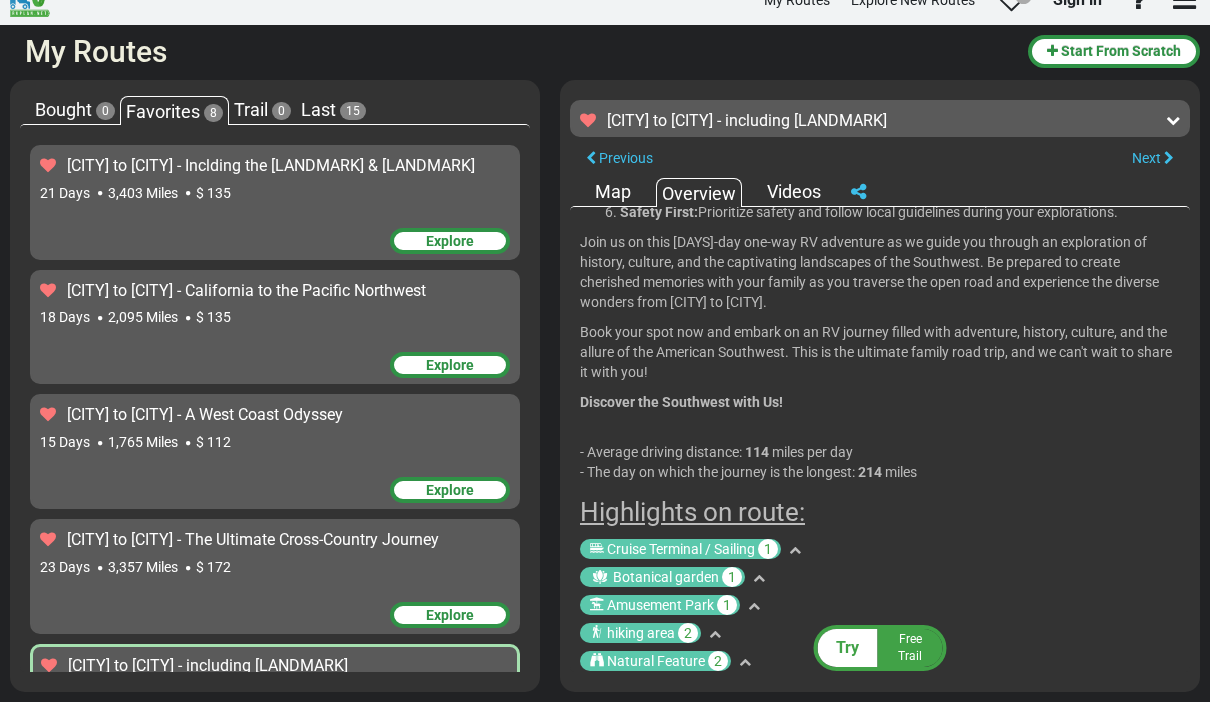 click on "[CITY] to [CITY] - California to the Pacific Northwest
18 Days
2,095 Miles
$ 135" at bounding box center [275, 329] 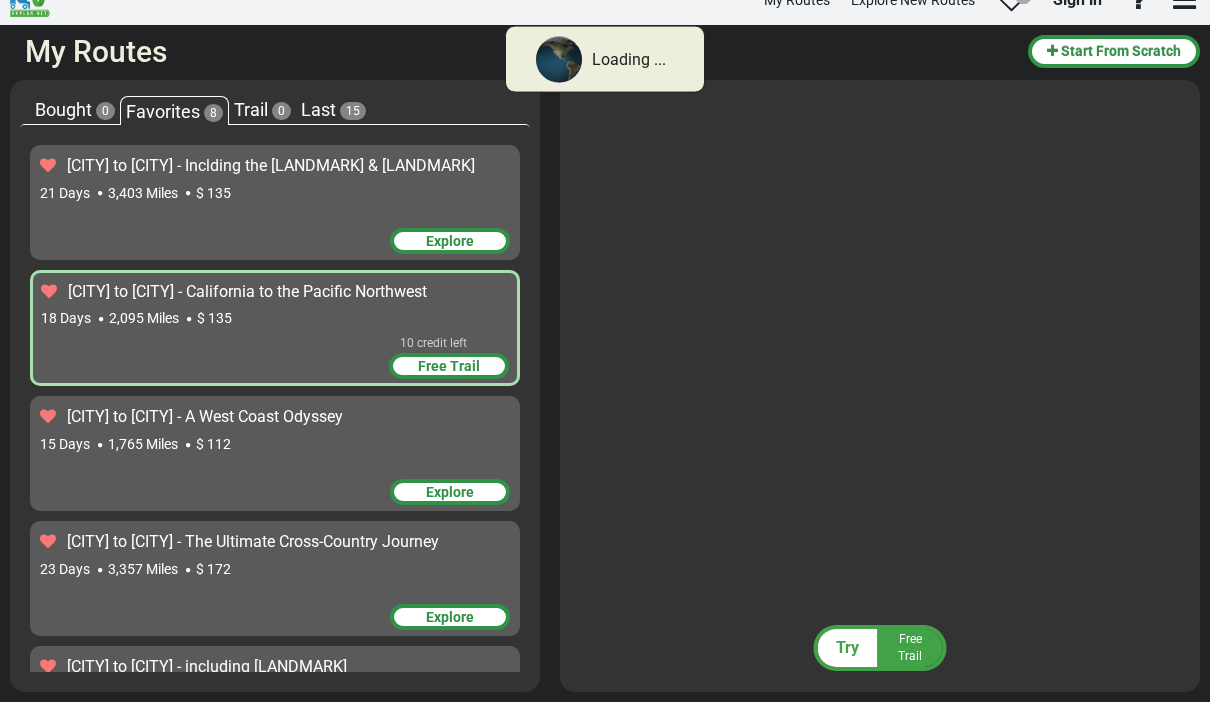 scroll, scrollTop: 0, scrollLeft: 0, axis: both 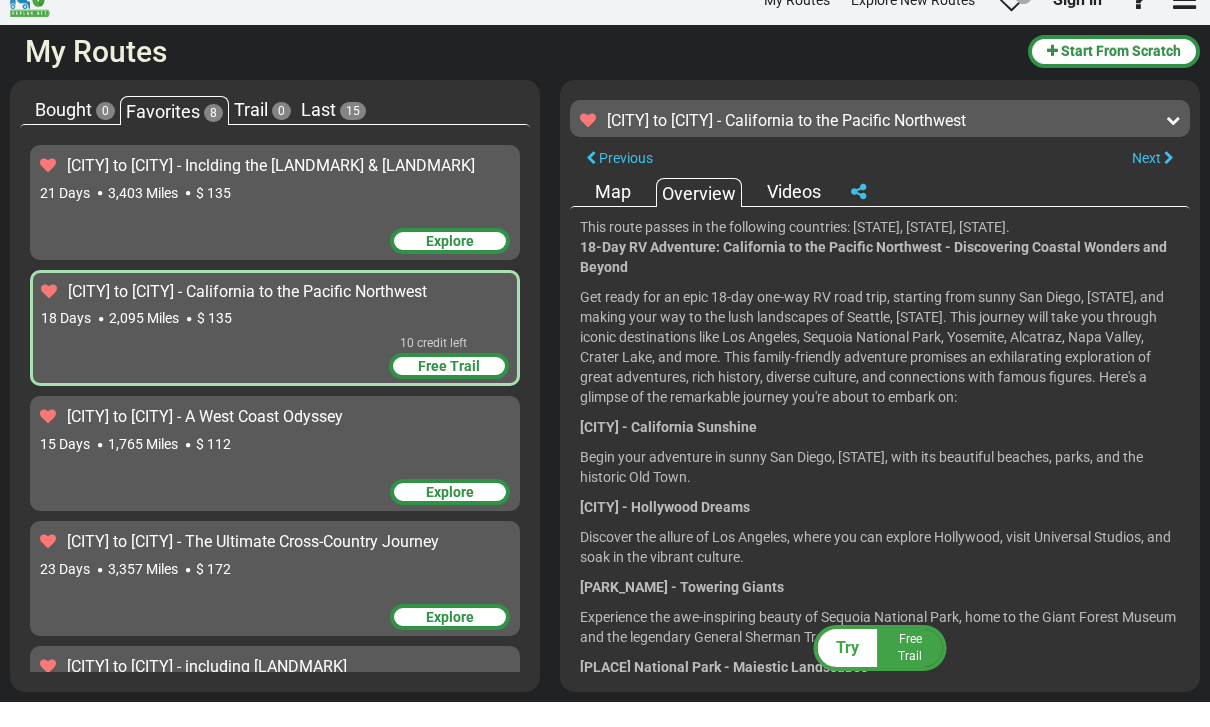 click on "Map" at bounding box center [613, 217] 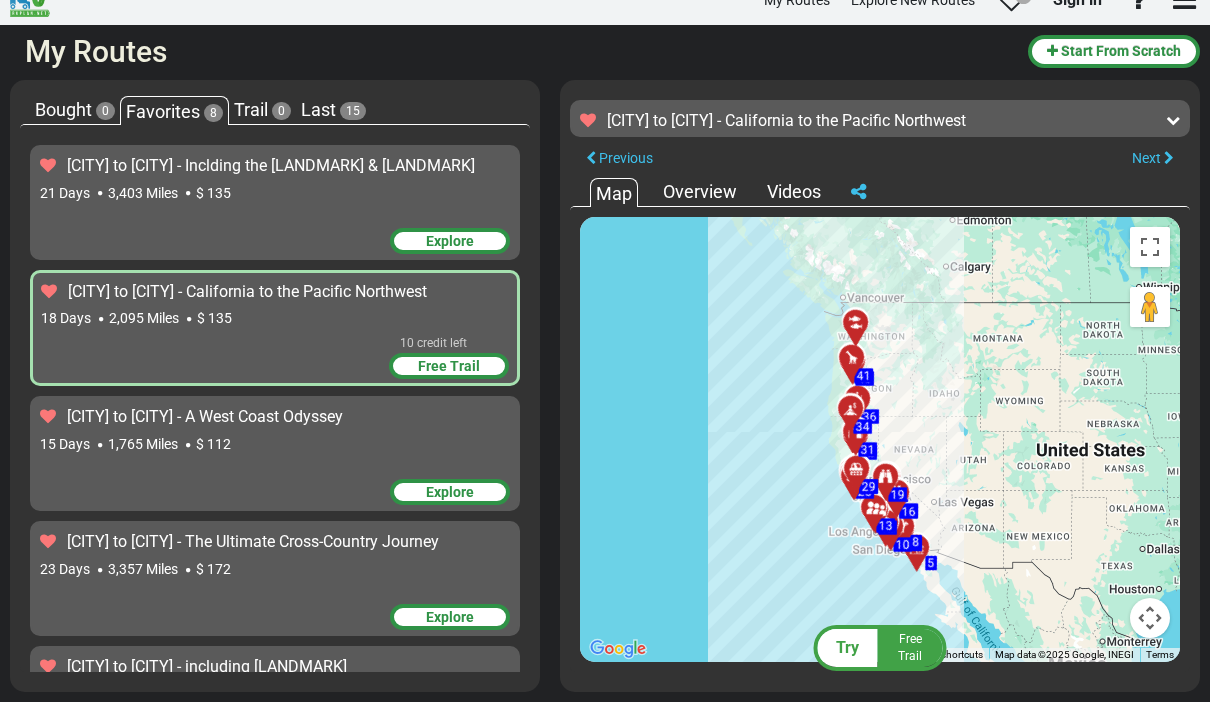 click on "[CITY] to [CITY] - A West Coast Odyssey" at bounding box center (205, 441) 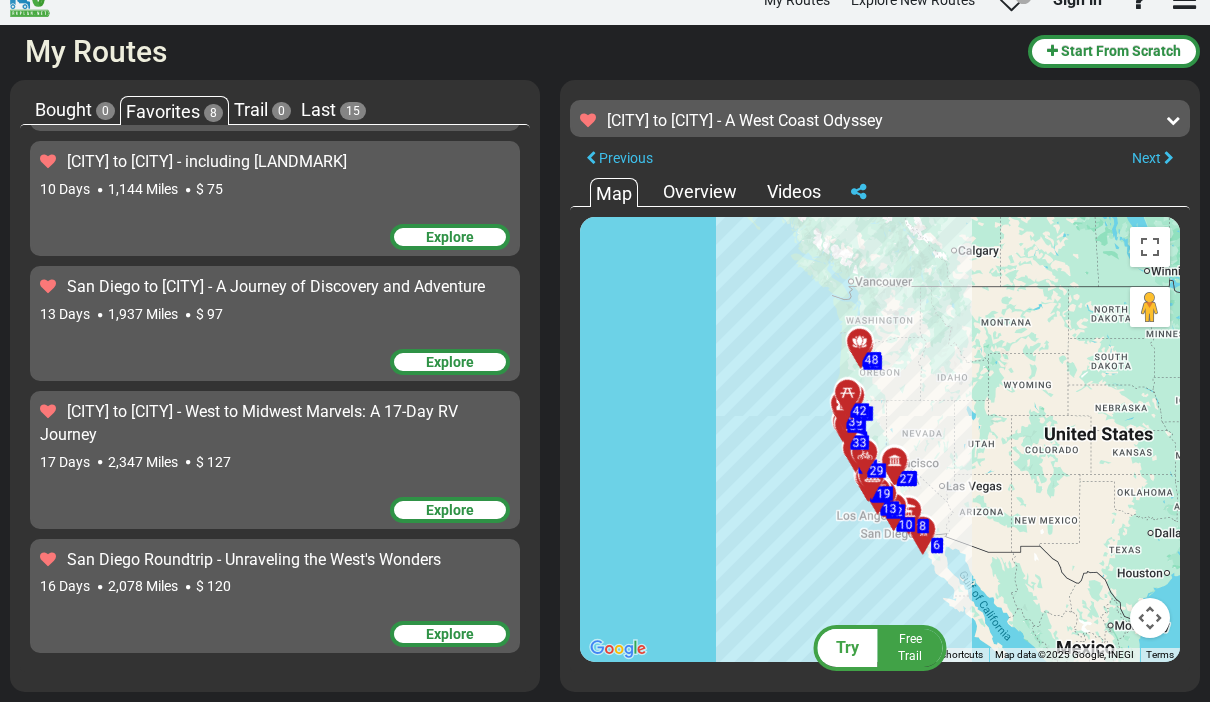 scroll, scrollTop: 518, scrollLeft: 0, axis: vertical 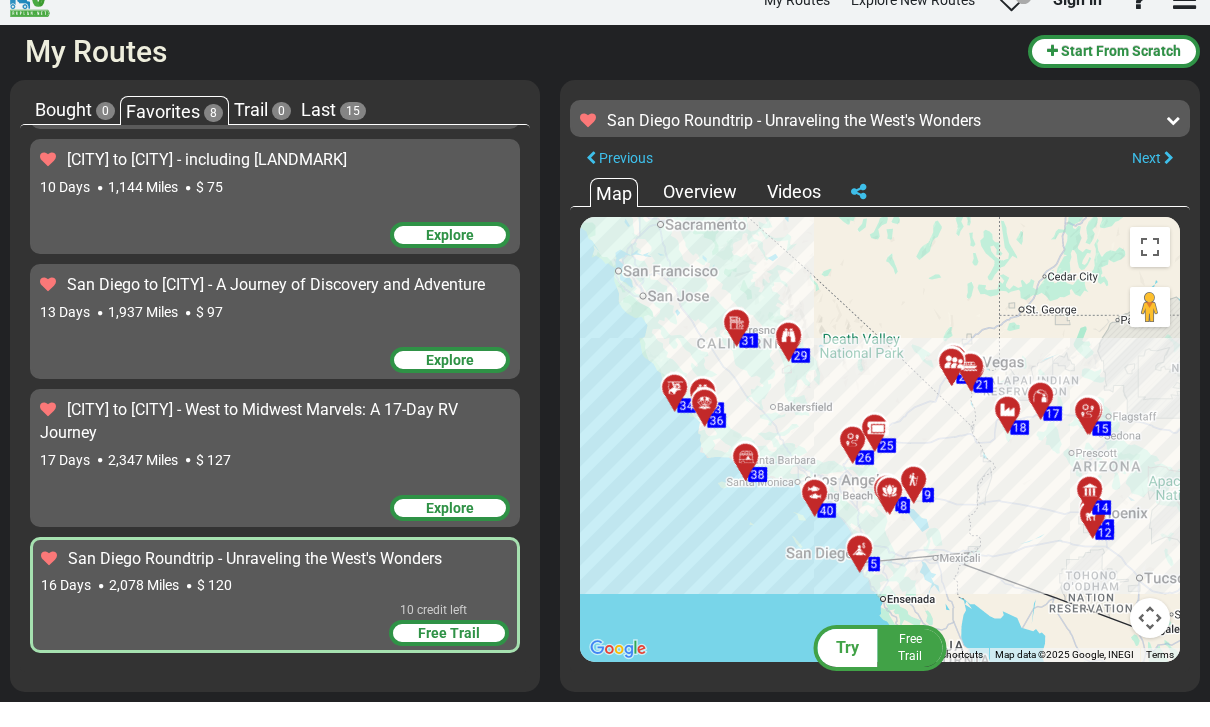 click on "Overview" at bounding box center (700, 217) 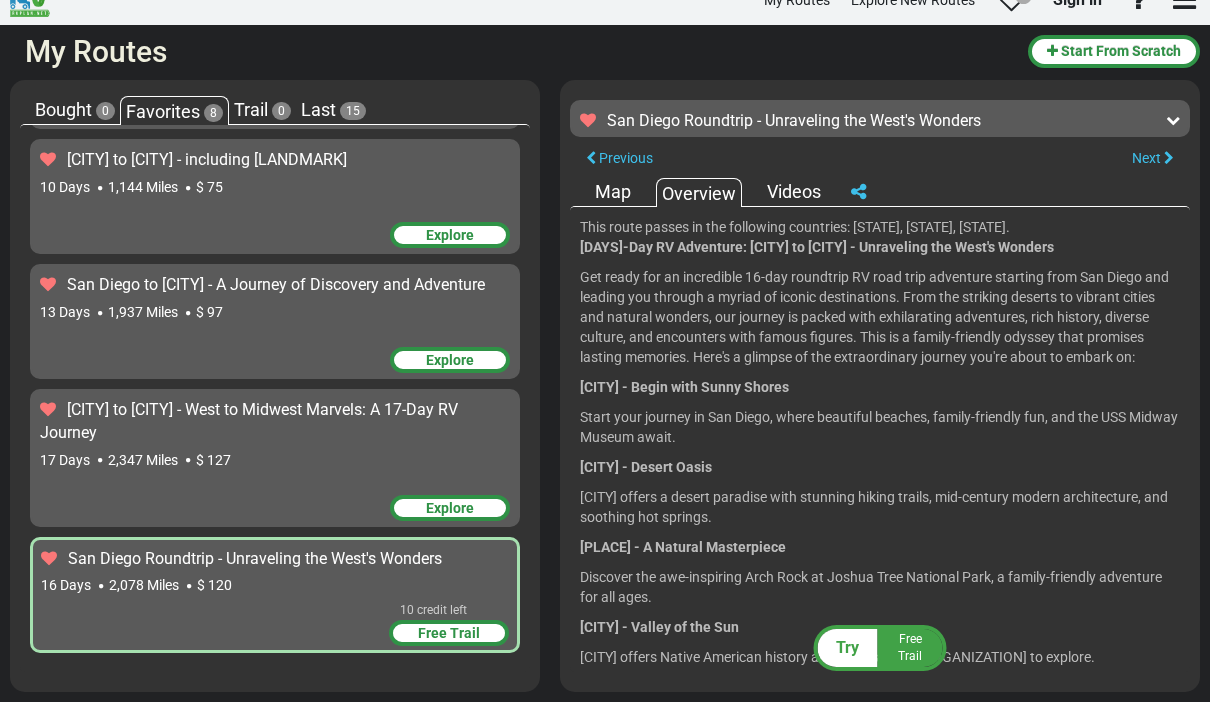 click on "San Diego to [CITY] - including Grand Canyon
10 Days
1,144 Miles
$ 75
Explore" at bounding box center (275, 221) 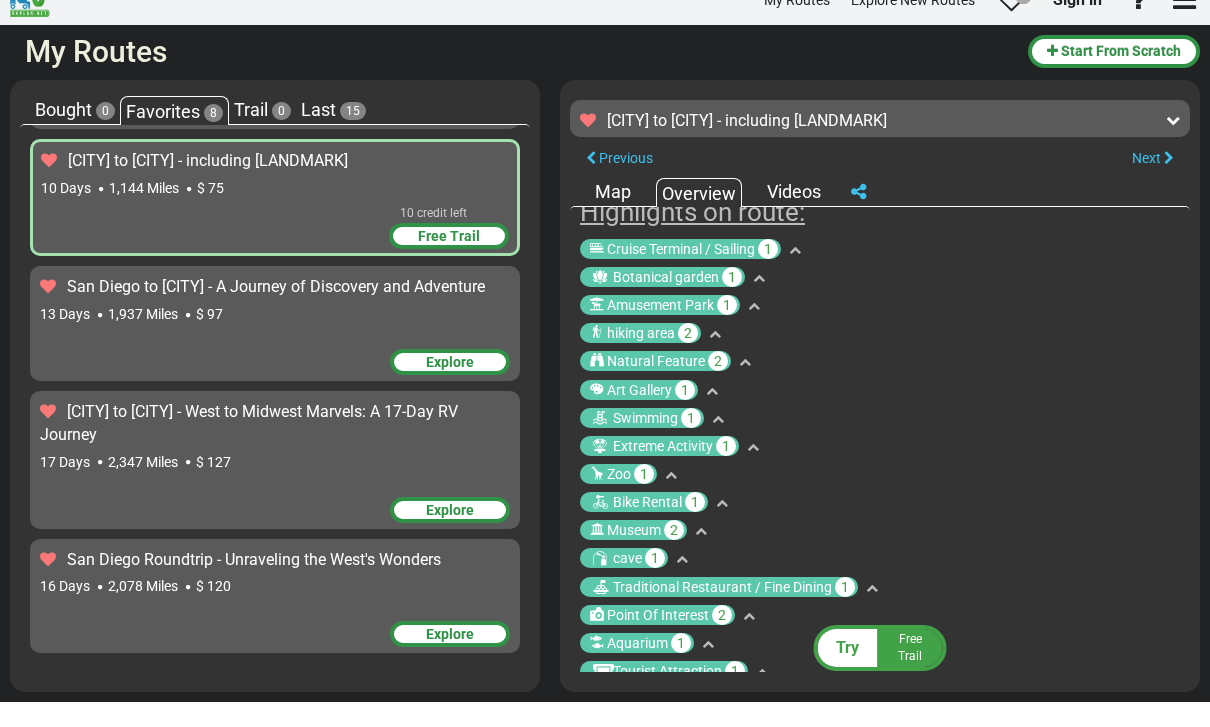 scroll, scrollTop: 1400, scrollLeft: 0, axis: vertical 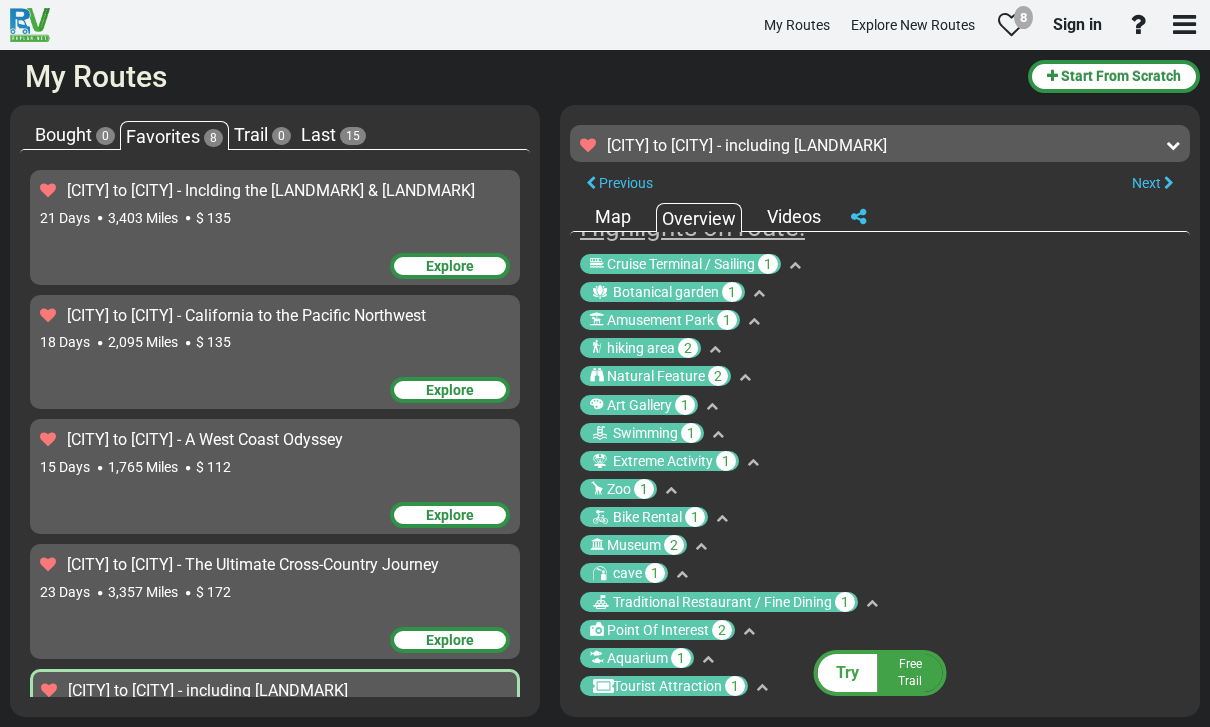 click on "Explore New Routes" at bounding box center [913, 25] 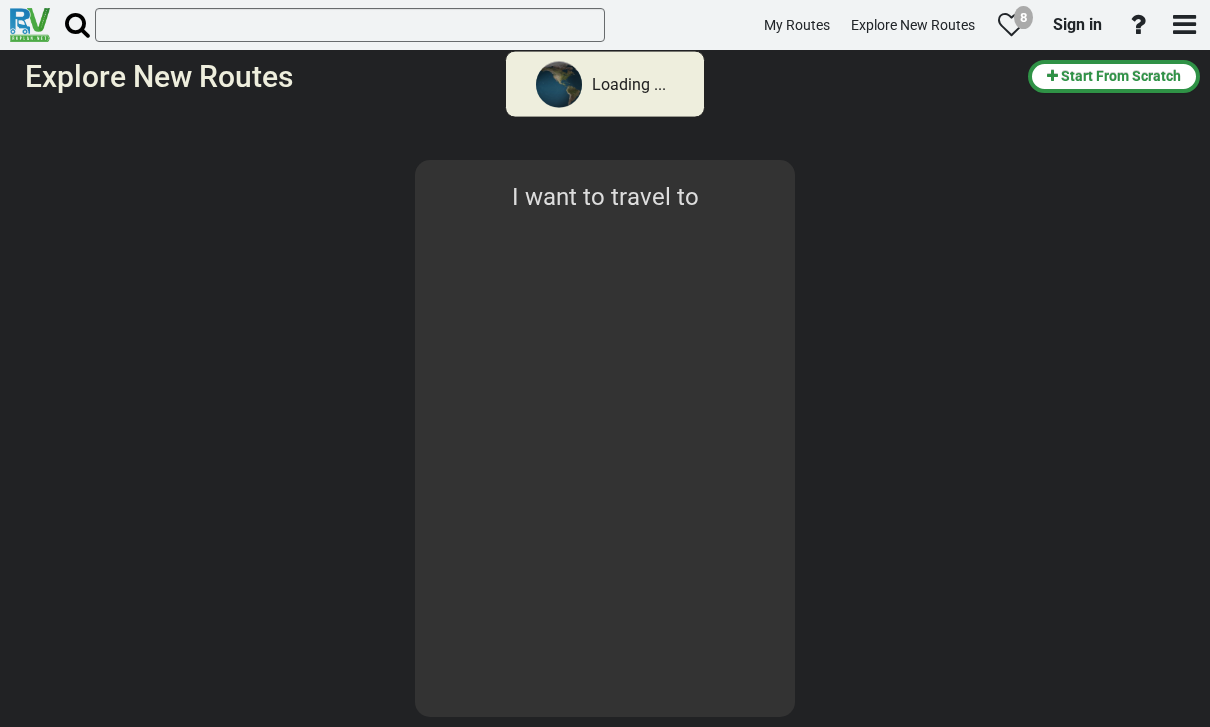 select on "number:2" 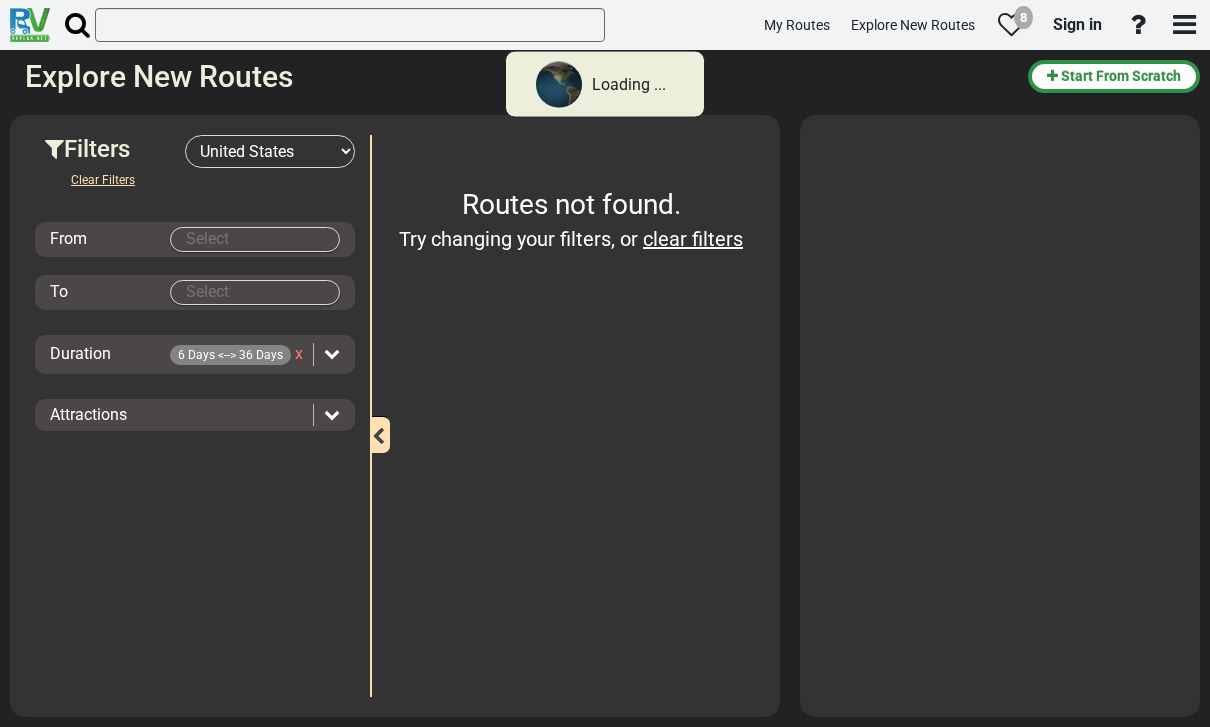 type on "[CITY]" 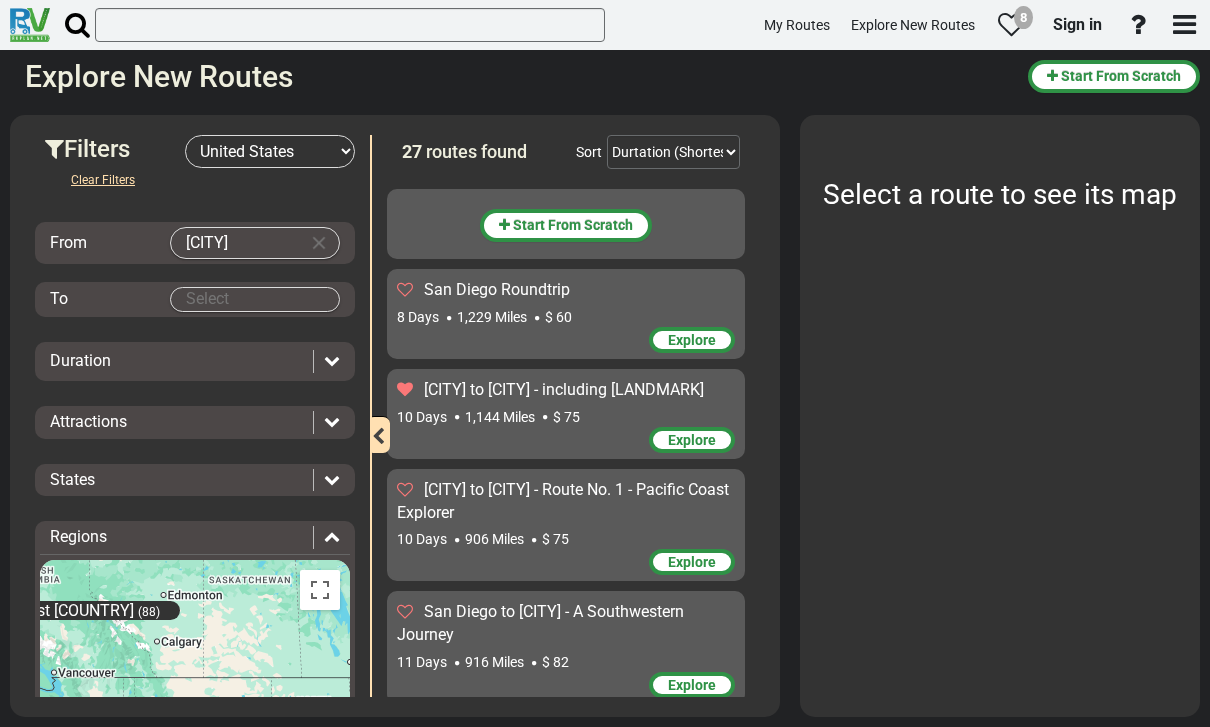 click on "8 Days
1,229 Miles
$ 60" at bounding box center (566, 317) 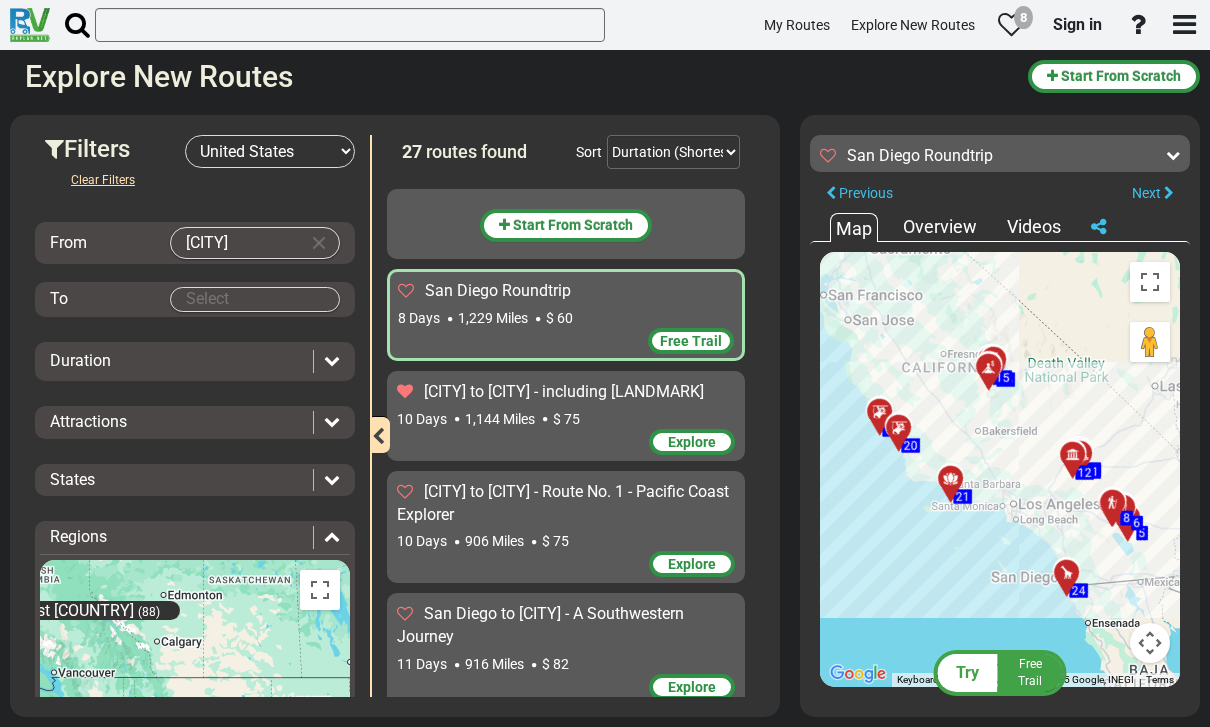 click on "Overview" at bounding box center (940, 227) 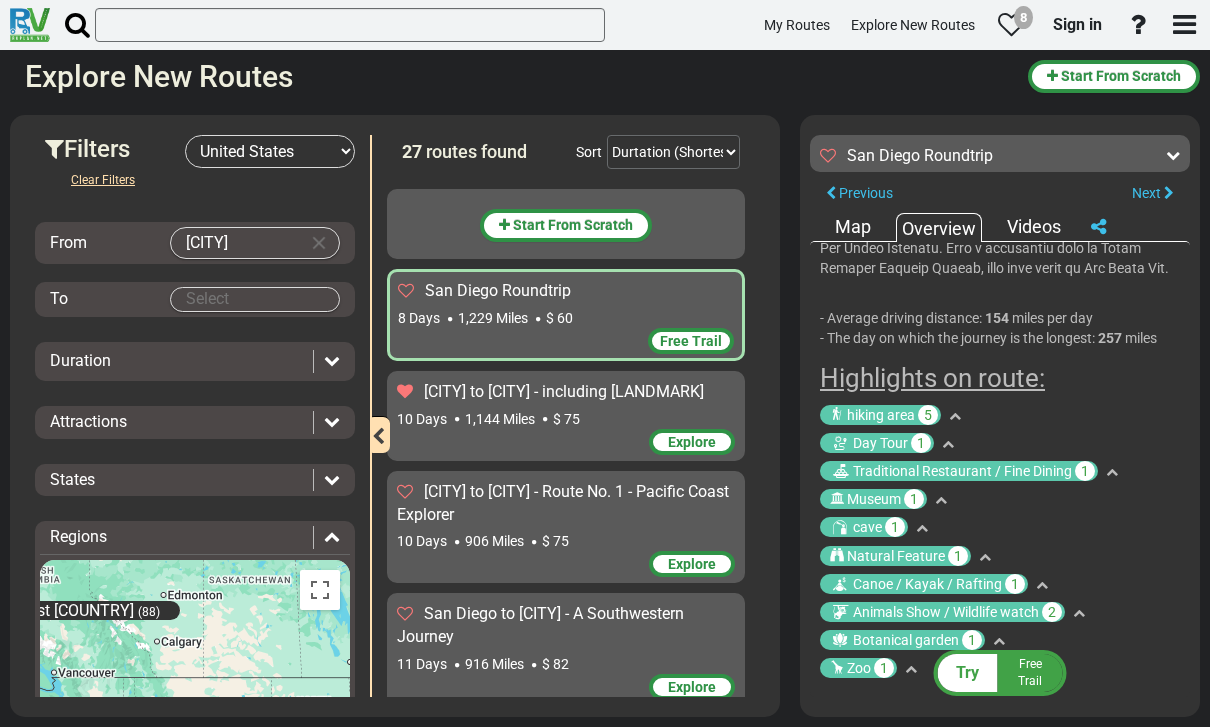 scroll, scrollTop: 433, scrollLeft: 0, axis: vertical 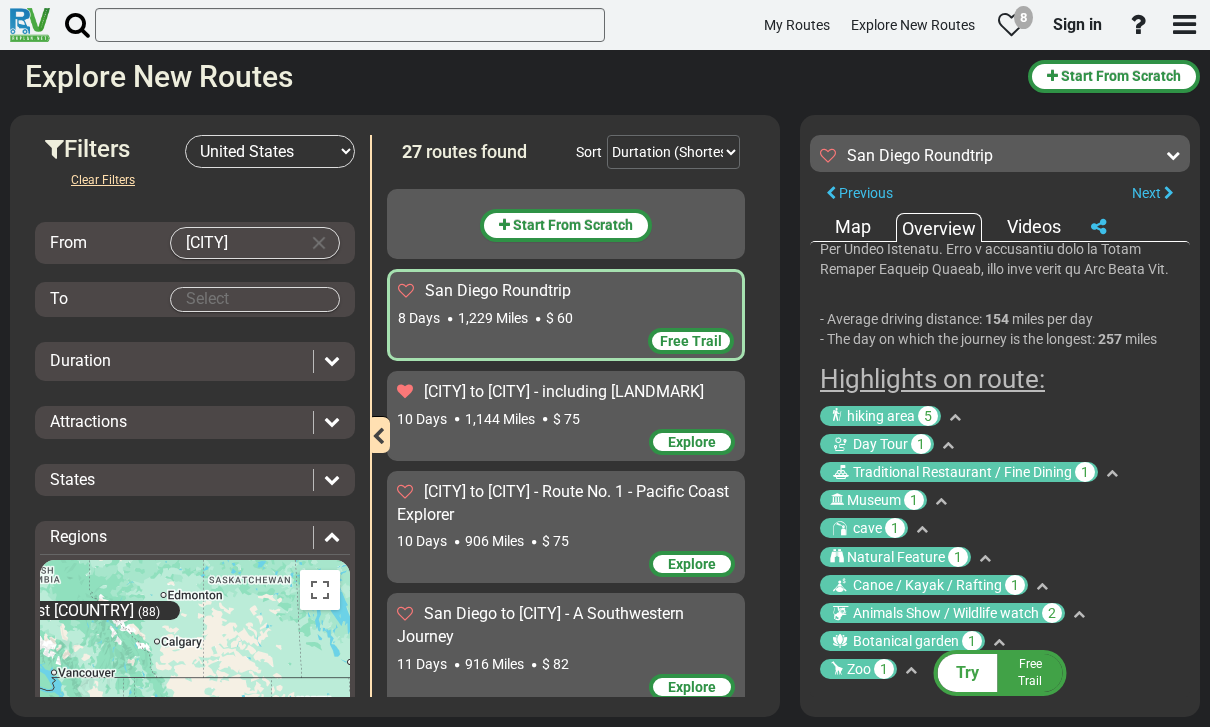 click at bounding box center (1112, 473) 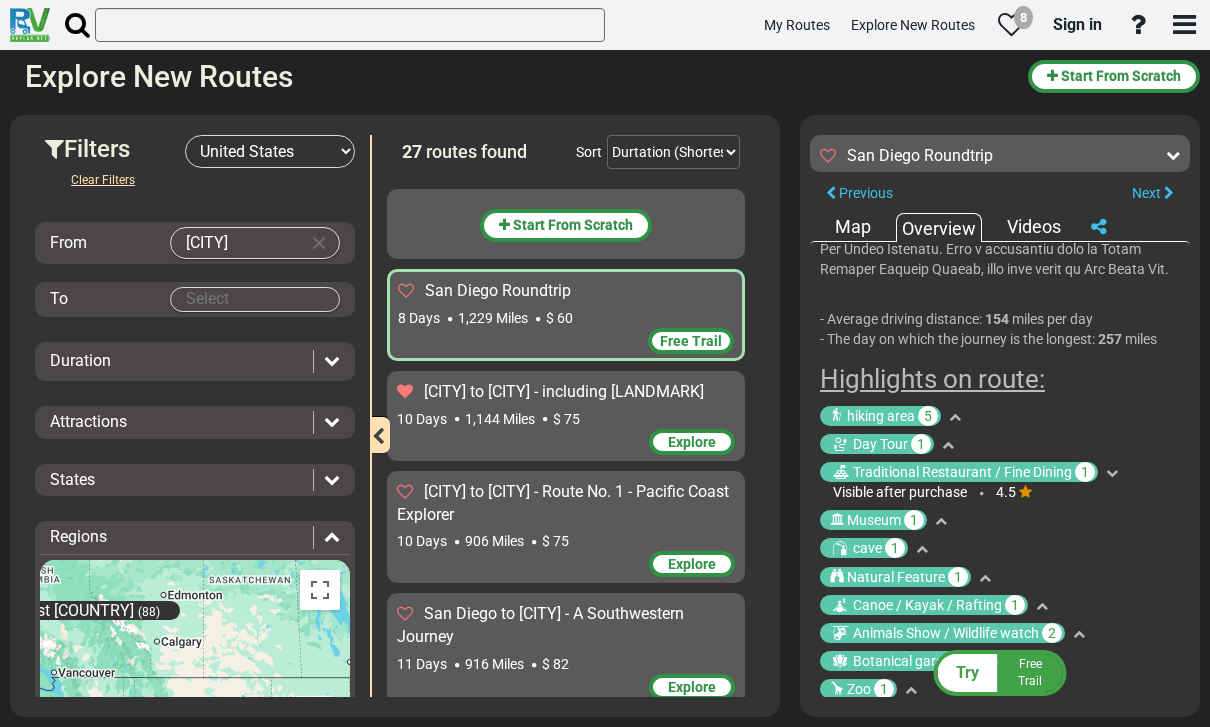 click at bounding box center [1112, 473] 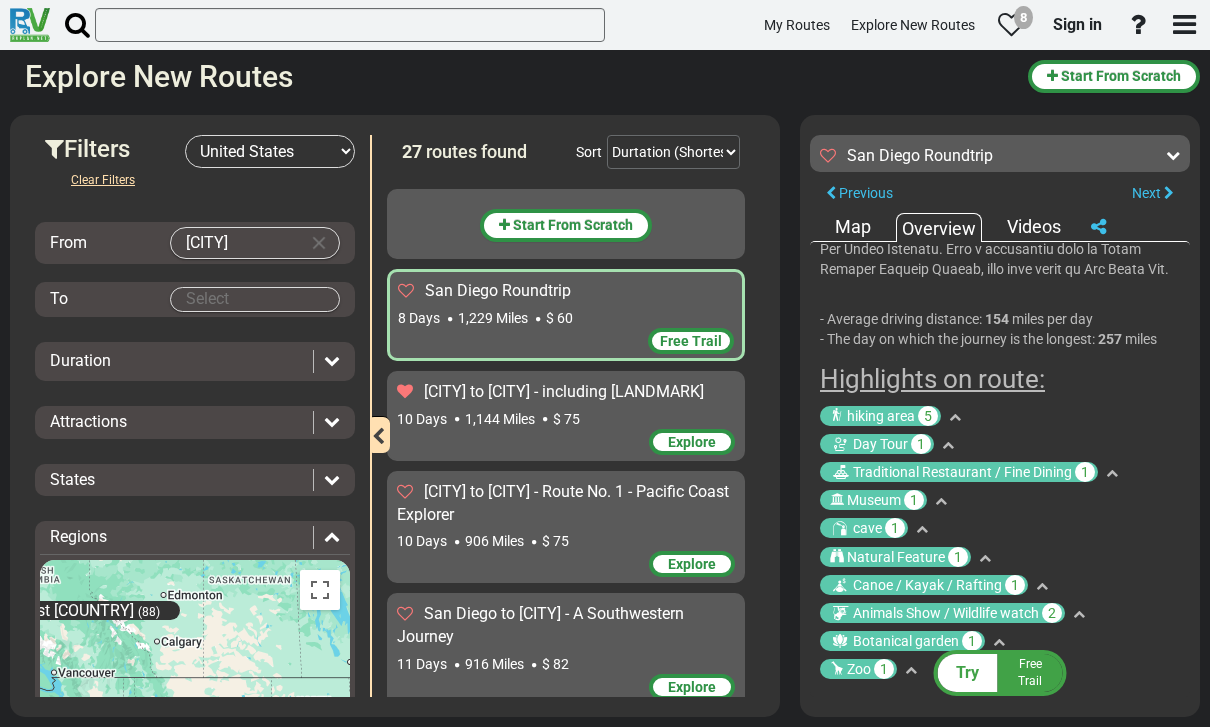 click at bounding box center (955, 417) 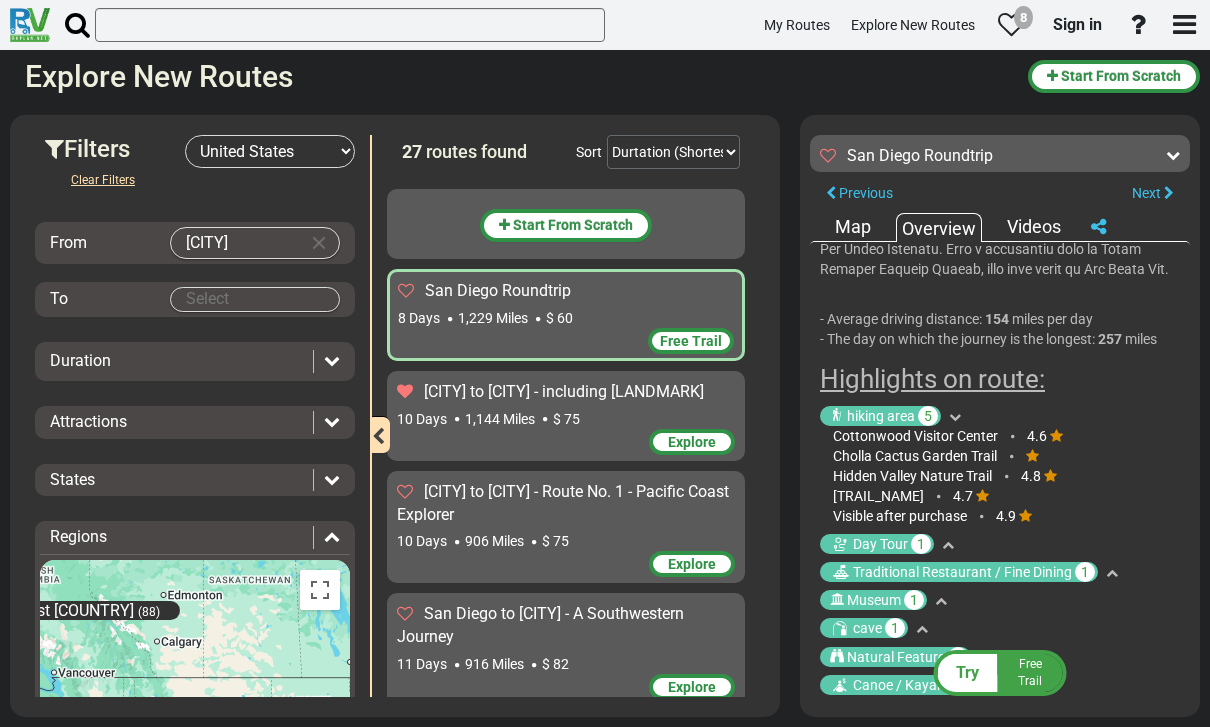 click at bounding box center (955, 417) 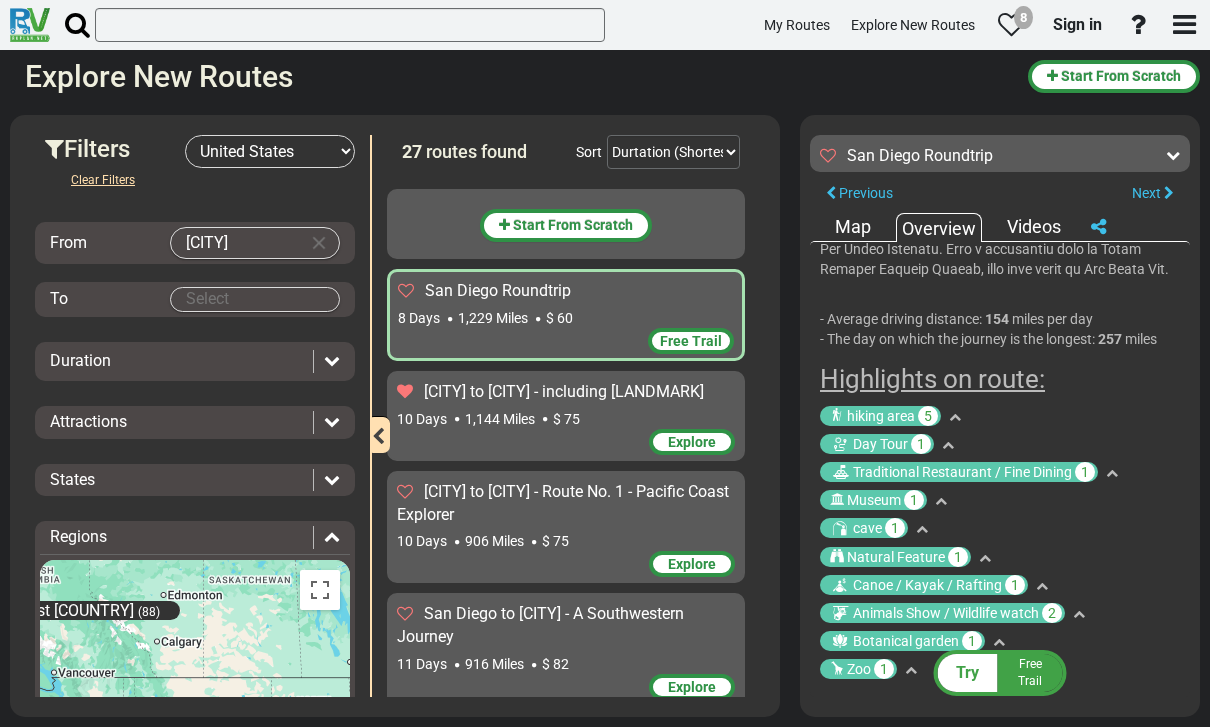 click at bounding box center (948, 445) 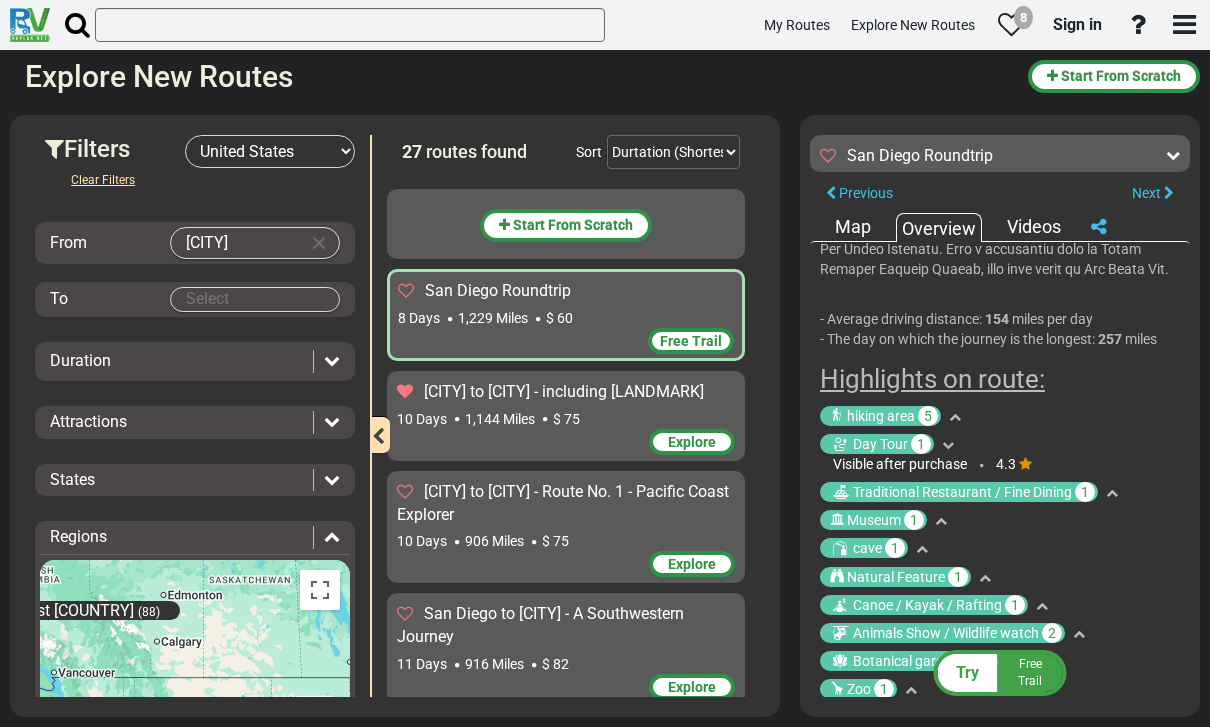 click at bounding box center (948, 445) 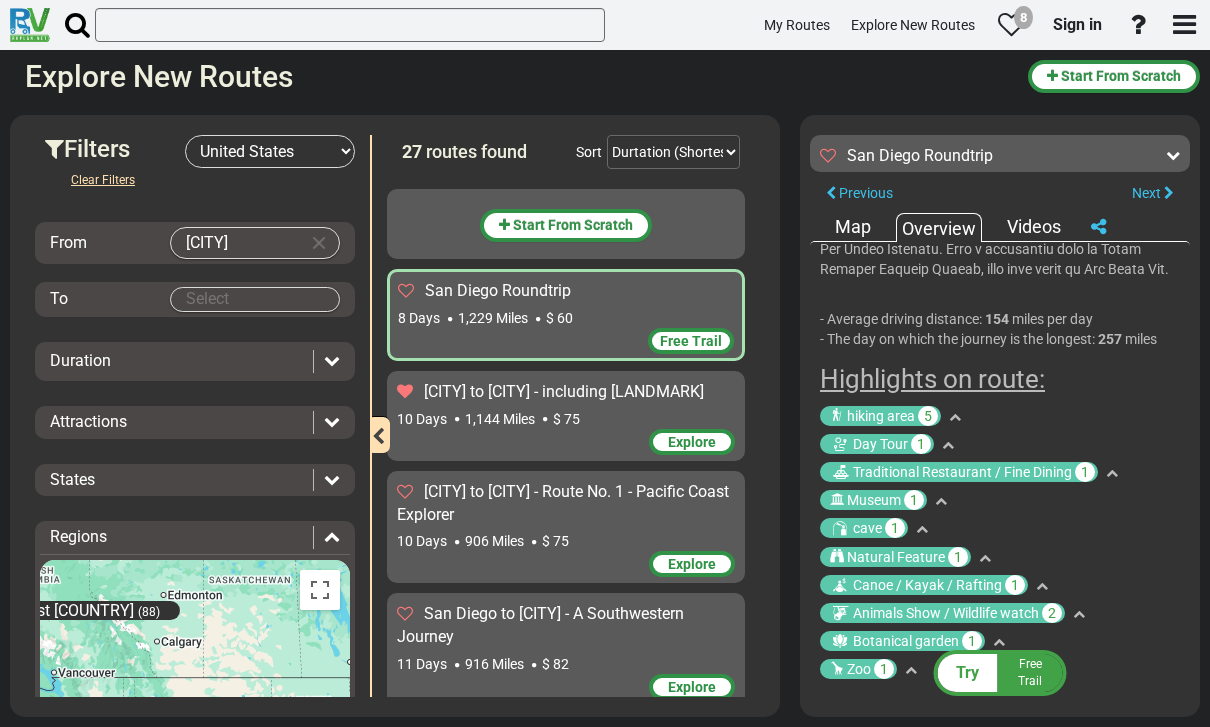 click at bounding box center [406, 290] 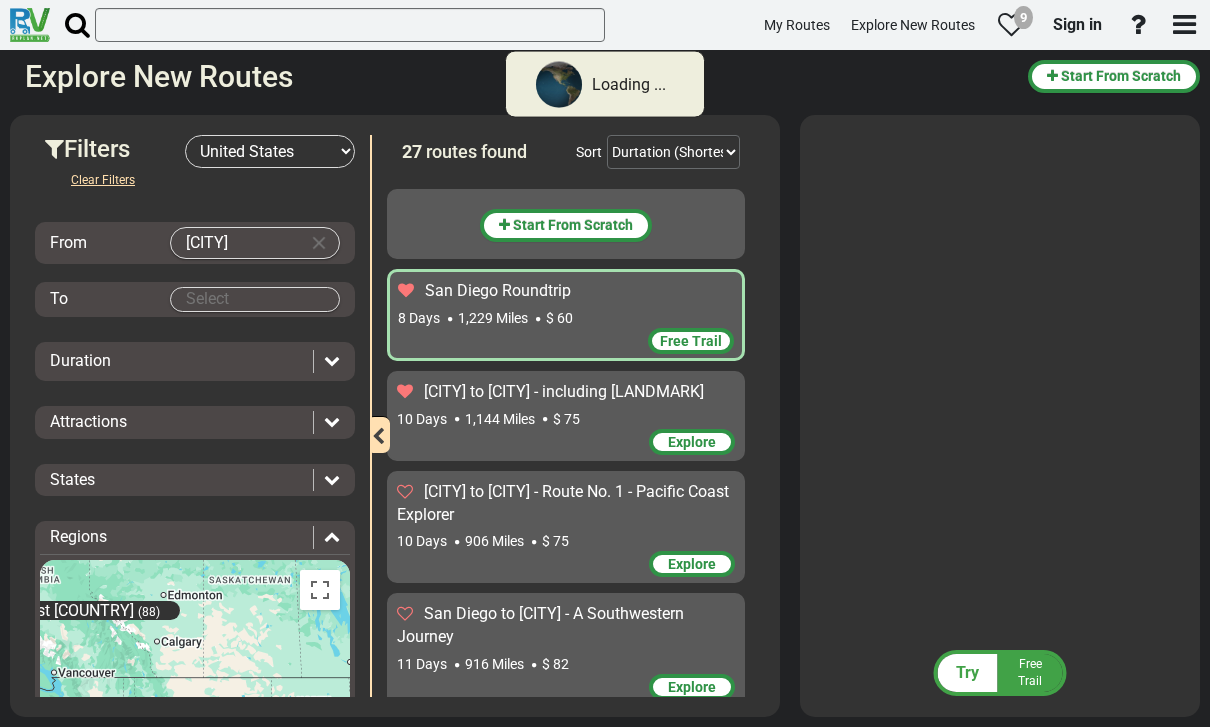 scroll, scrollTop: 0, scrollLeft: 0, axis: both 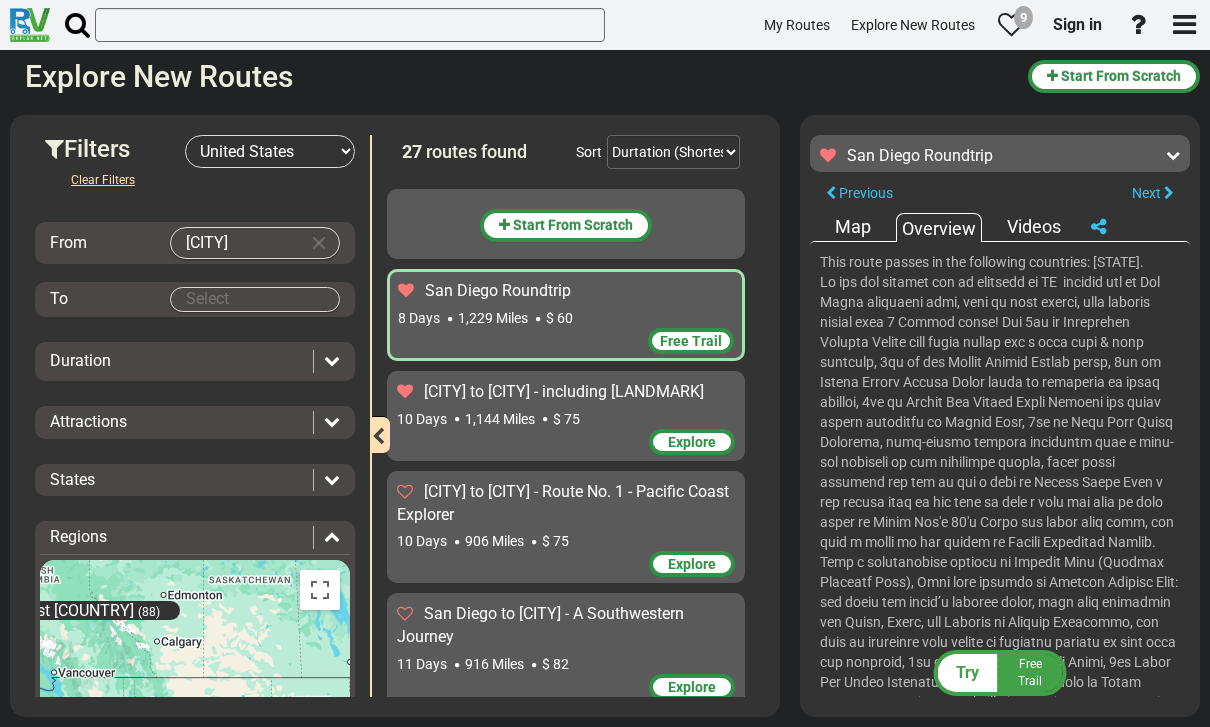 click on "Map" at bounding box center [853, 227] 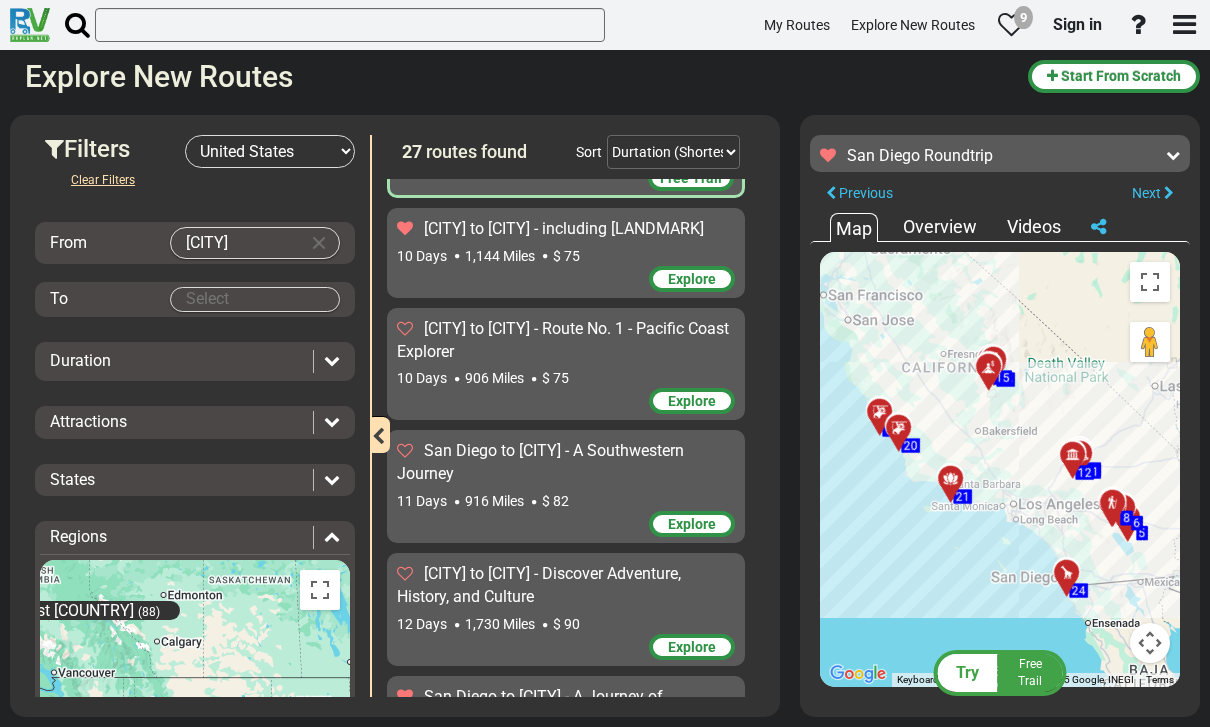scroll, scrollTop: 164, scrollLeft: 0, axis: vertical 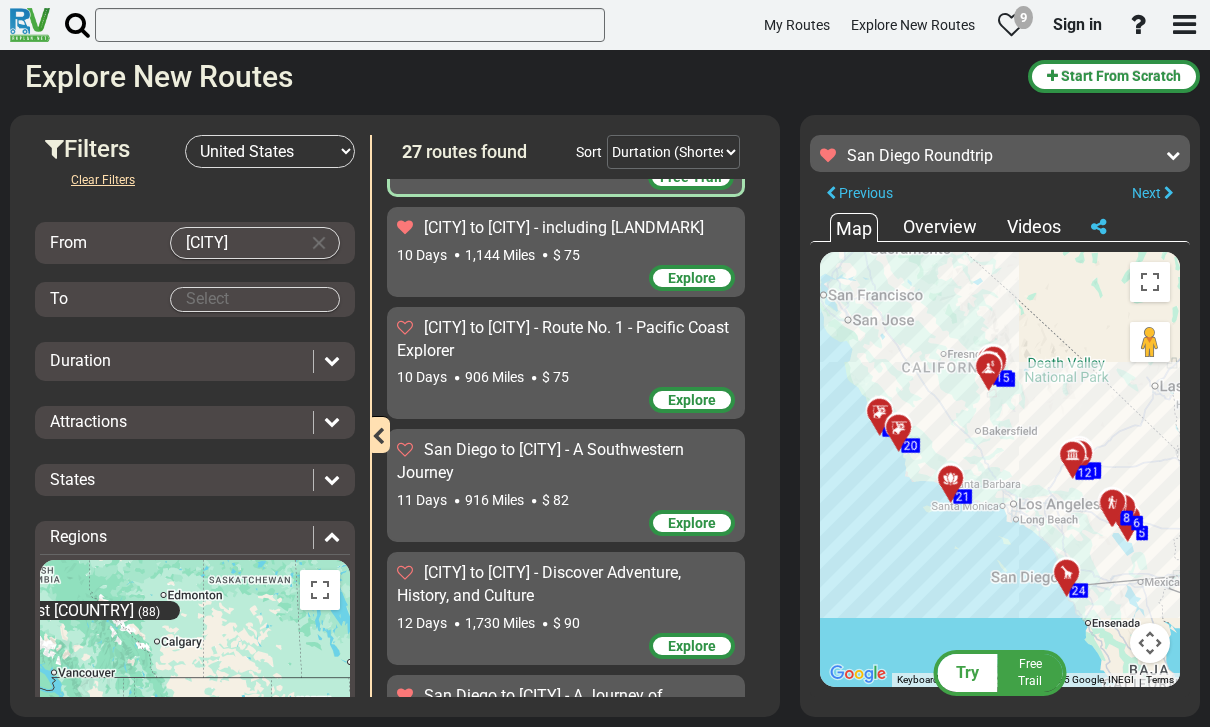 click on "[CITY] to [CITY] - Route No. 1 - Pacific Coast Explorer" at bounding box center (563, 339) 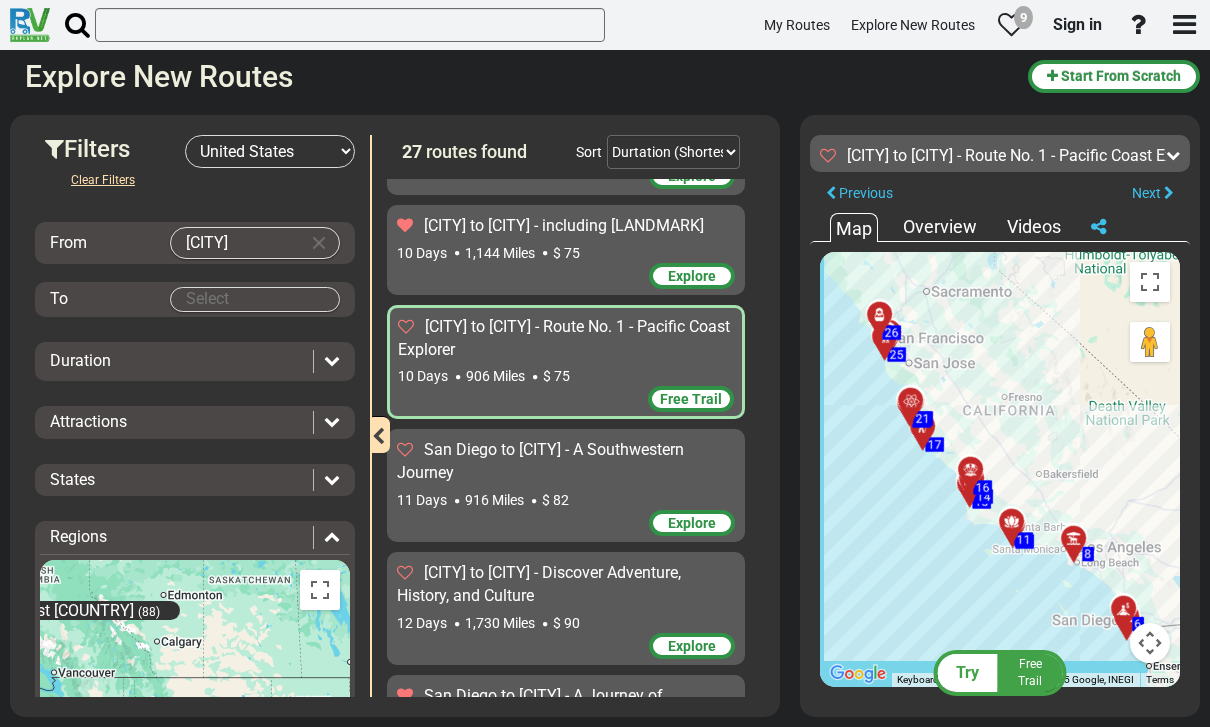 click on "Overview" at bounding box center [940, 227] 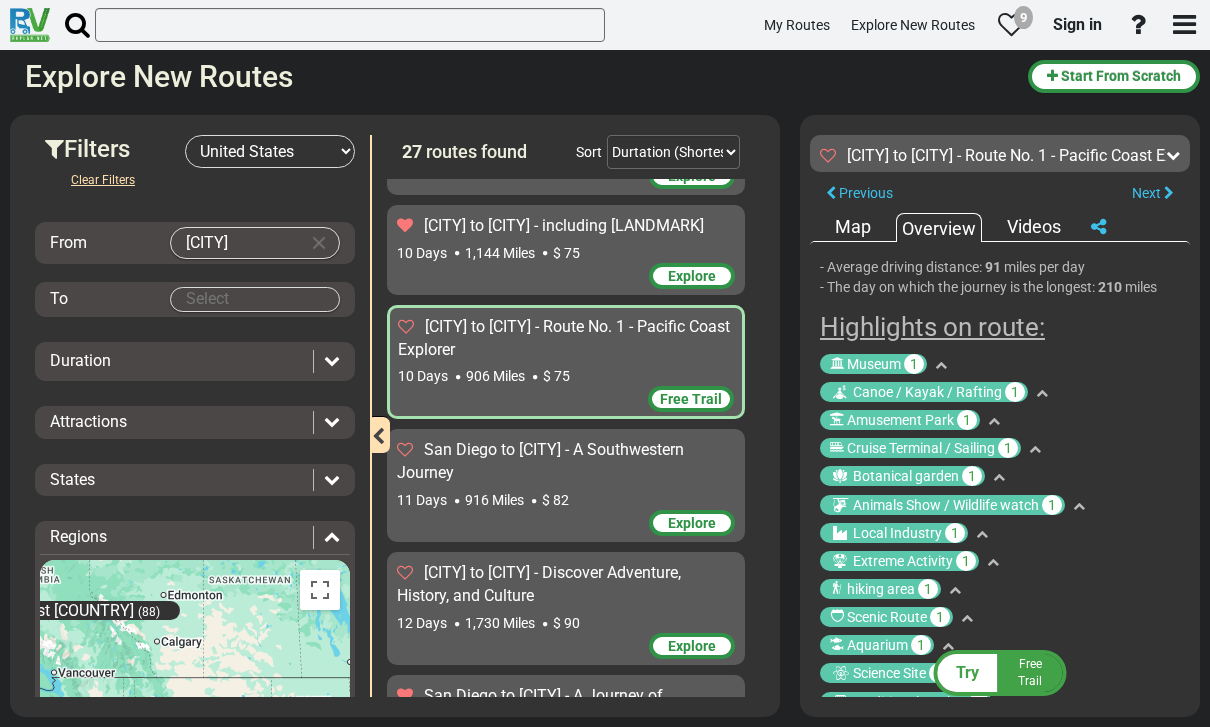 scroll, scrollTop: 1620, scrollLeft: 0, axis: vertical 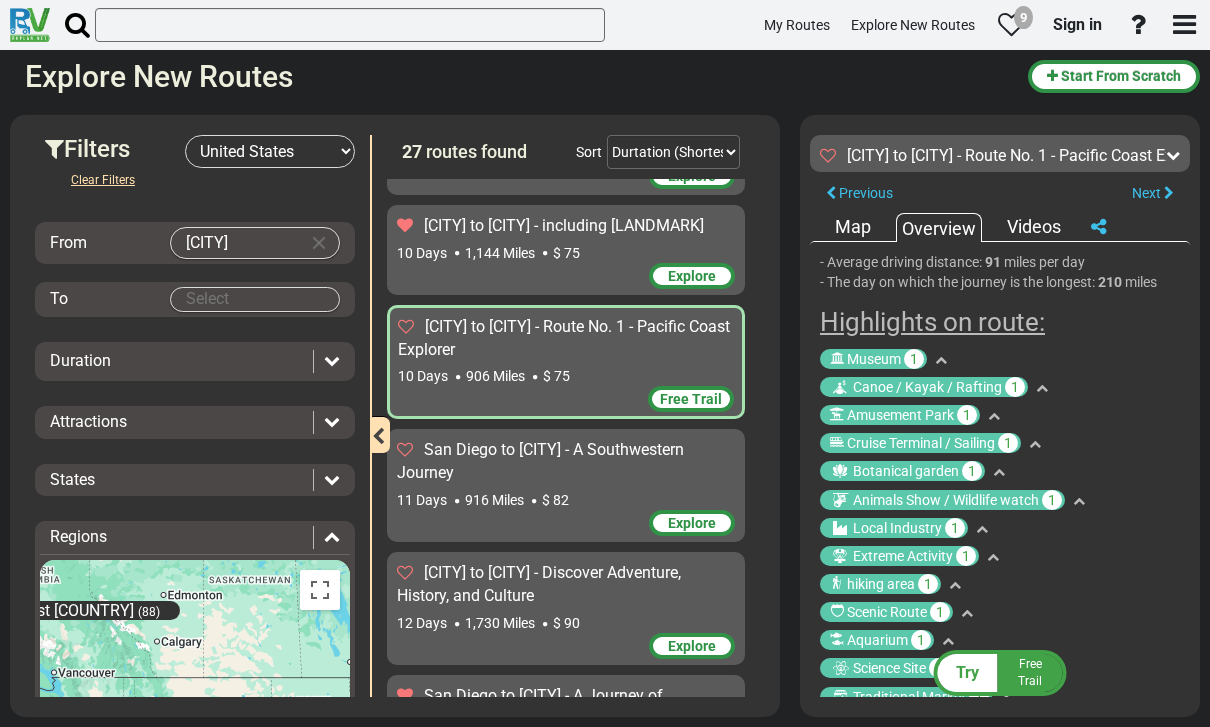 click at bounding box center (406, 326) 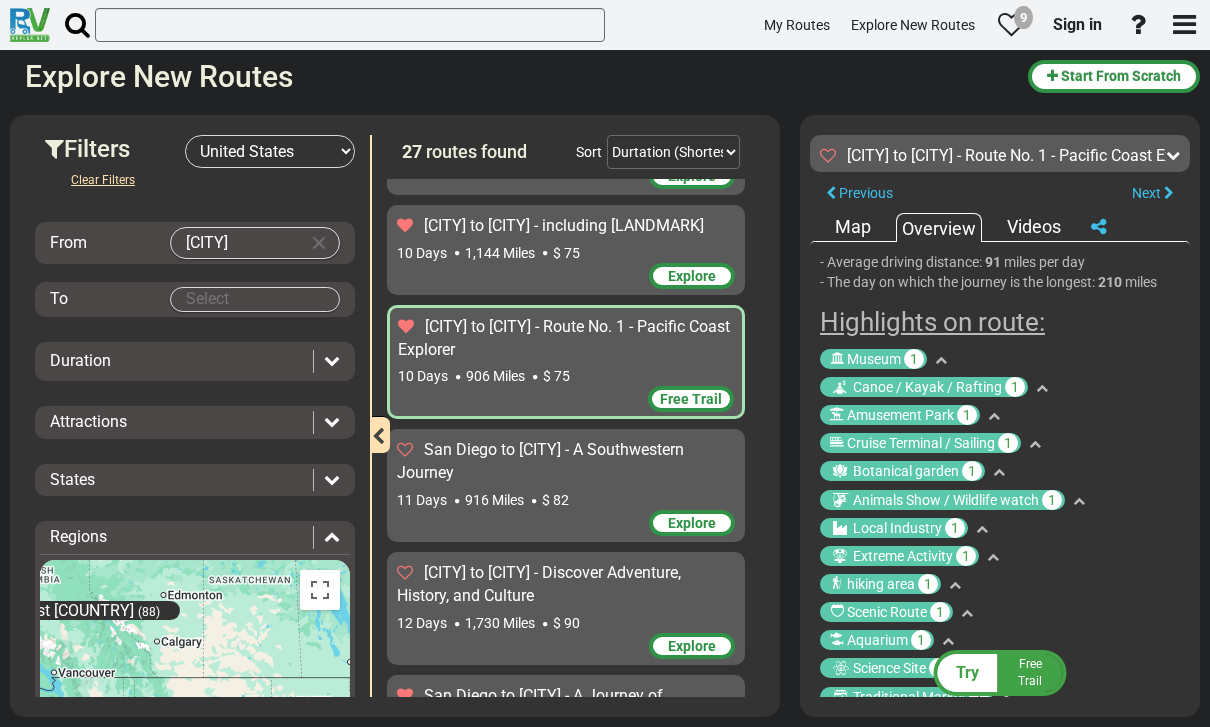 scroll, scrollTop: 0, scrollLeft: 0, axis: both 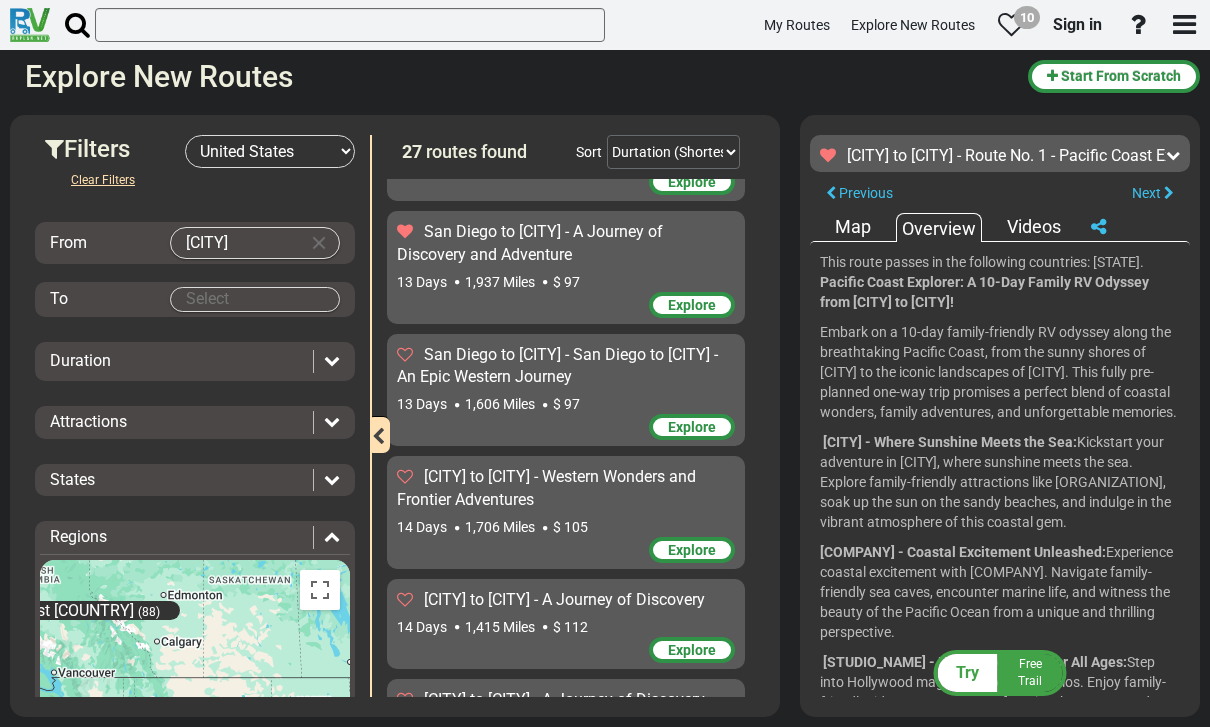 click on "San Diego to [CITY] - San Diego to [CITY] - An Epic Western Journey
13 Days
1,606 Miles
$ 97" at bounding box center (566, 379) 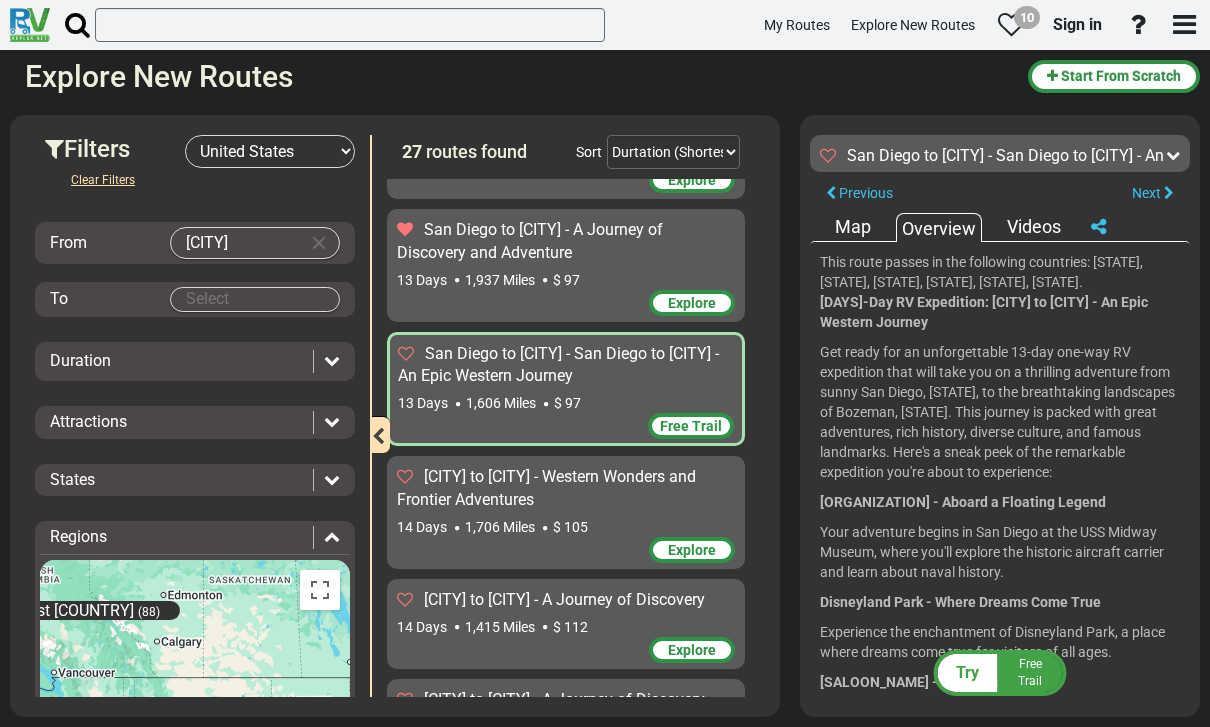 click on "Map" at bounding box center (853, 227) 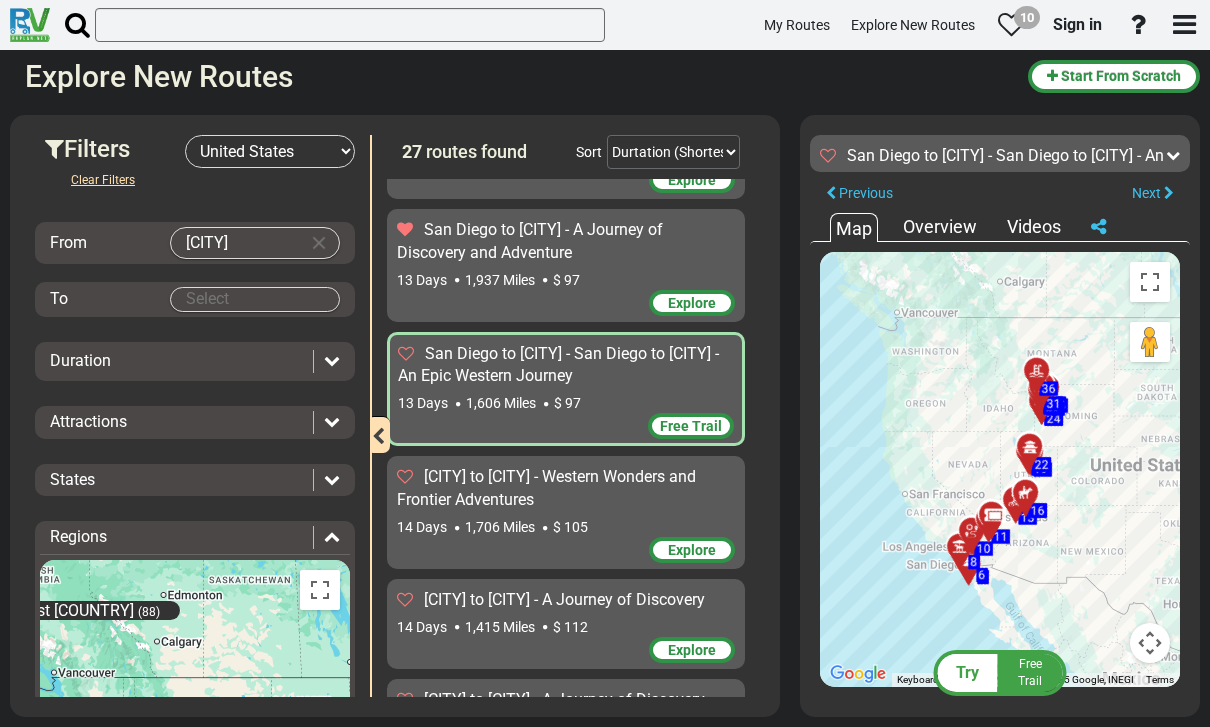 click on "[CITY] to [CITY] - Western Wonders and Frontier Adventures
14 Days
1,706 Miles
$ 105" at bounding box center (566, 501) 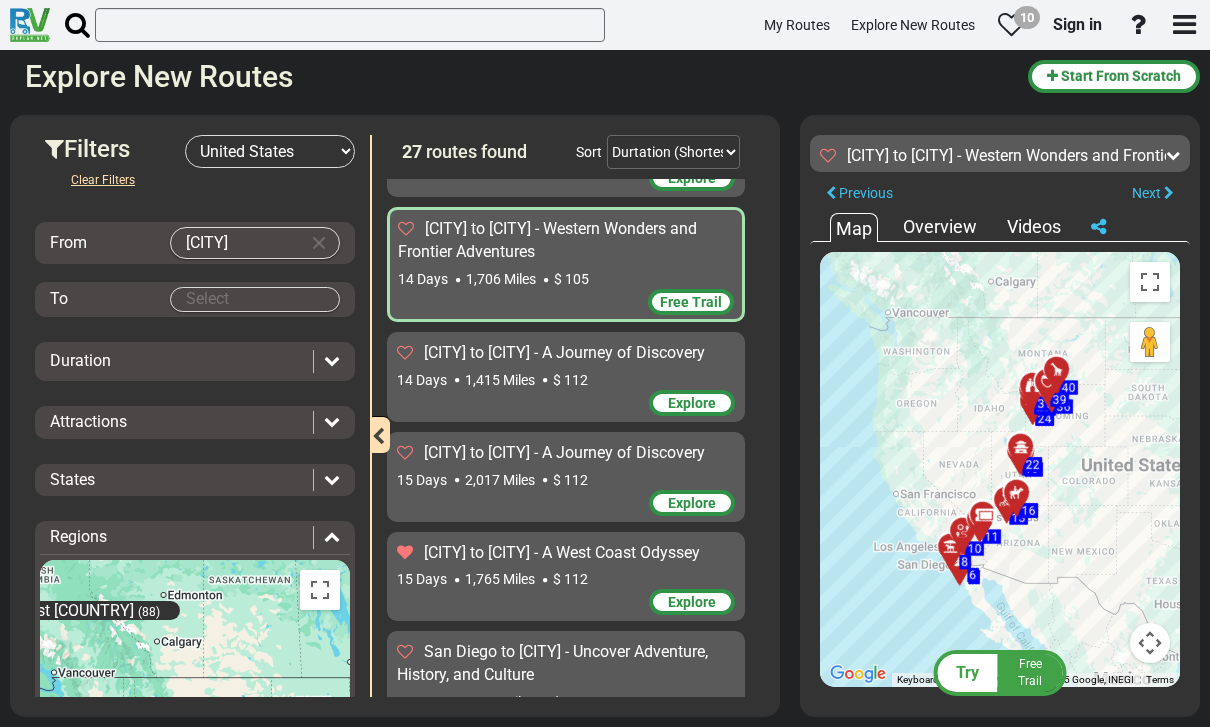 scroll, scrollTop: 876, scrollLeft: 0, axis: vertical 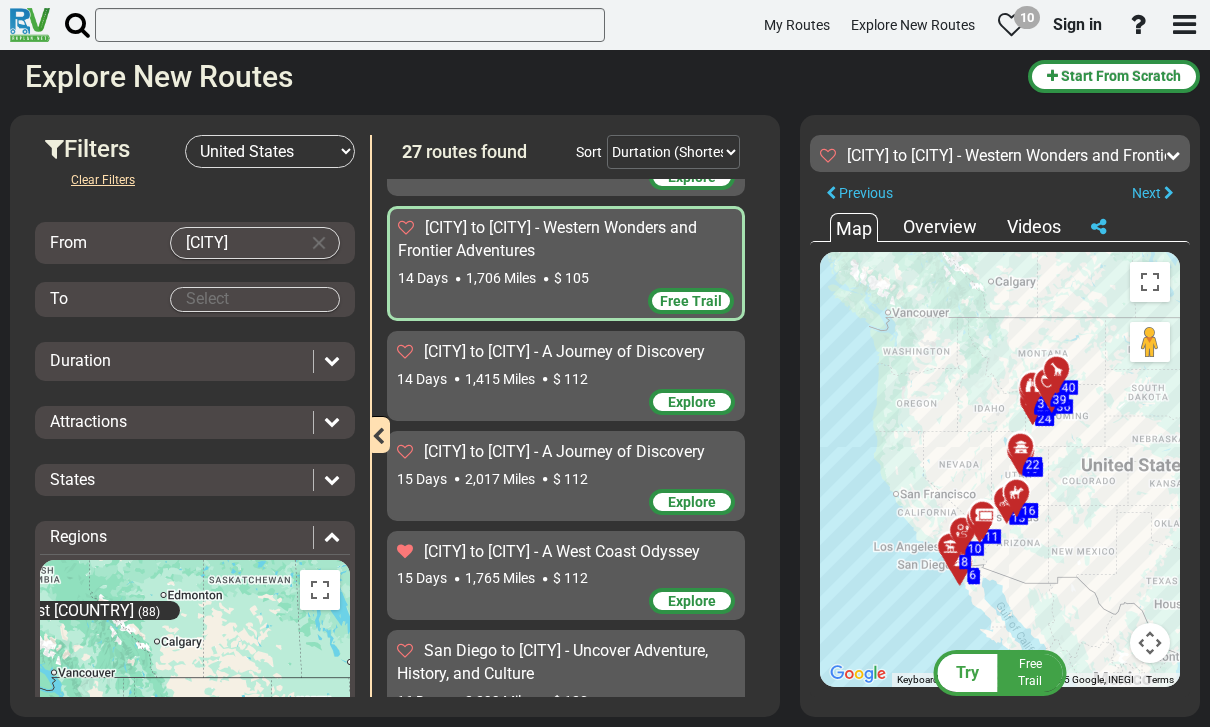 click on "[CITY] to [CITY] - A Journey of Discovery" at bounding box center [564, 351] 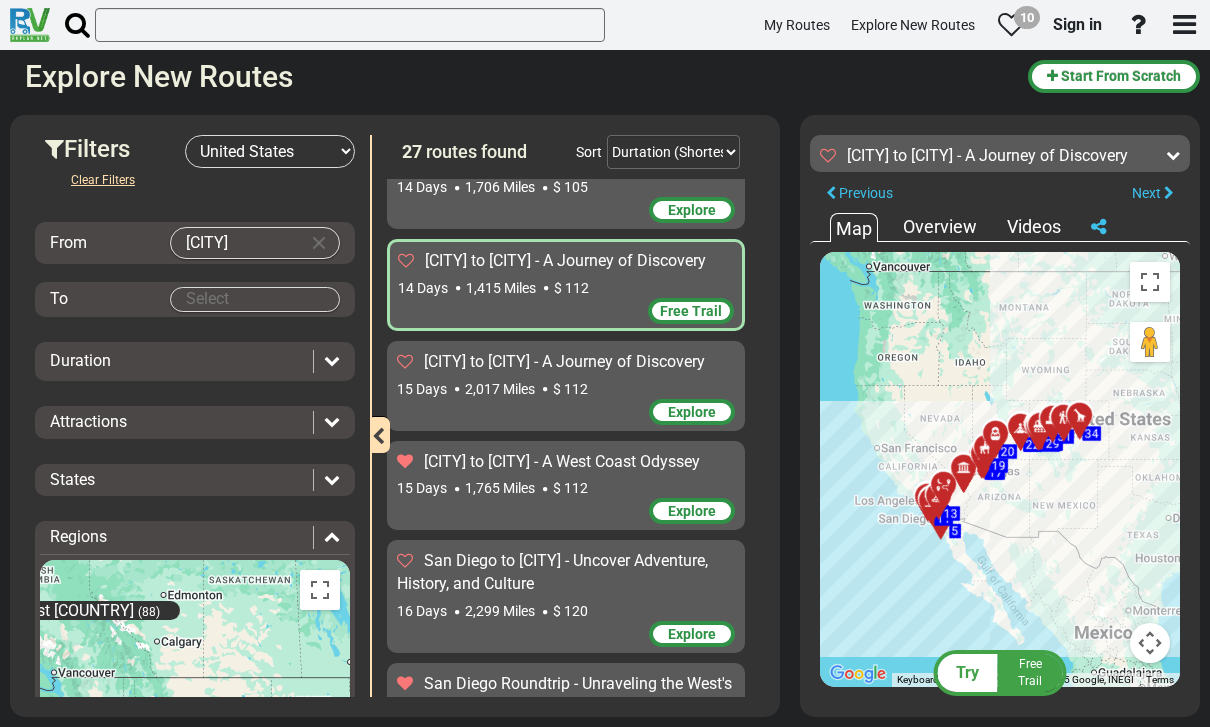 scroll, scrollTop: 967, scrollLeft: 0, axis: vertical 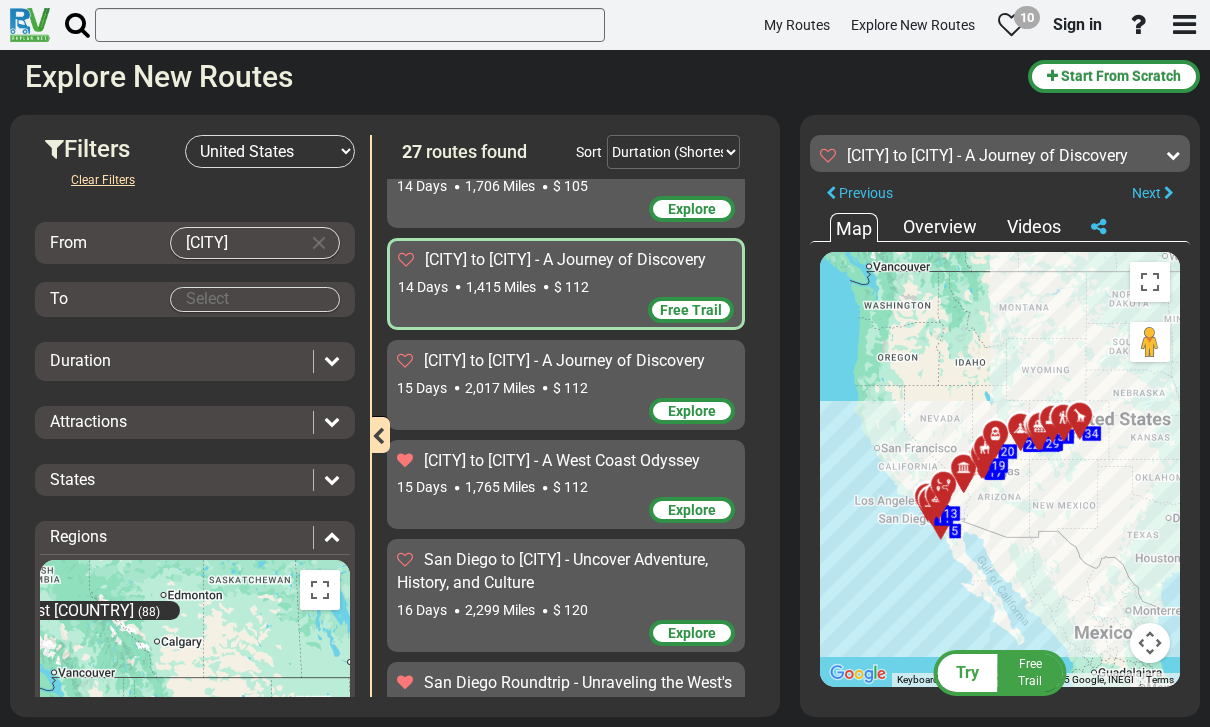 click on "[CITY] to [CITY] - A Journey of Discovery" at bounding box center [566, 361] 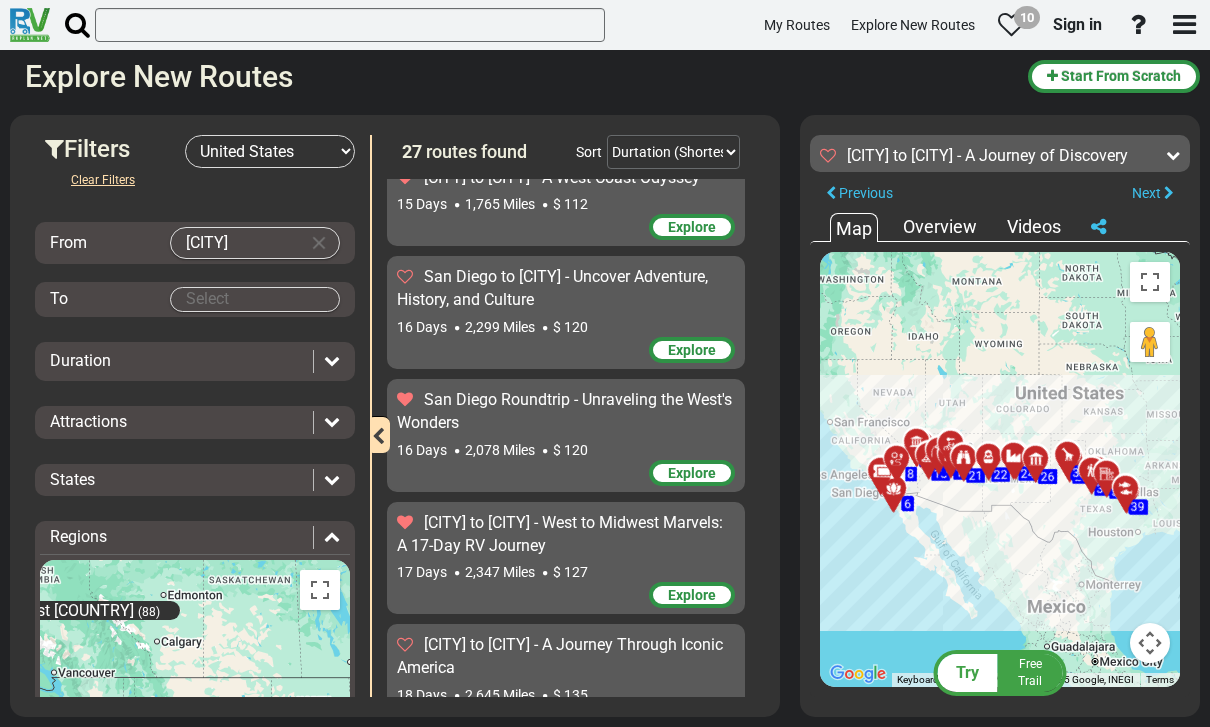 scroll, scrollTop: 1254, scrollLeft: 0, axis: vertical 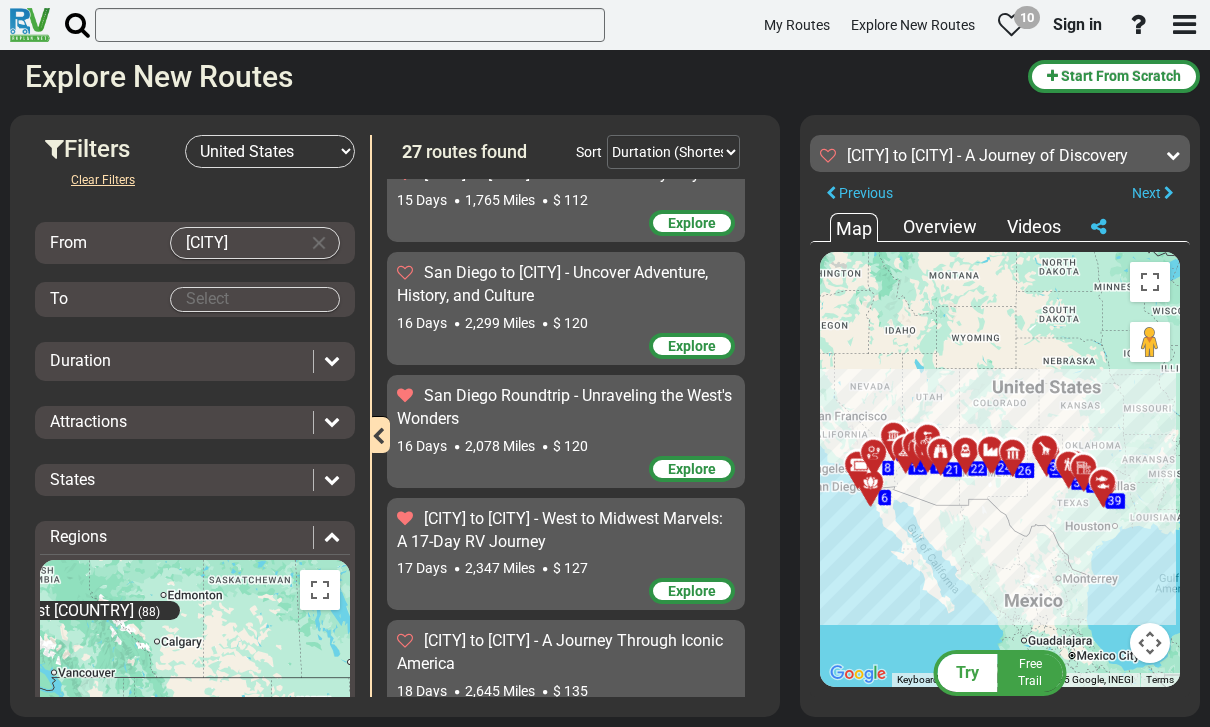 click on "San Diego to [CITY] - Uncover Adventure, History, and Culture" at bounding box center (552, 284) 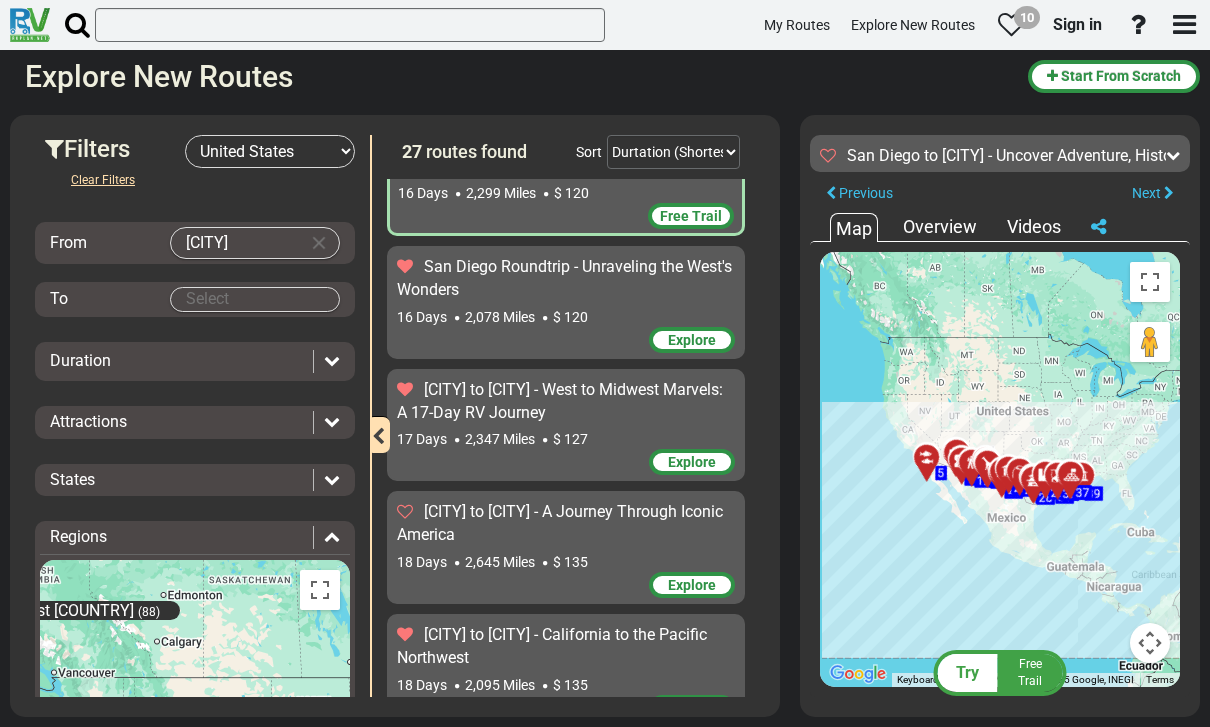 scroll, scrollTop: 1394, scrollLeft: 0, axis: vertical 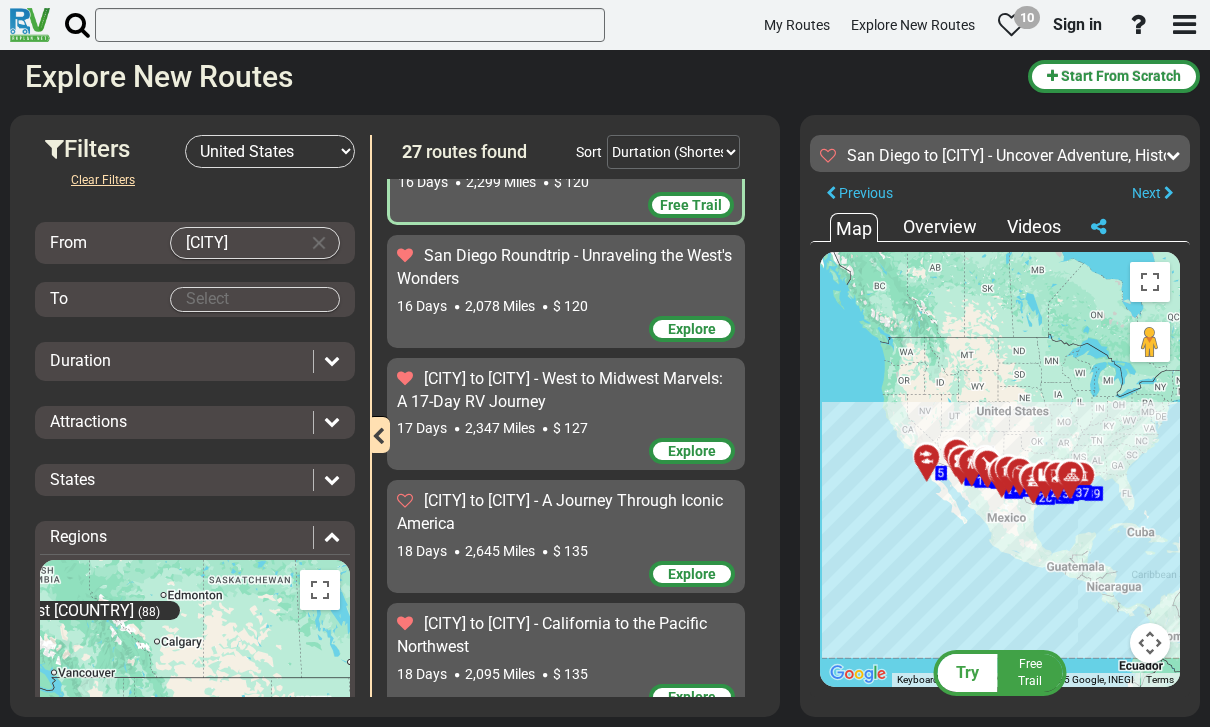 click on "San Diego Roundtrip - Unraveling the West's Wonders" at bounding box center [566, 268] 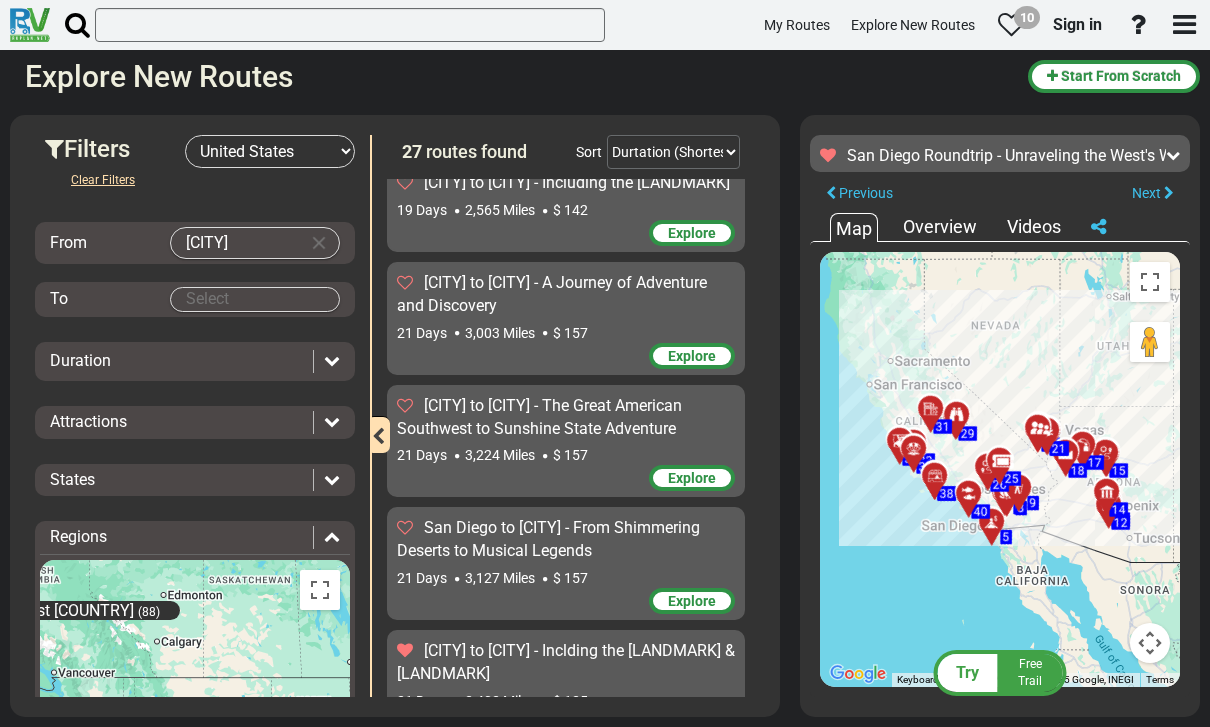 scroll, scrollTop: 2203, scrollLeft: 0, axis: vertical 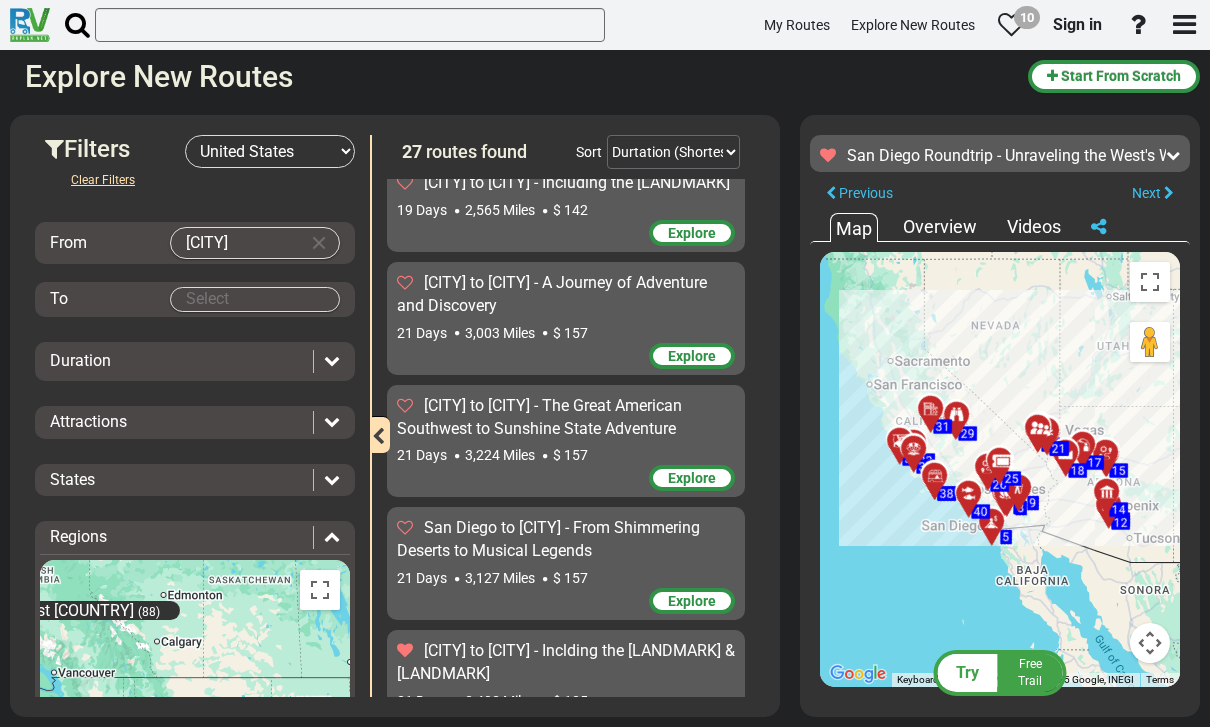 click on "[CITY] to [CITY] - Including the [LANDMARK]" at bounding box center (577, 182) 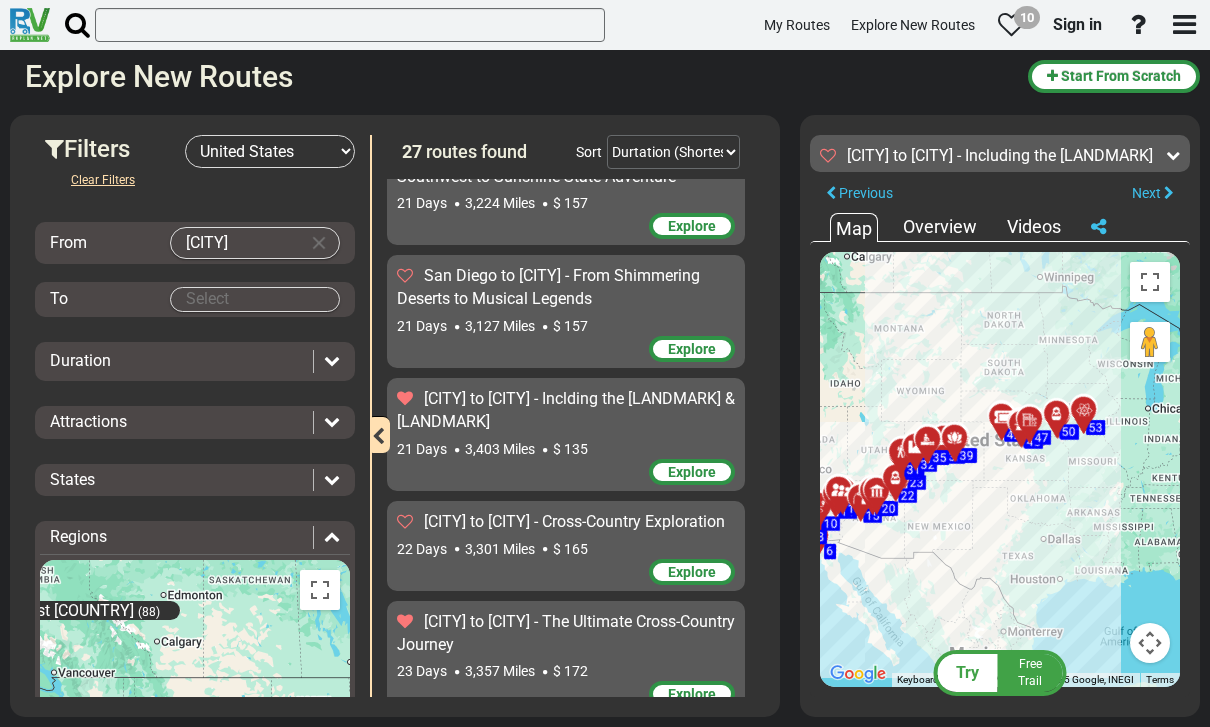 scroll, scrollTop: 2456, scrollLeft: 0, axis: vertical 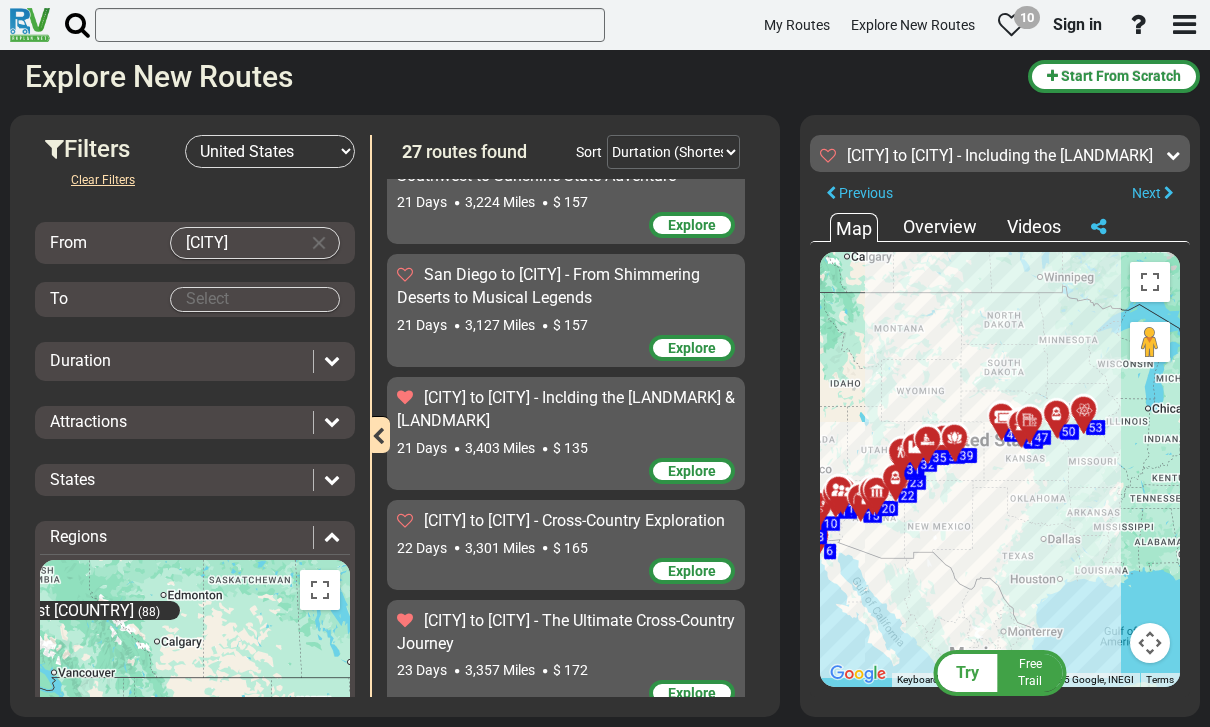 click on "San Diego to [CITY] - From Shimmering Deserts to Musical Legends" at bounding box center [548, 286] 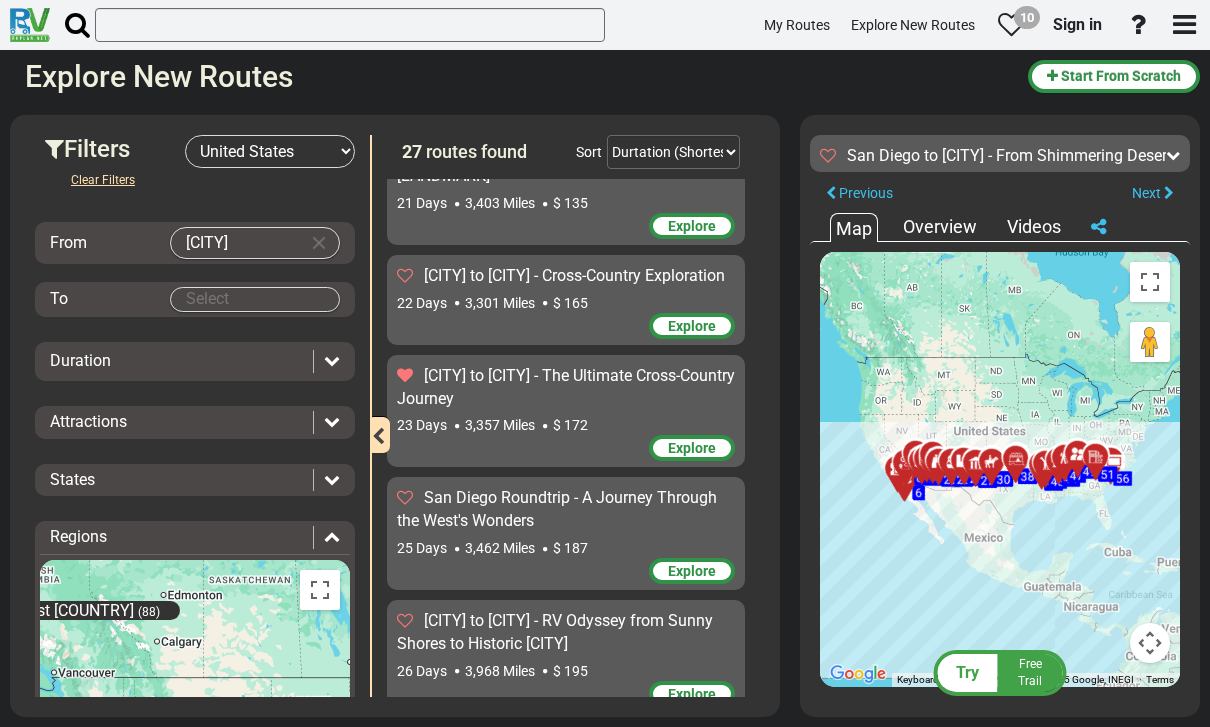 scroll, scrollTop: 2712, scrollLeft: 0, axis: vertical 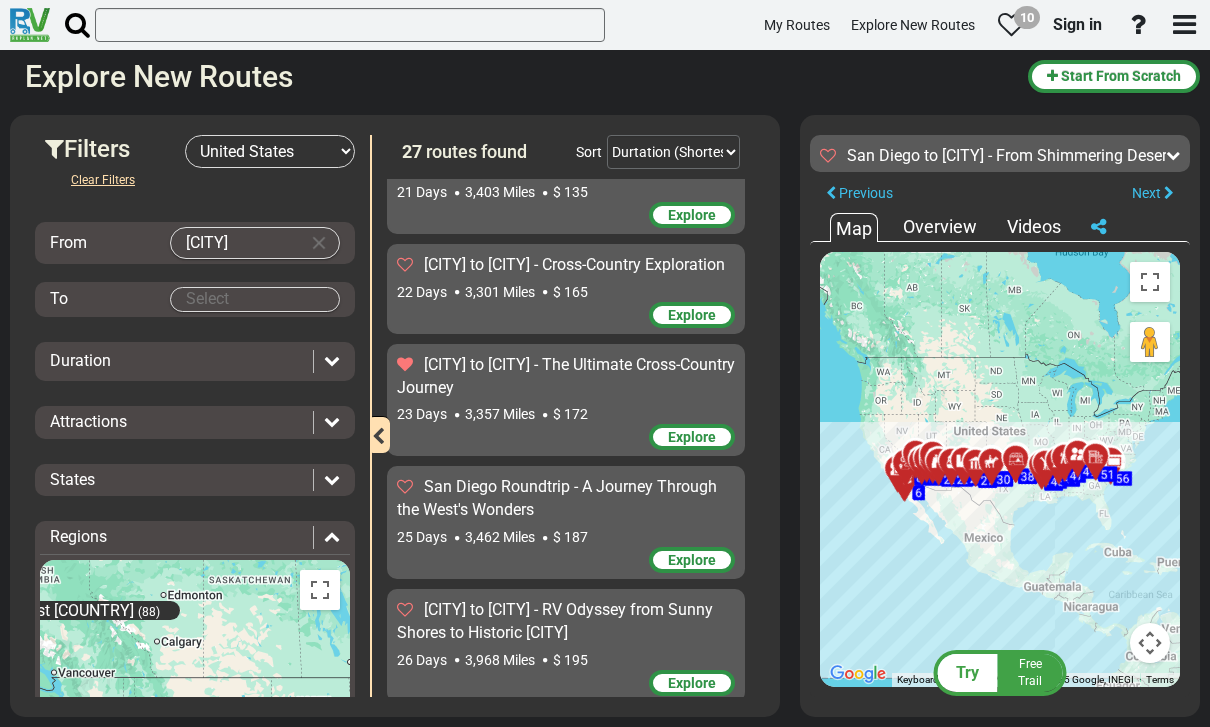 click on "[CITY] to [CITY] - Cross-Country Exploration" at bounding box center (566, 265) 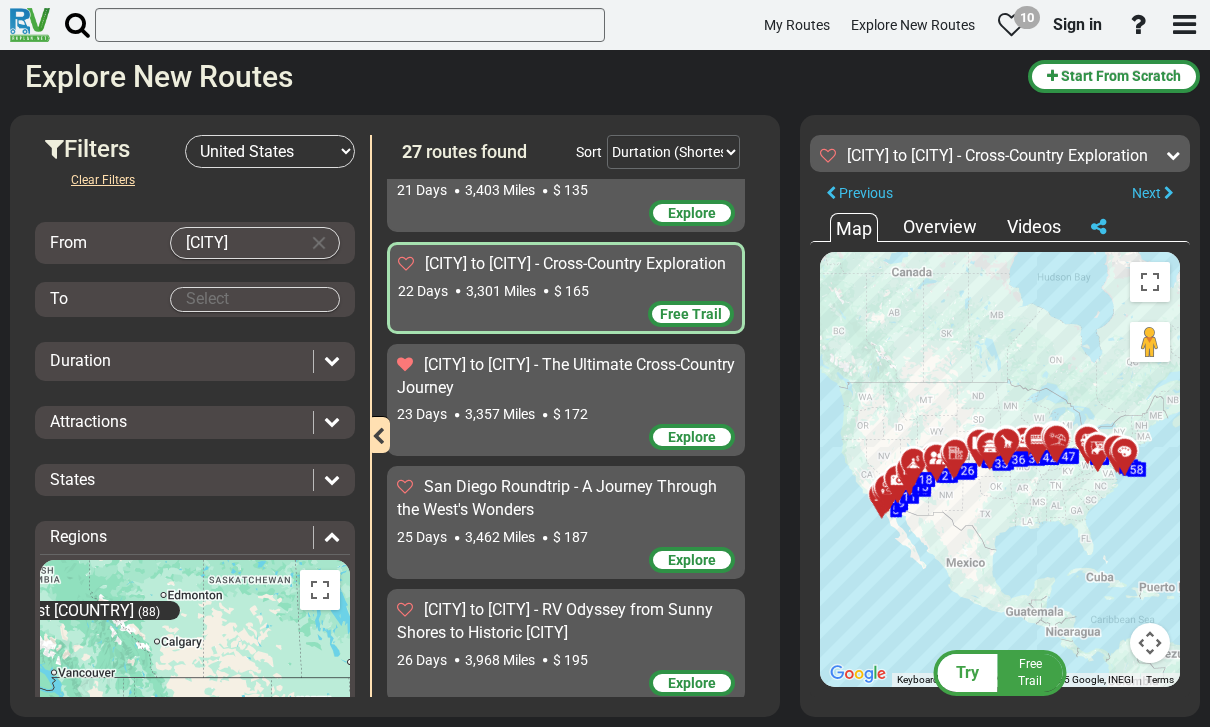 click on "Overview" at bounding box center [940, 227] 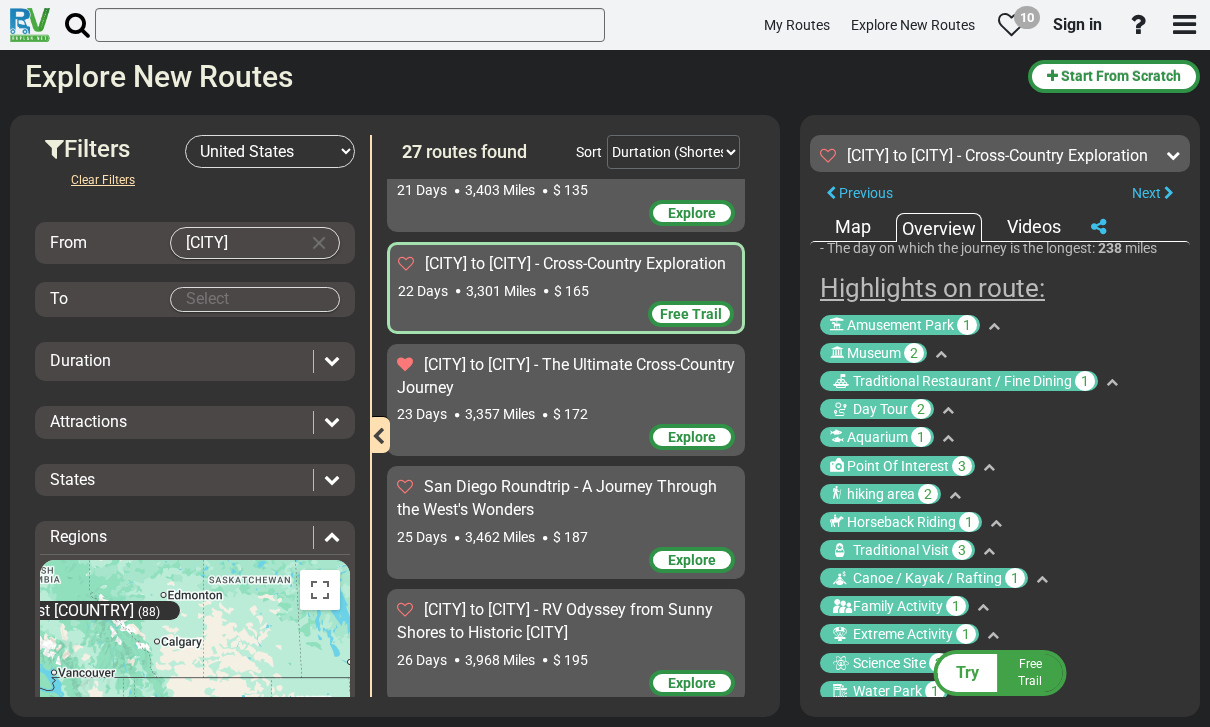 scroll, scrollTop: 2153, scrollLeft: 0, axis: vertical 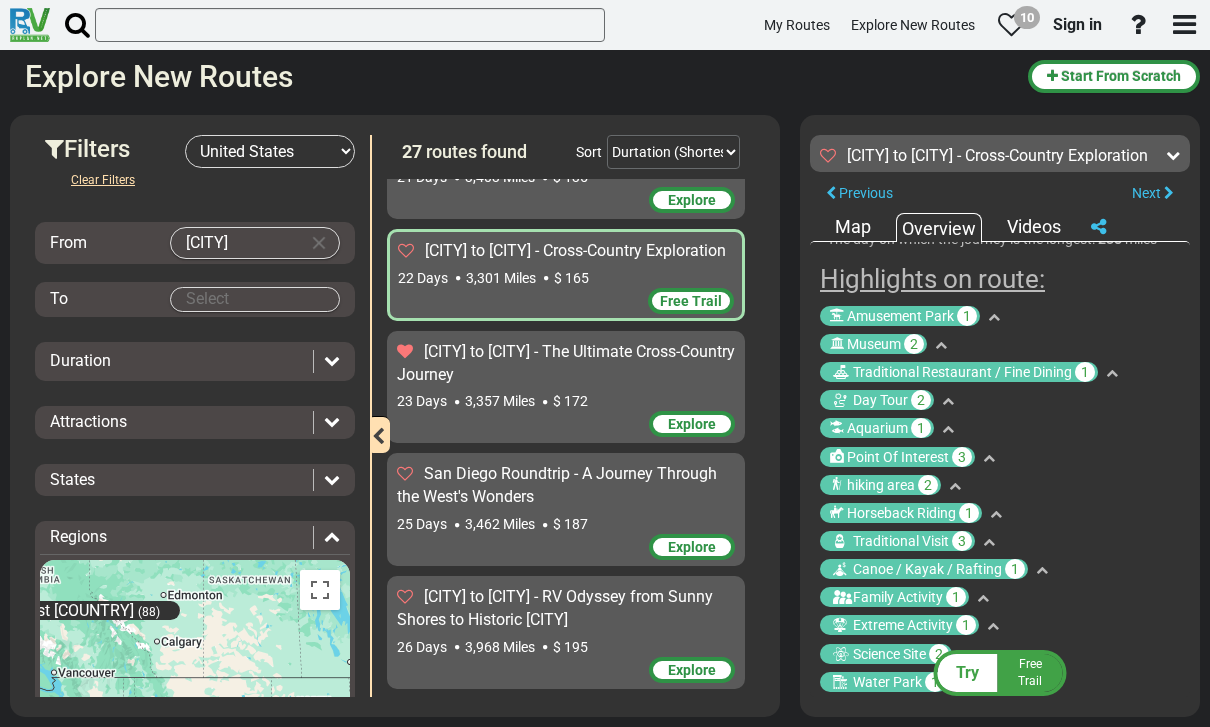 click on "3,357 Miles" at bounding box center [500, 401] 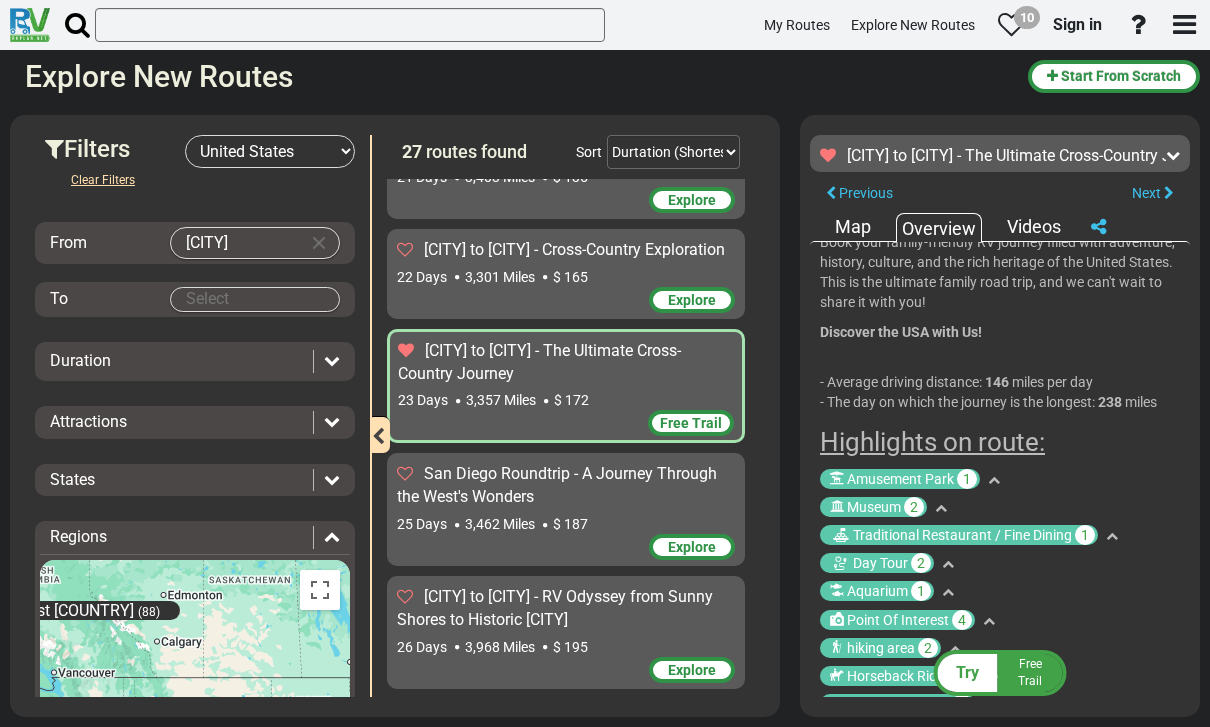 scroll, scrollTop: 2339, scrollLeft: 0, axis: vertical 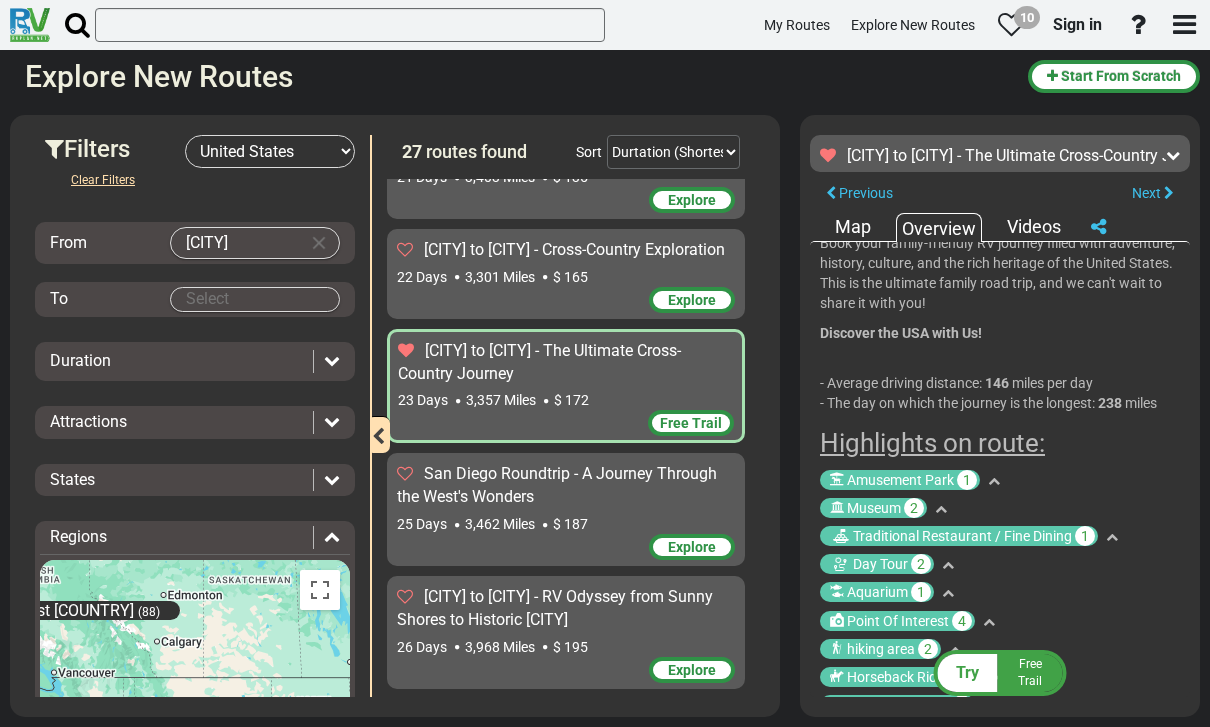 click on "San Diego Roundtrip -  A Journey Through the West's Wonders" at bounding box center (557, 485) 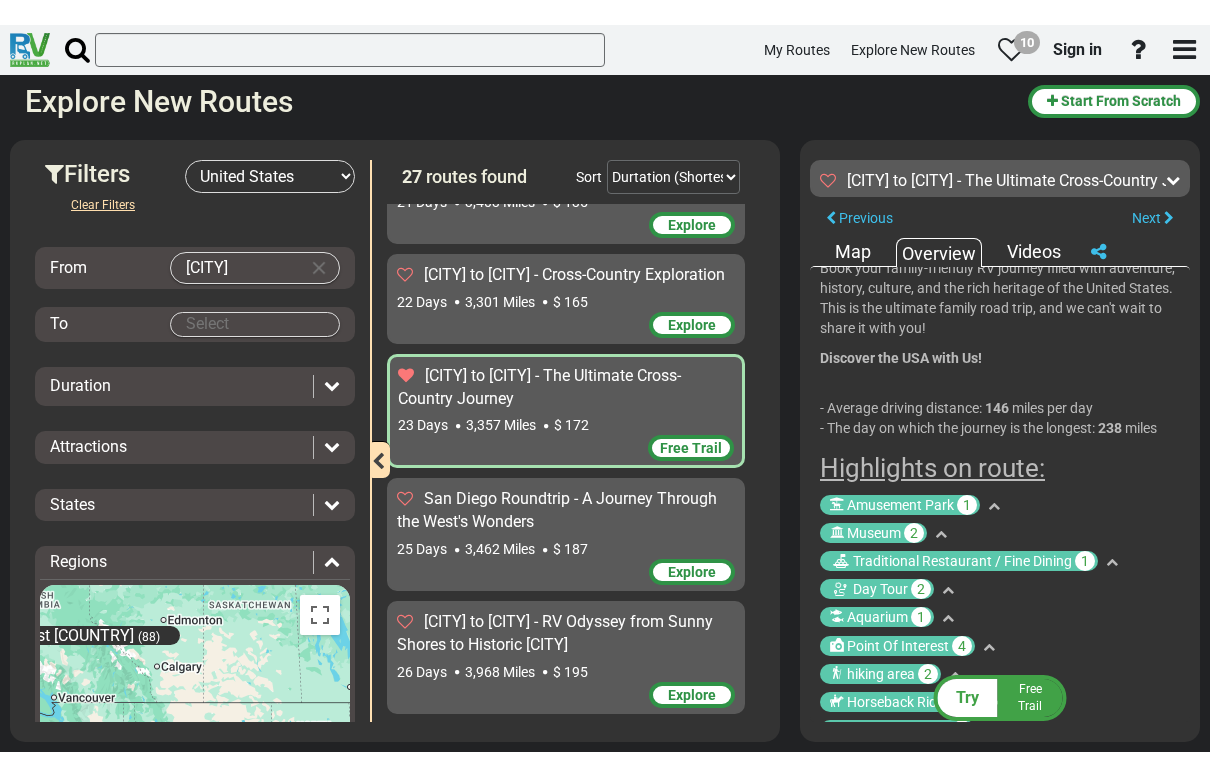 scroll, scrollTop: 0, scrollLeft: 0, axis: both 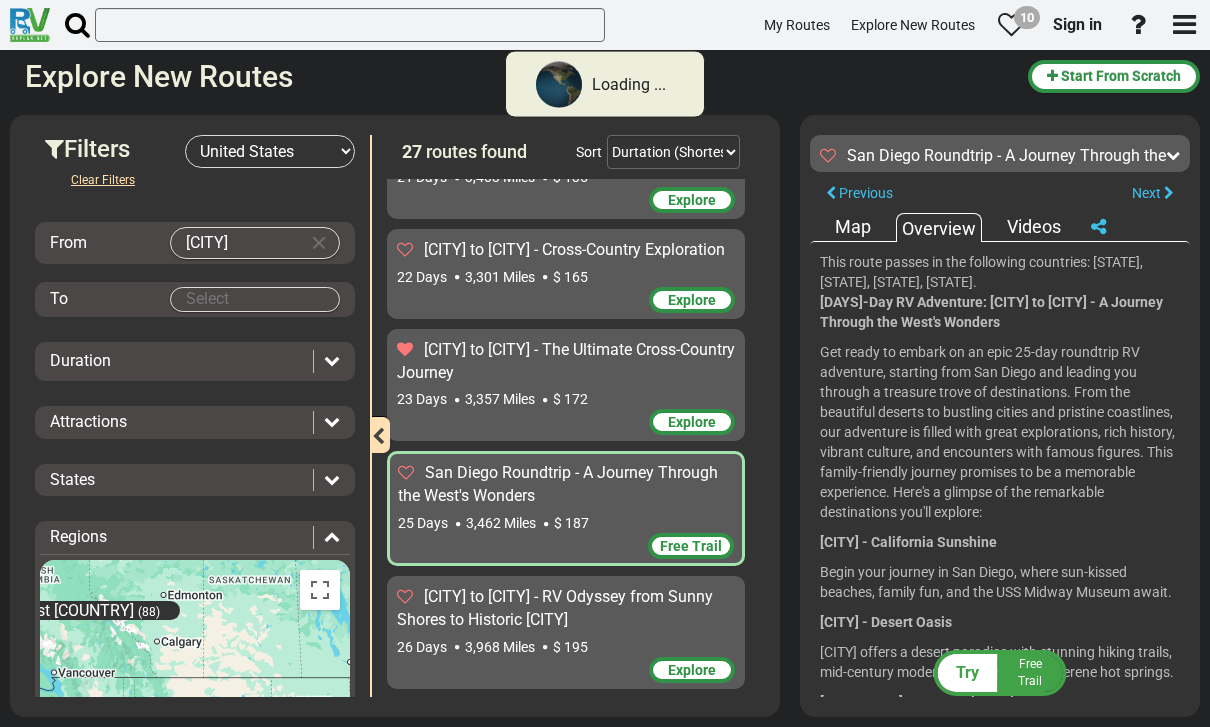 click on "Map" at bounding box center [853, 227] 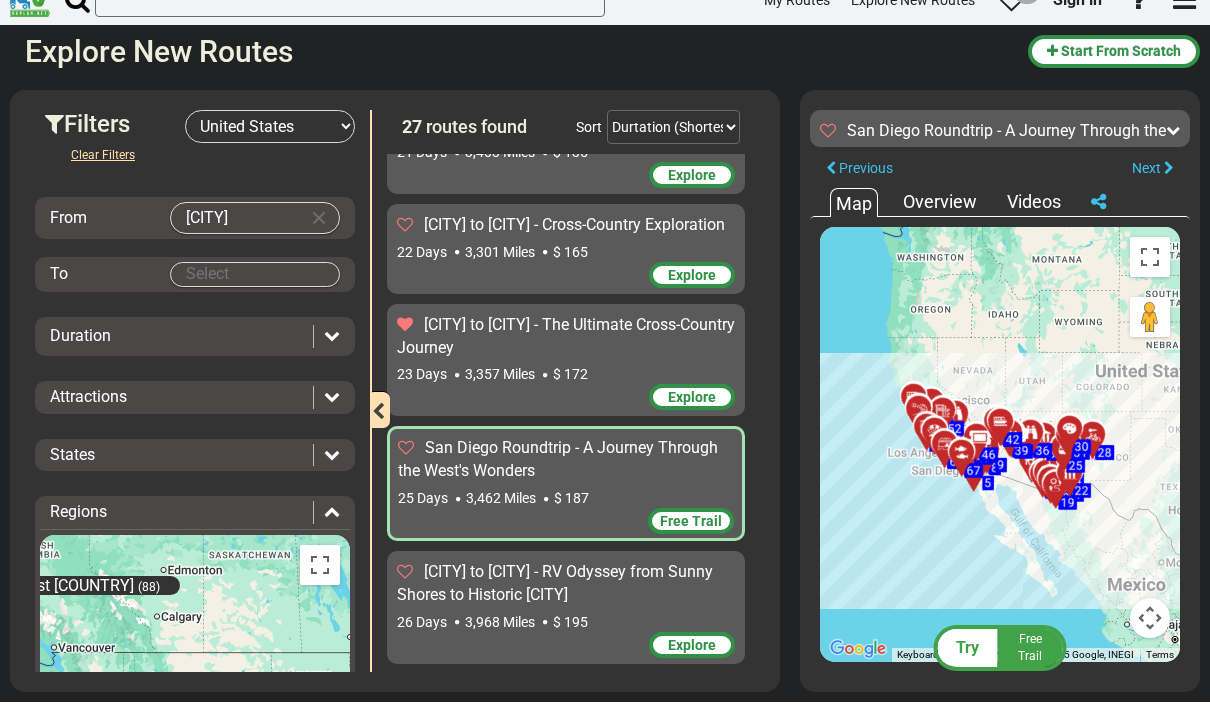 click at bounding box center [1150, 282] 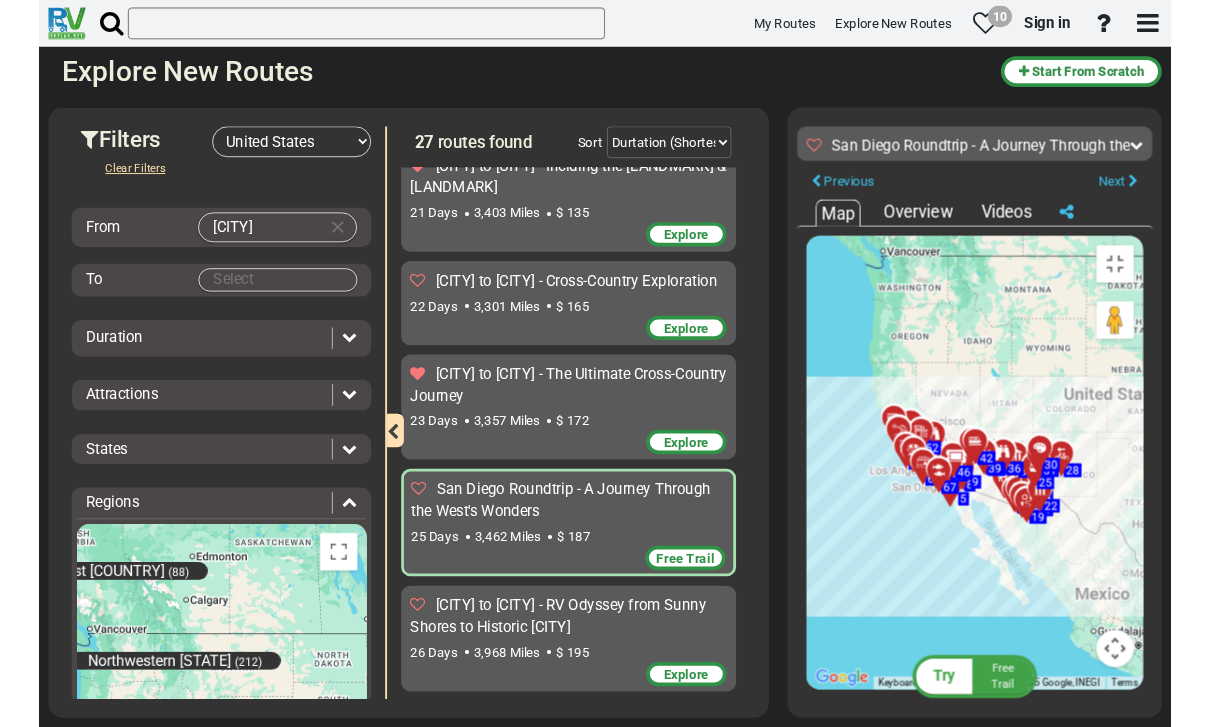 scroll, scrollTop: 2759, scrollLeft: 0, axis: vertical 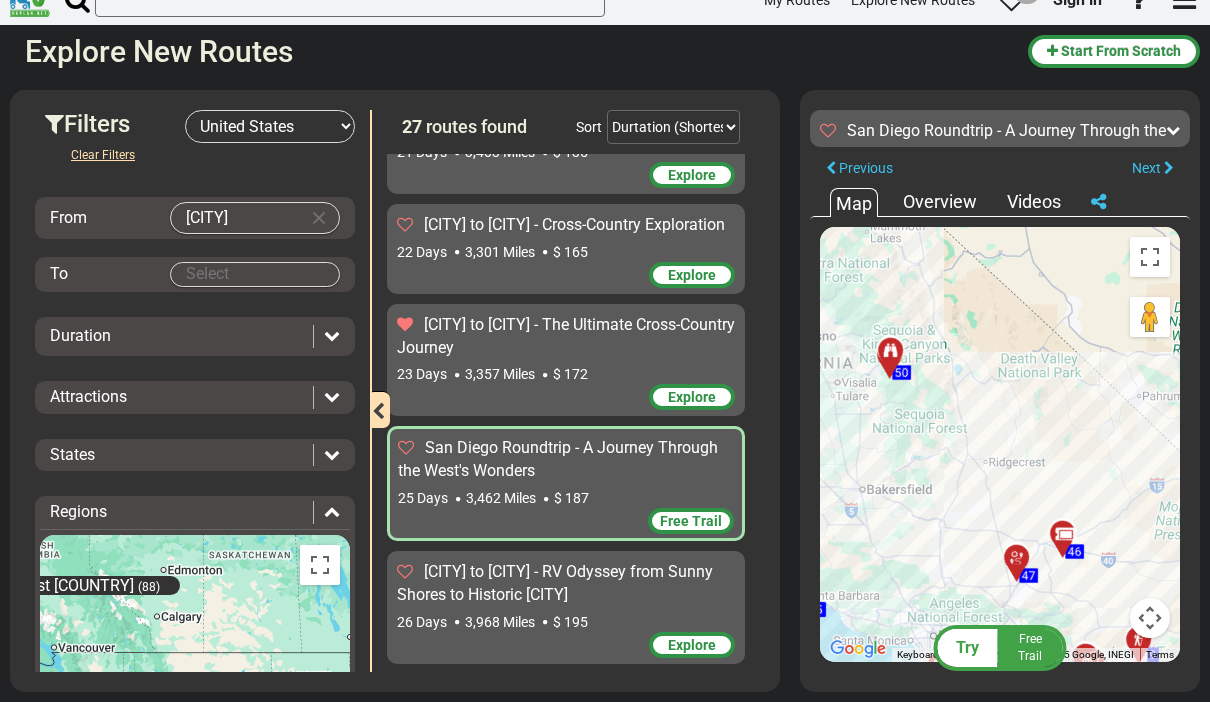 click at bounding box center (406, 472) 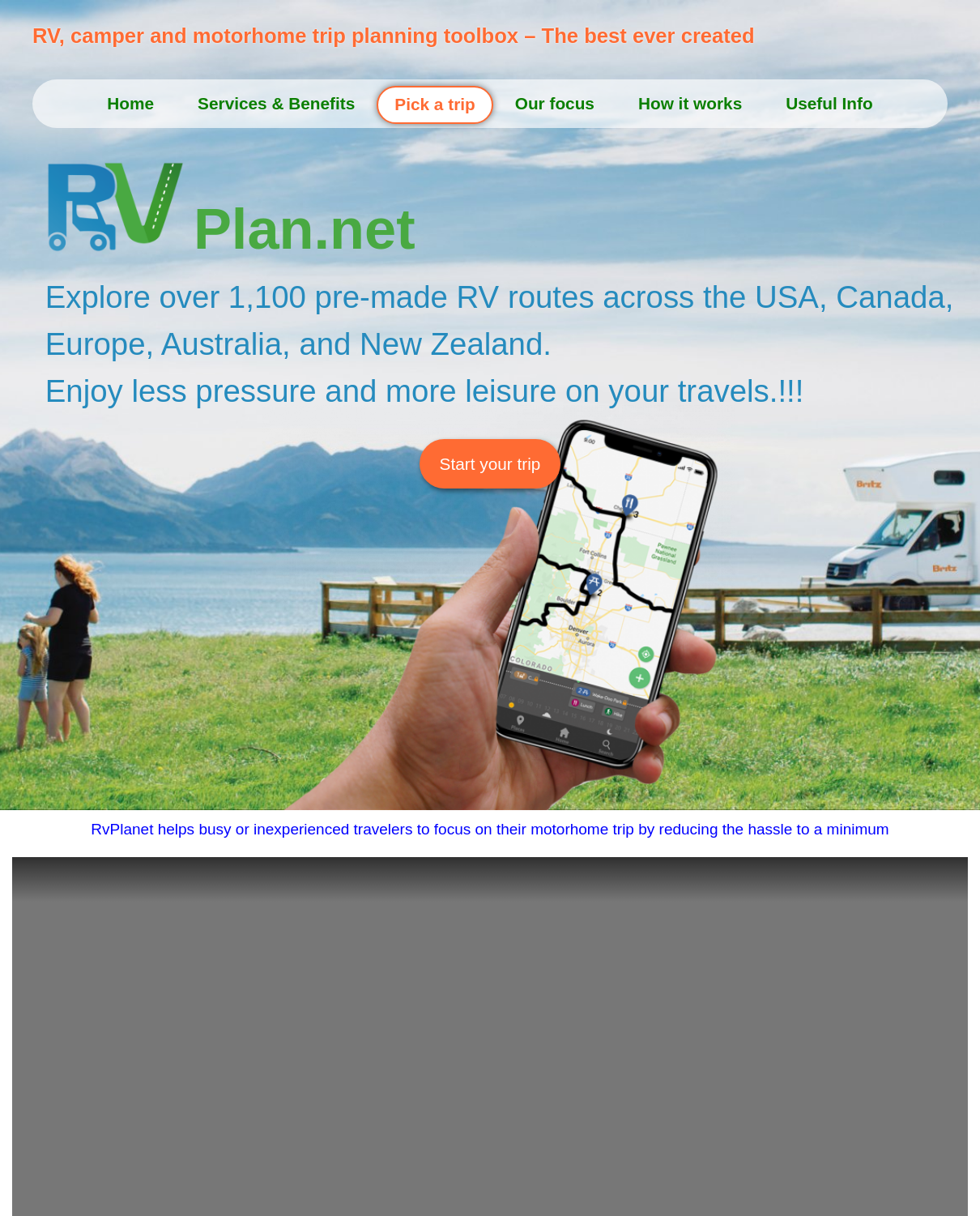 scroll, scrollTop: 0, scrollLeft: 0, axis: both 